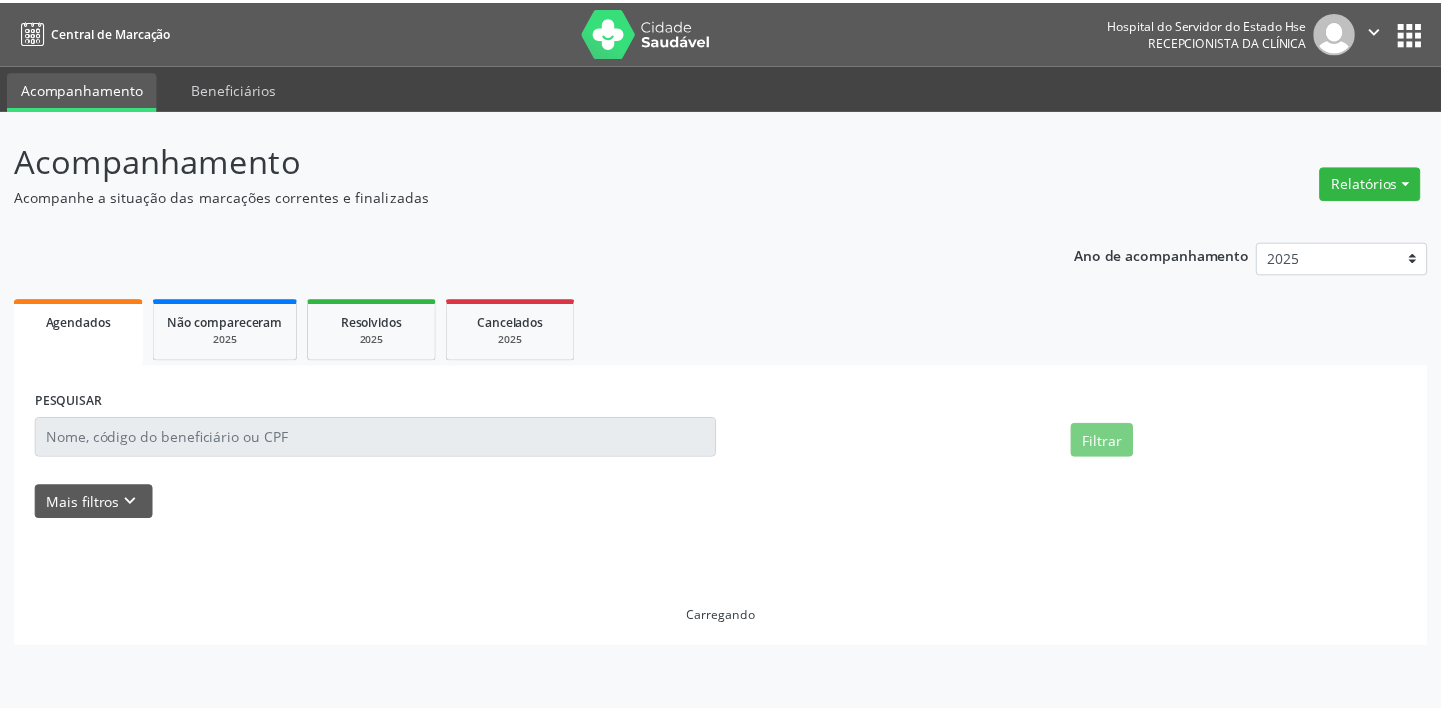 scroll, scrollTop: 0, scrollLeft: 0, axis: both 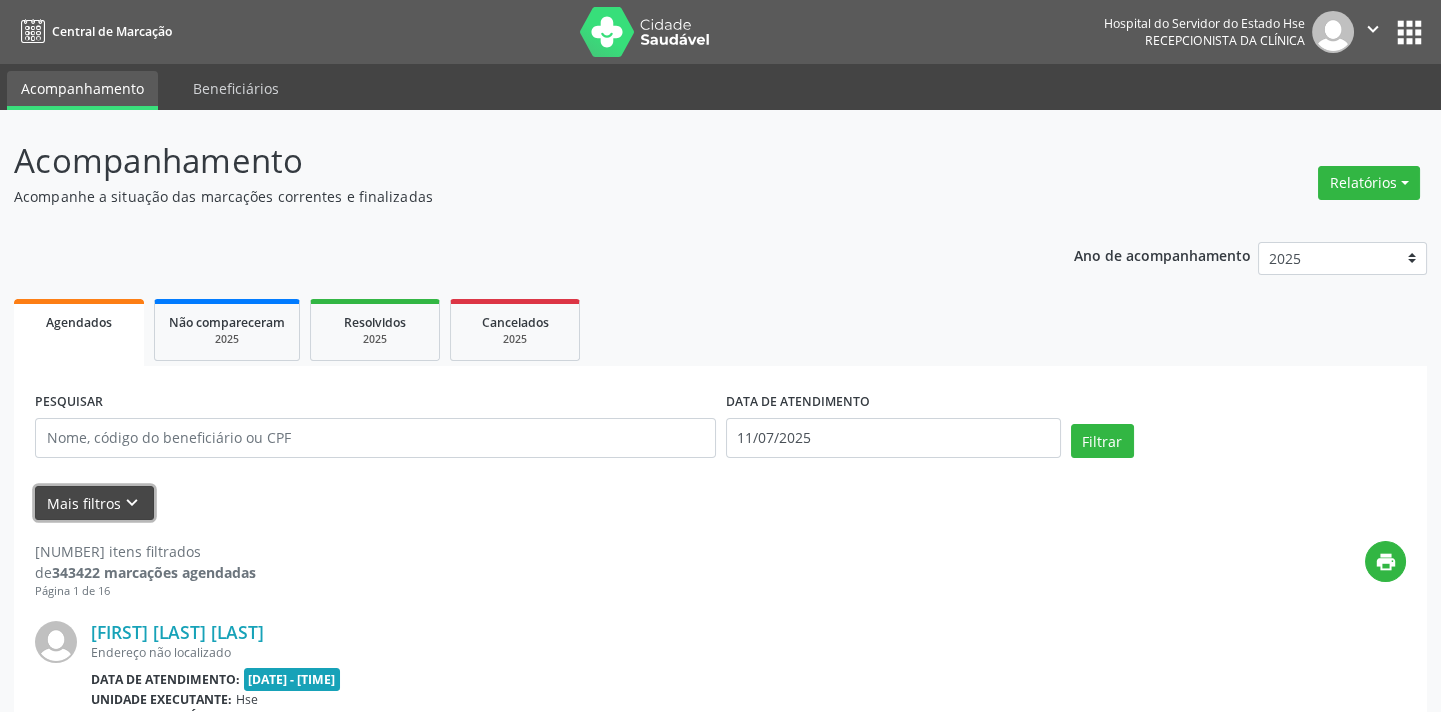 click on "keyboard_arrow_down" at bounding box center [132, 503] 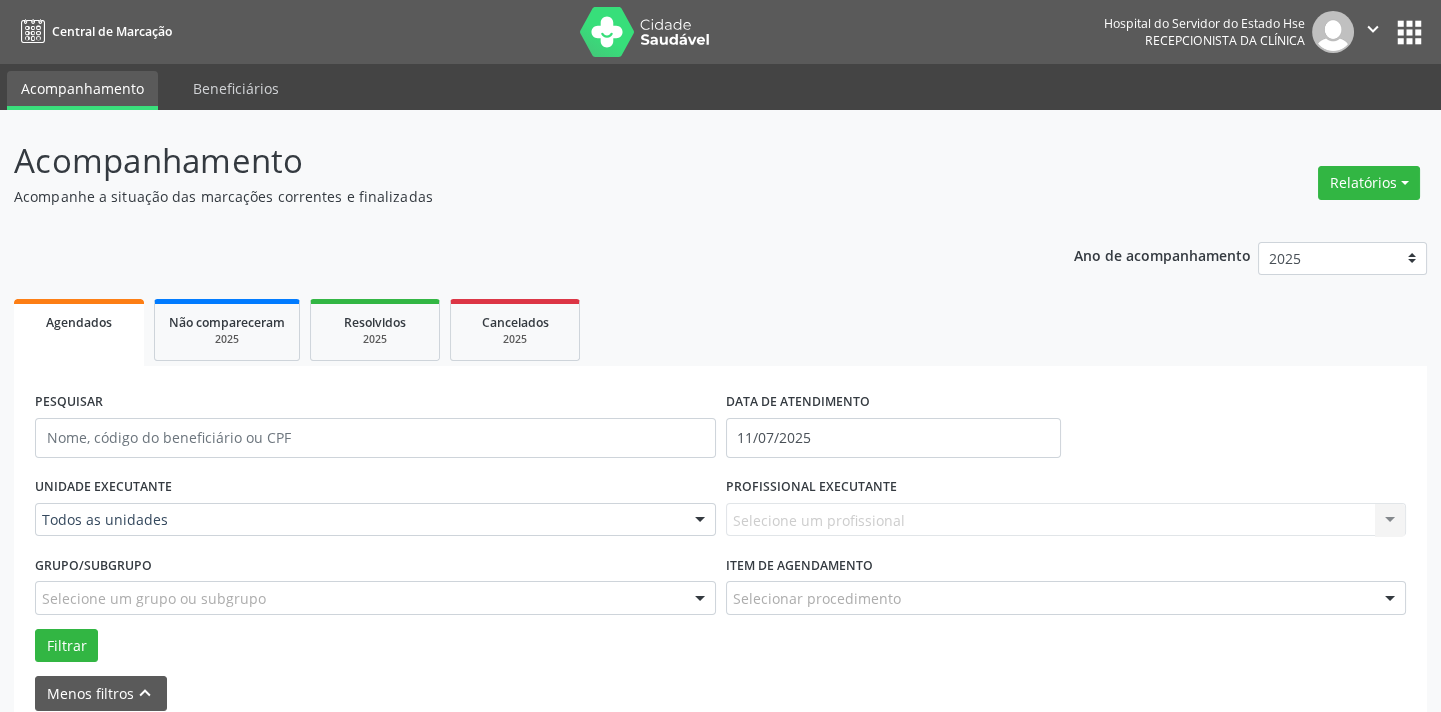 click on "Todos as unidades" at bounding box center [375, 520] 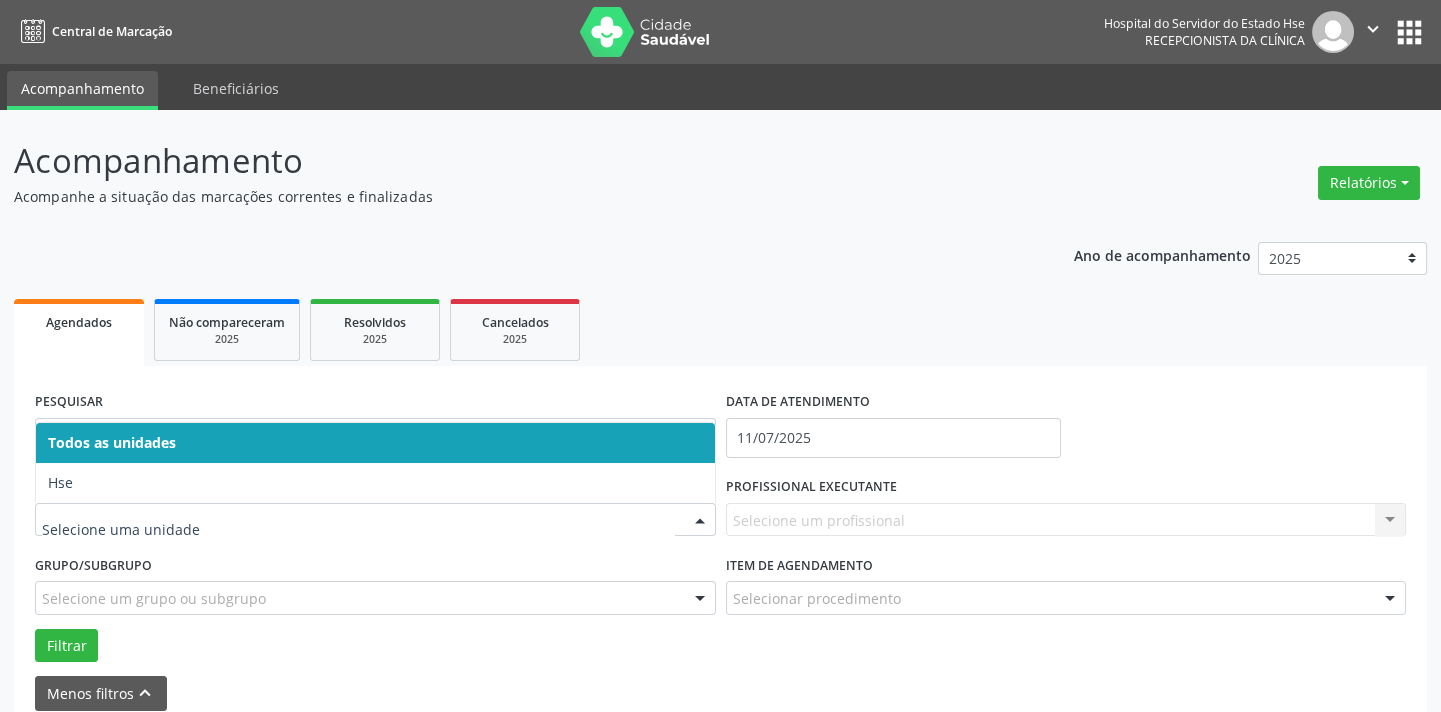 click at bounding box center [375, 520] 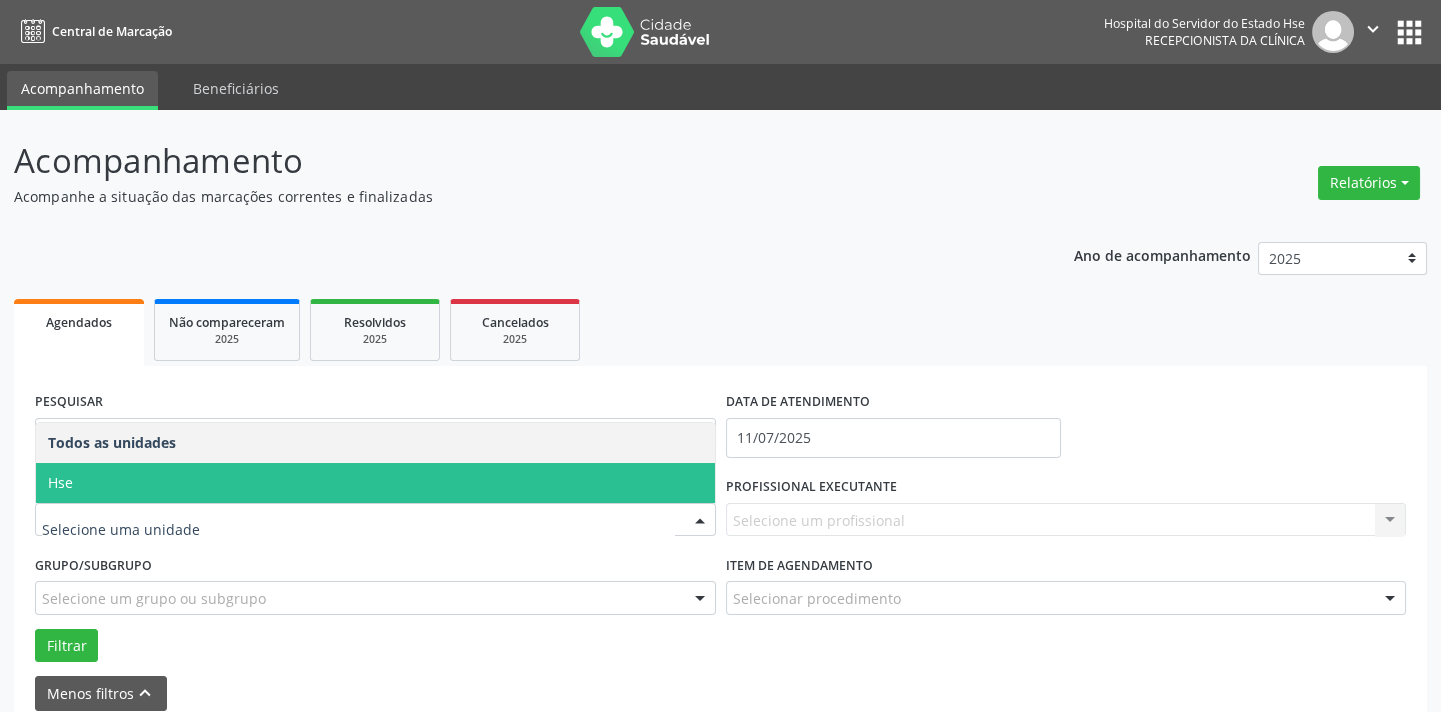 click on "Hse" at bounding box center [375, 483] 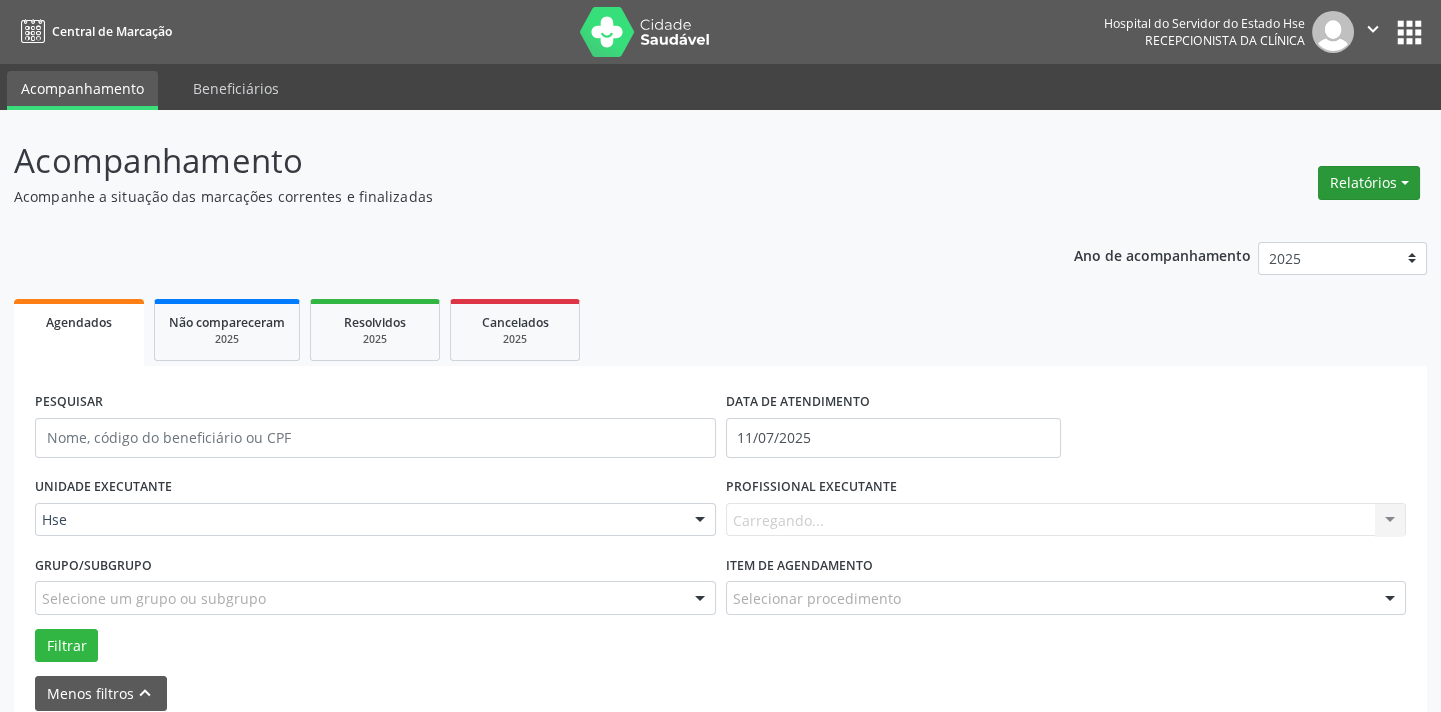 click on "Relatórios" at bounding box center [1369, 183] 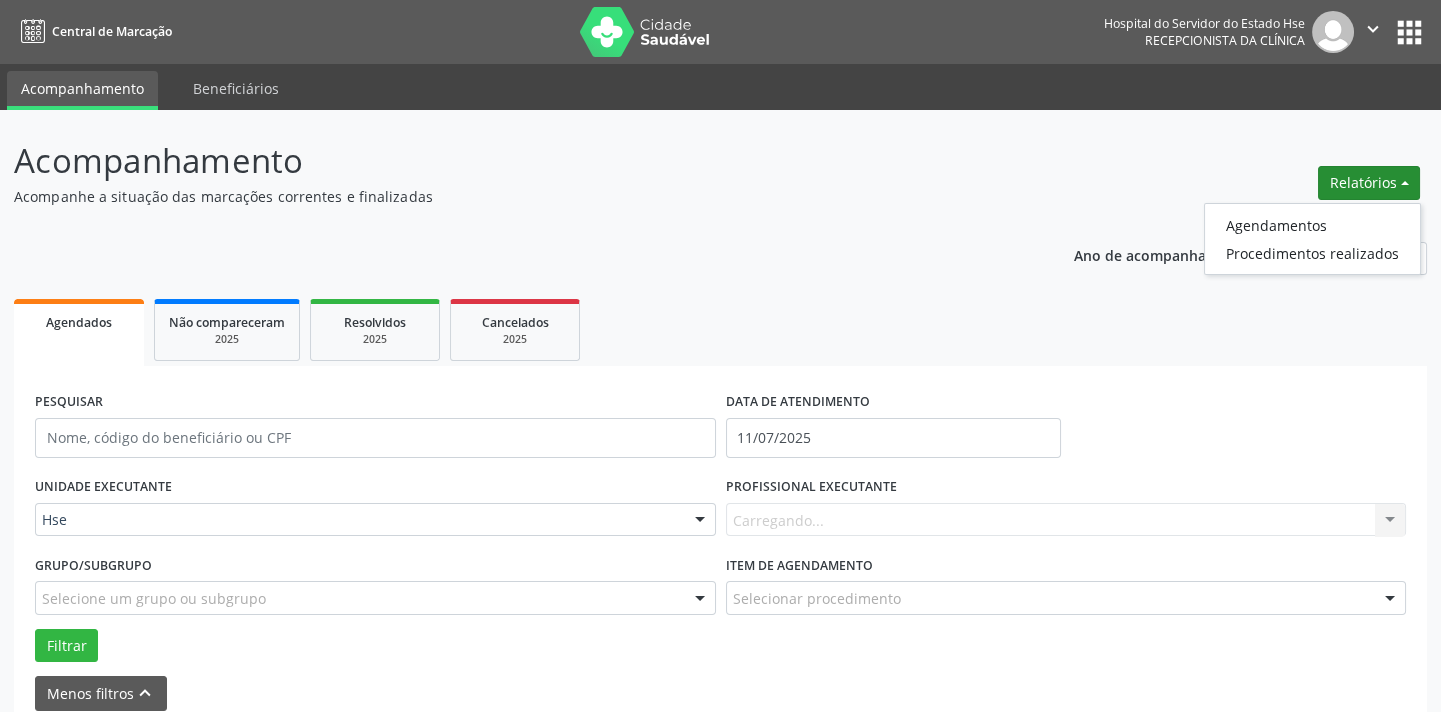 click on "Relatórios" at bounding box center [1369, 183] 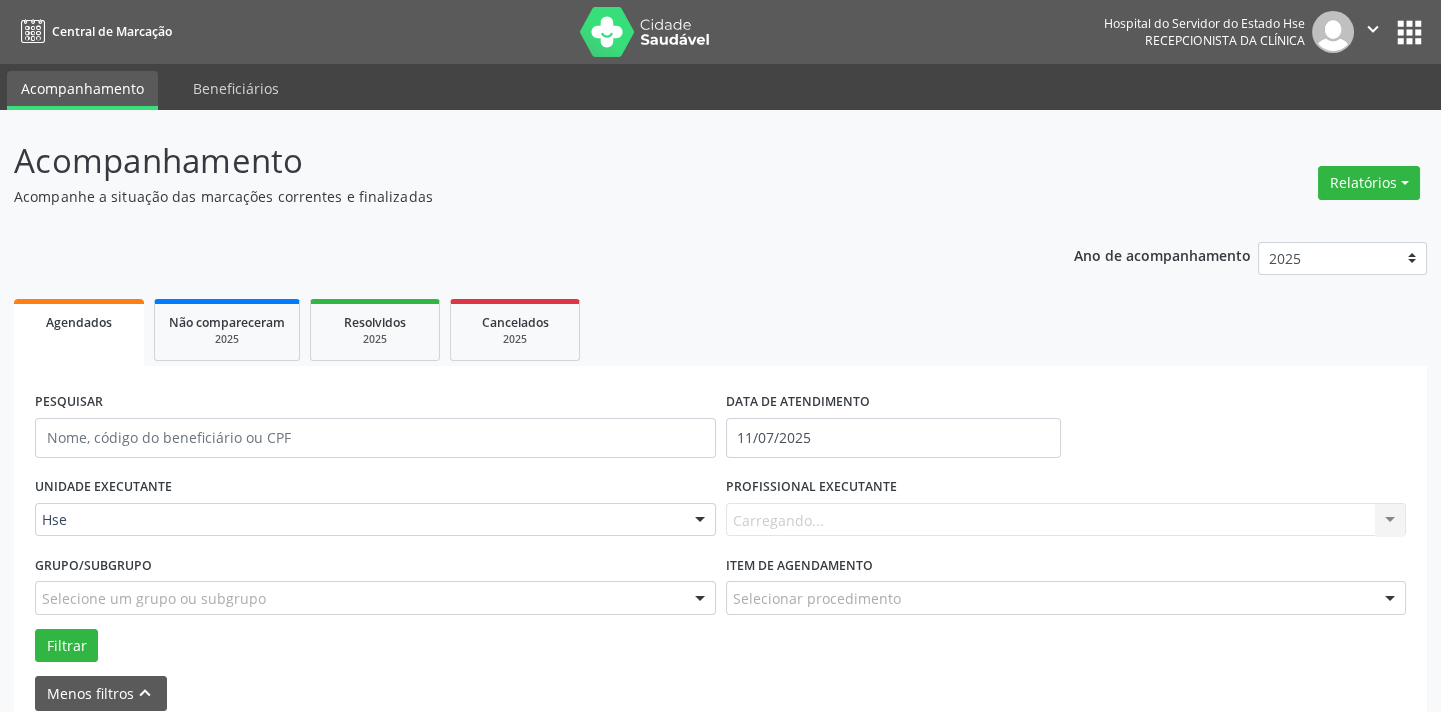 click on "Relatórios
Agendamentos
Procedimentos realizados" at bounding box center [1369, 183] 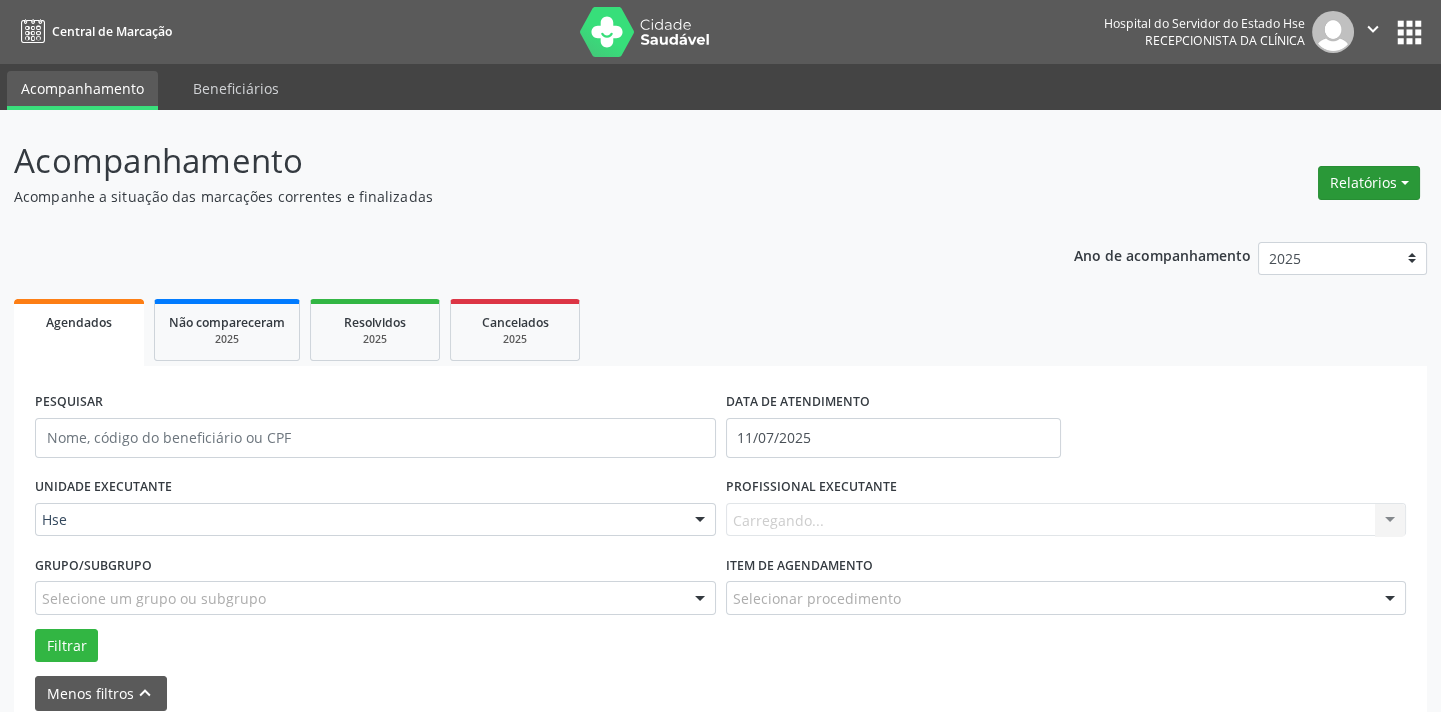 click on "Relatórios" at bounding box center [1369, 183] 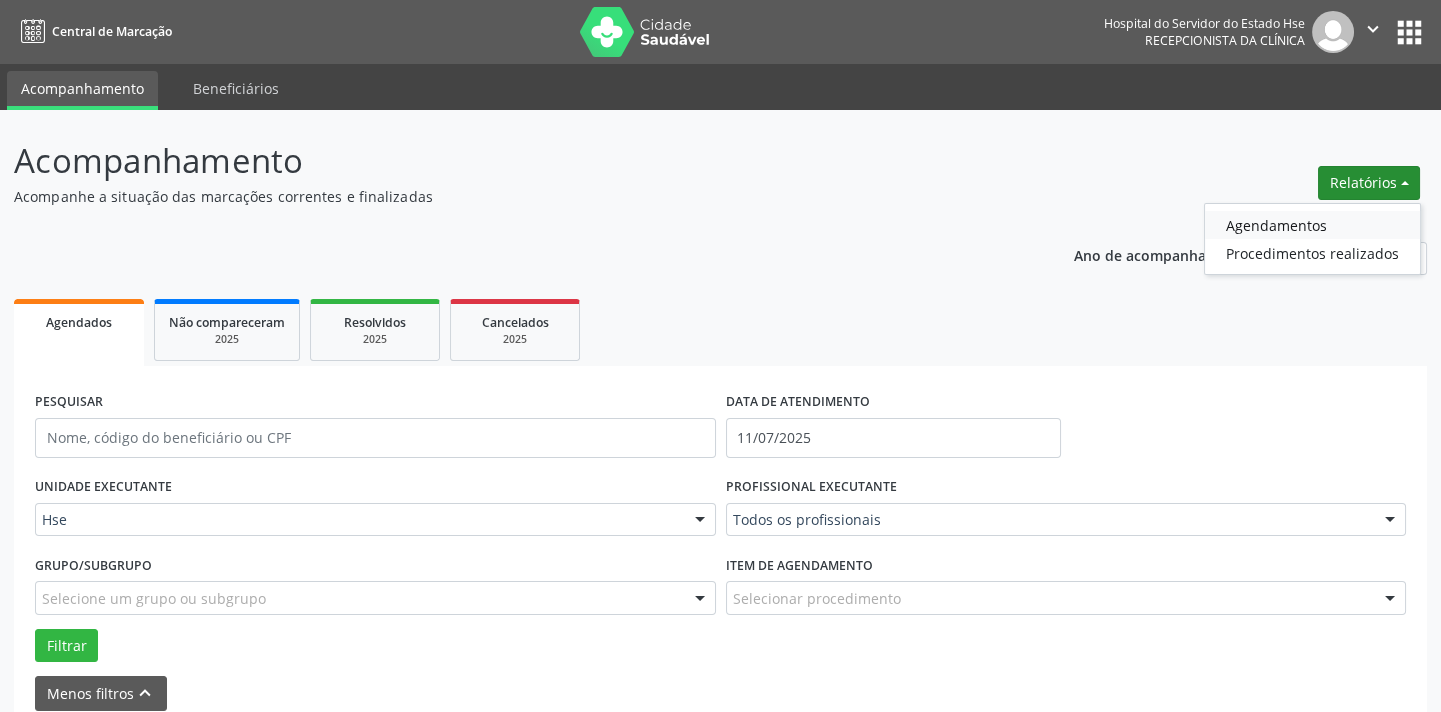 click on "Agendamentos" at bounding box center [1312, 225] 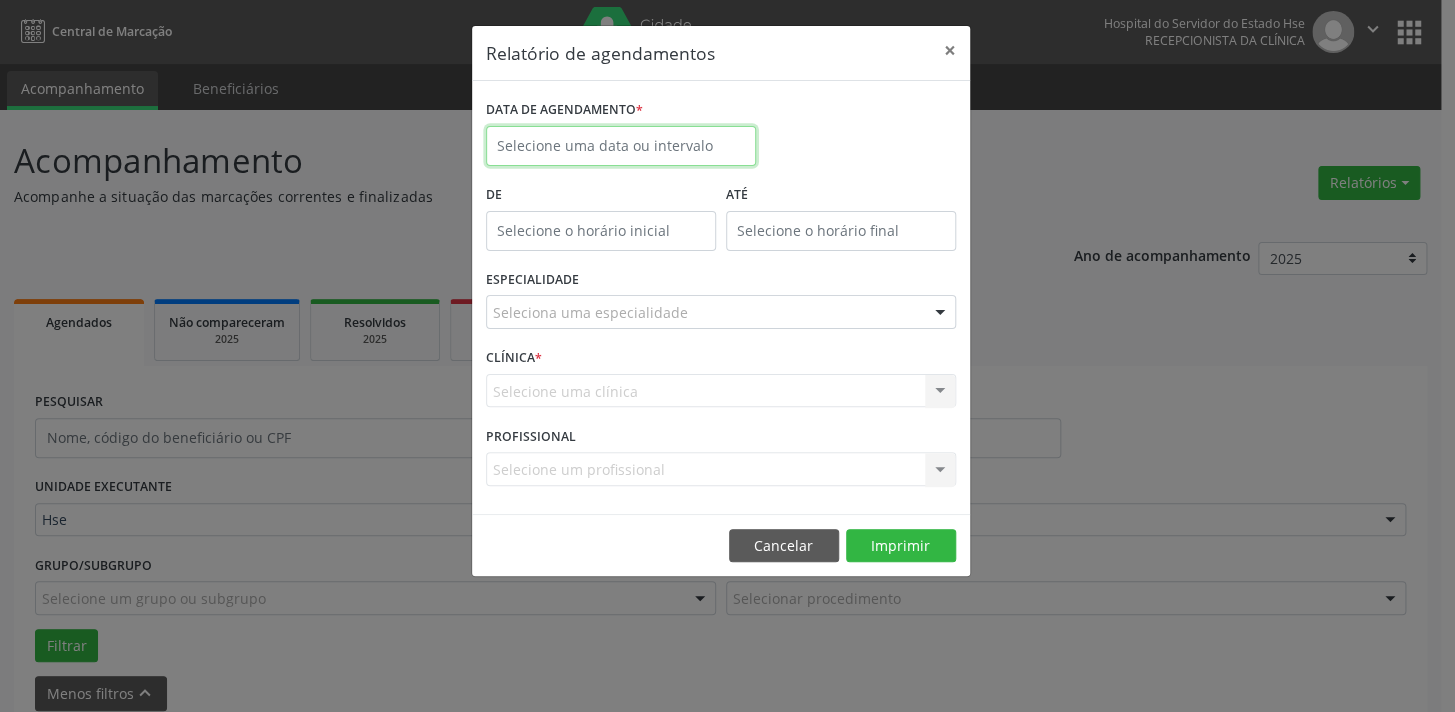 click at bounding box center (621, 146) 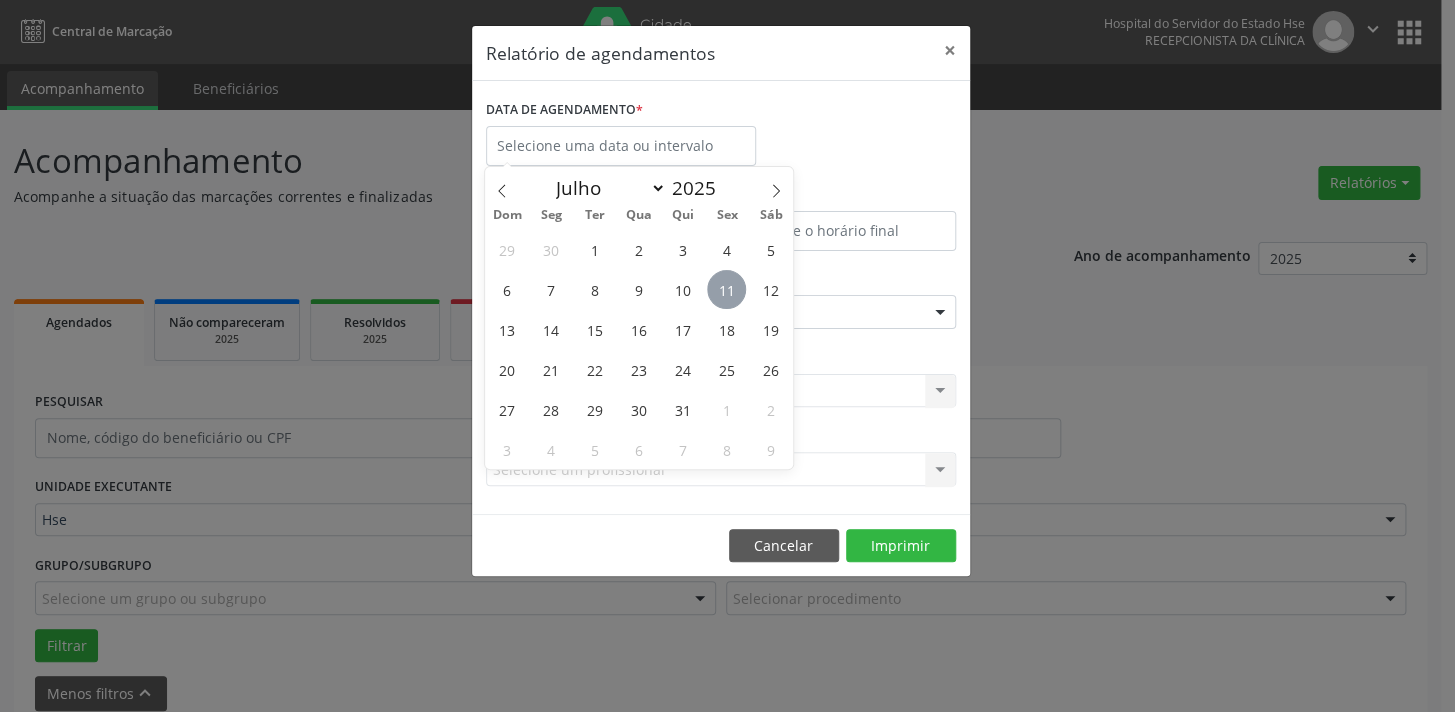 click on "11" at bounding box center [726, 289] 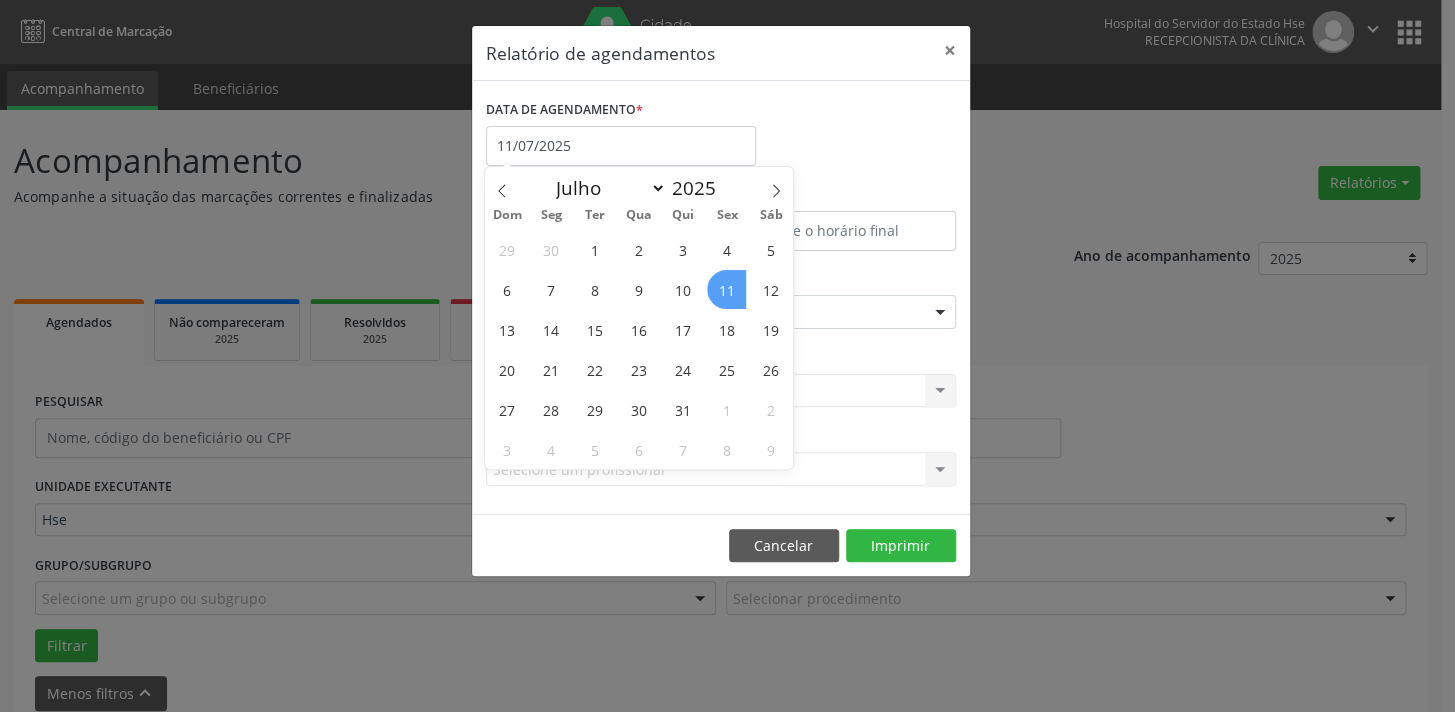 click on "11" at bounding box center (726, 289) 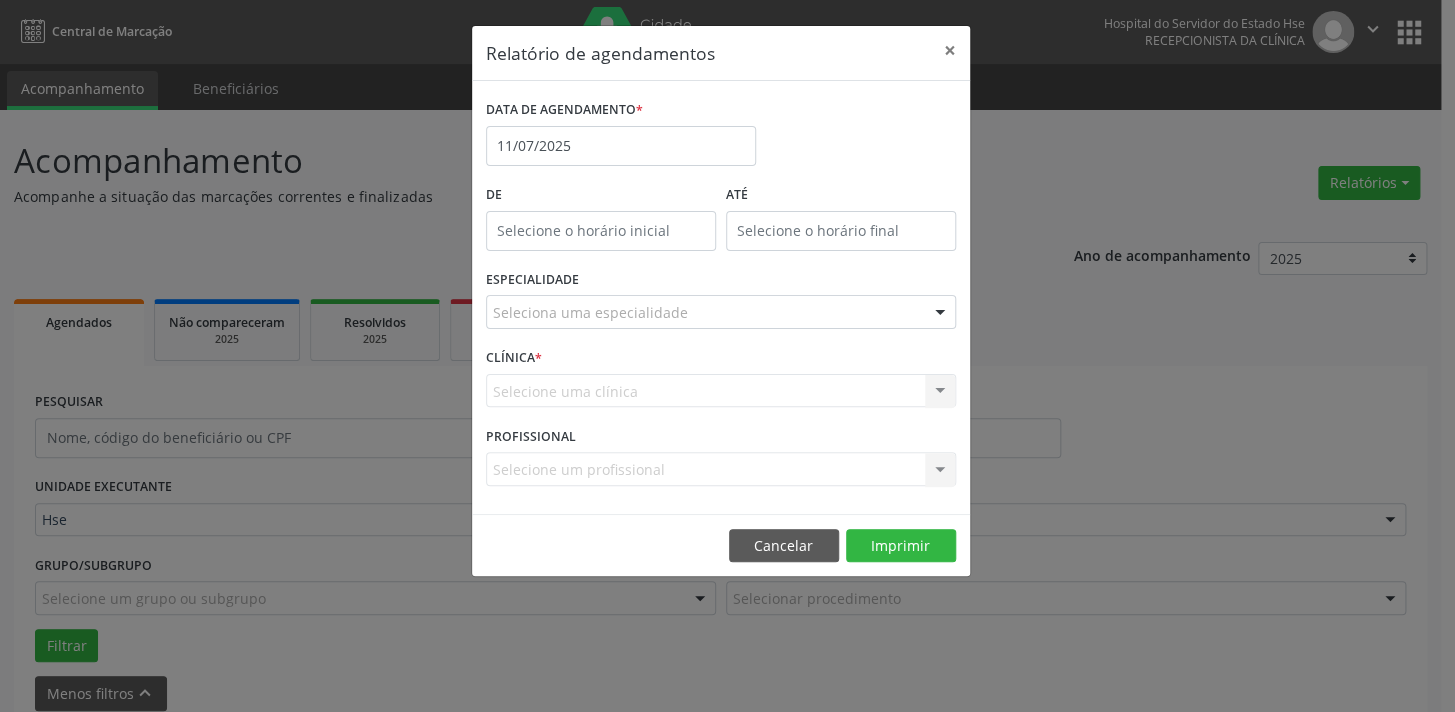 click on "Seleciona uma especialidade" at bounding box center [721, 312] 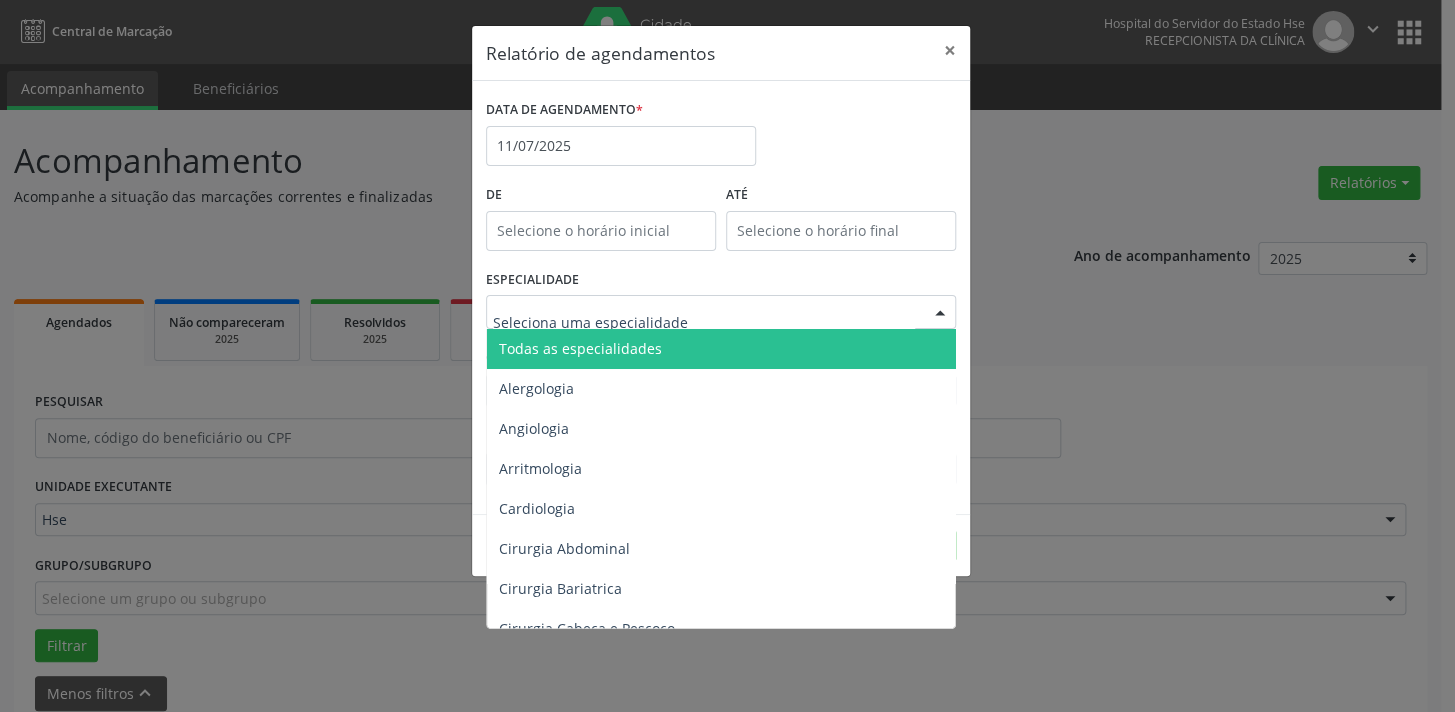 click on "Todas as especialidades" at bounding box center (580, 348) 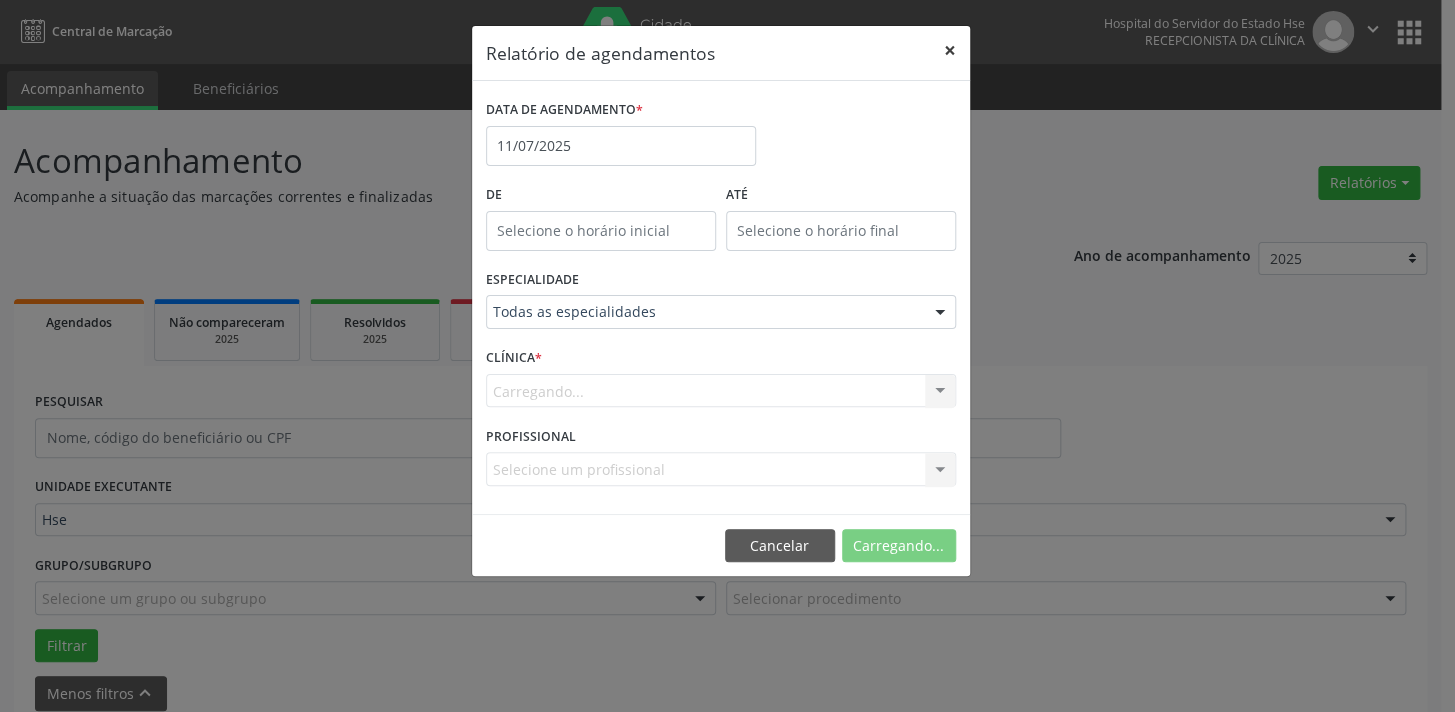 click on "×" at bounding box center (950, 50) 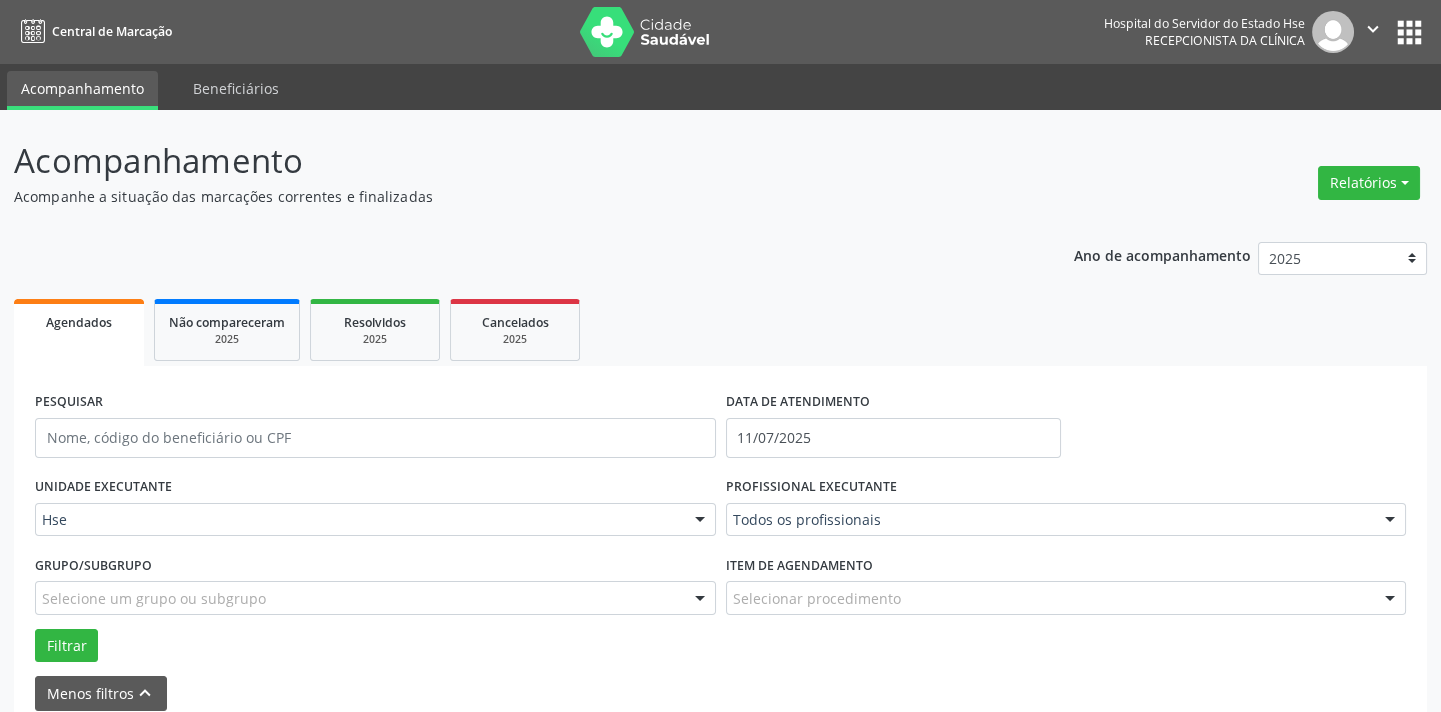 click on "Todos os profissionais" at bounding box center (1066, 520) 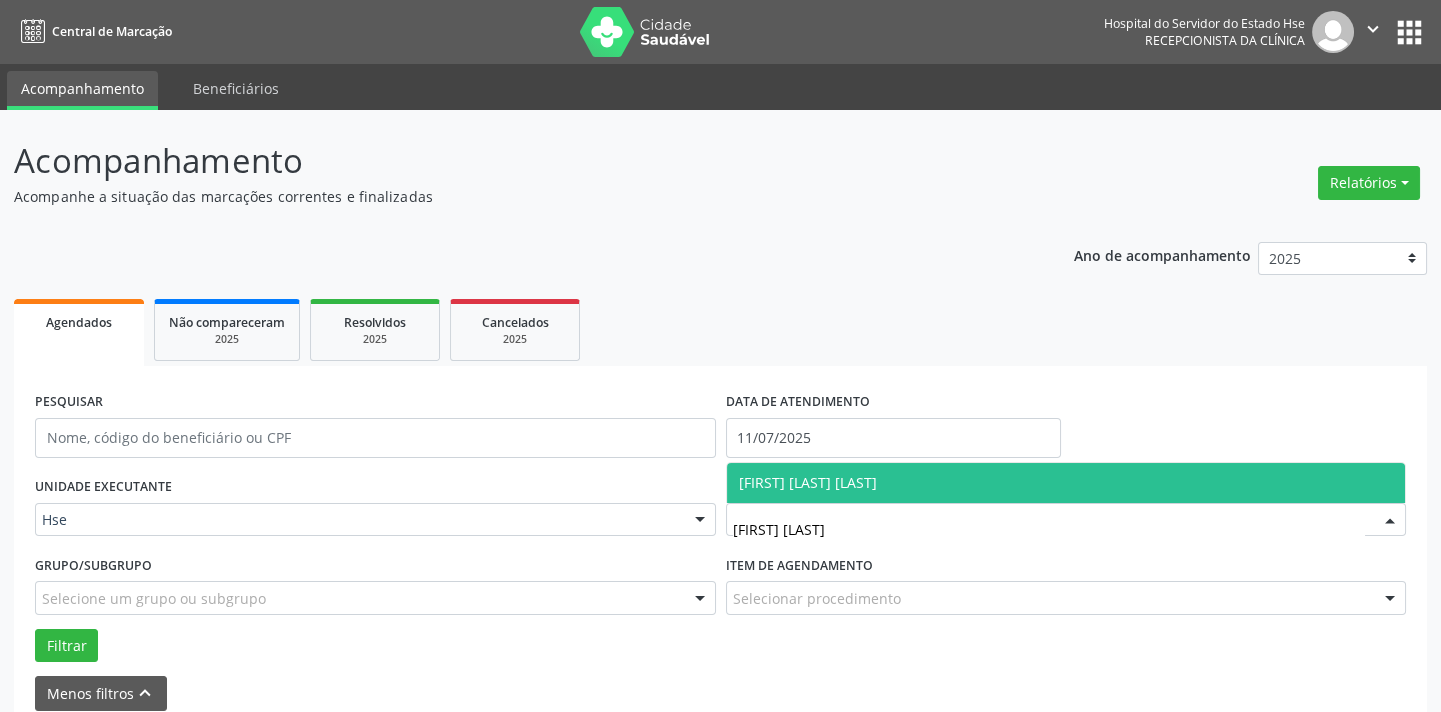 type on "maria lucia" 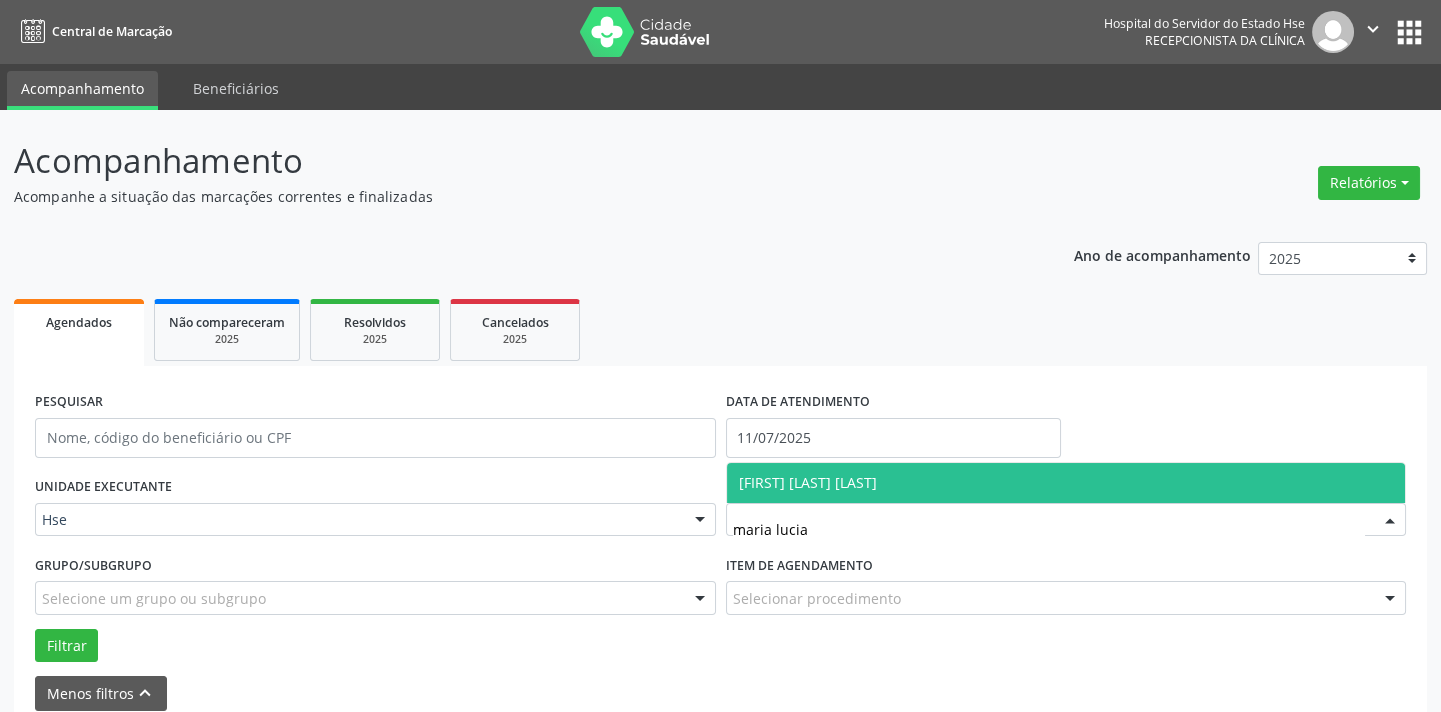 click on "[FIRST] [LAST] [LAST]" at bounding box center [1066, 483] 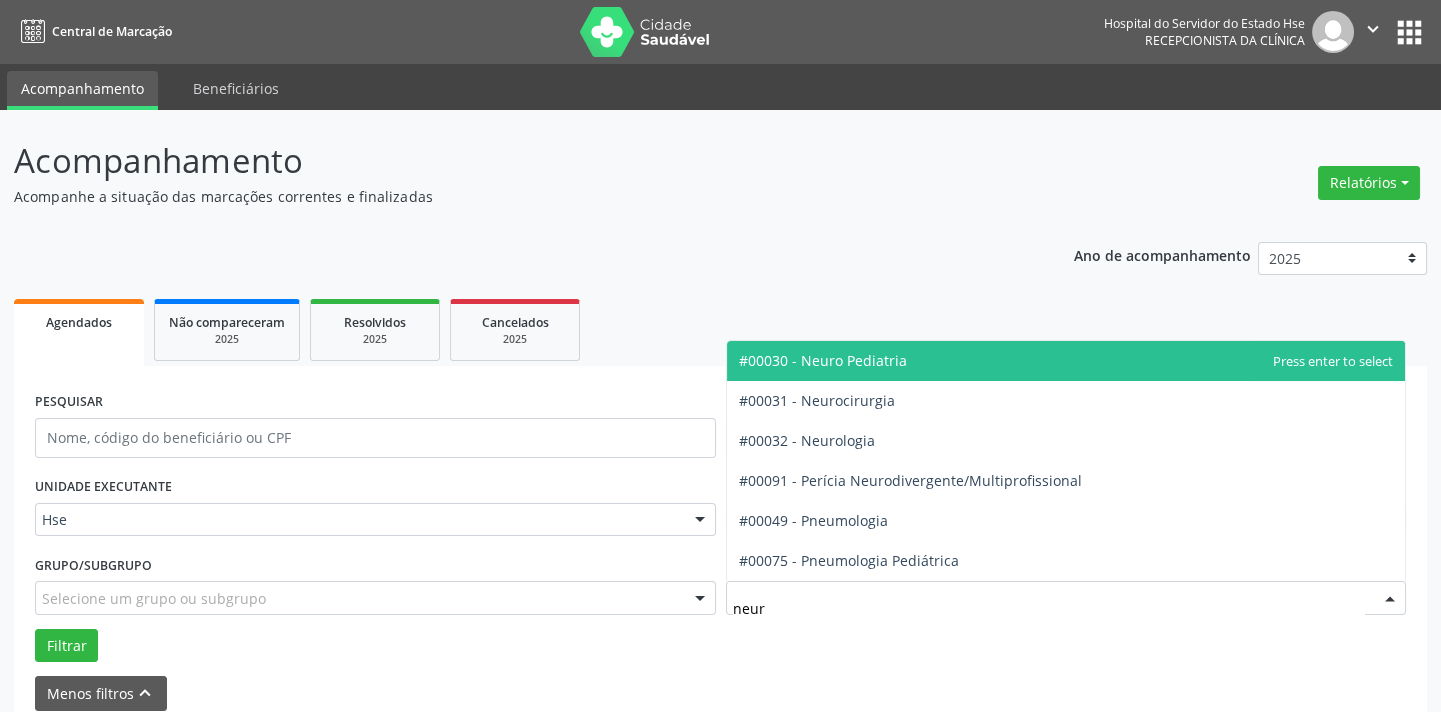 type on "neuro" 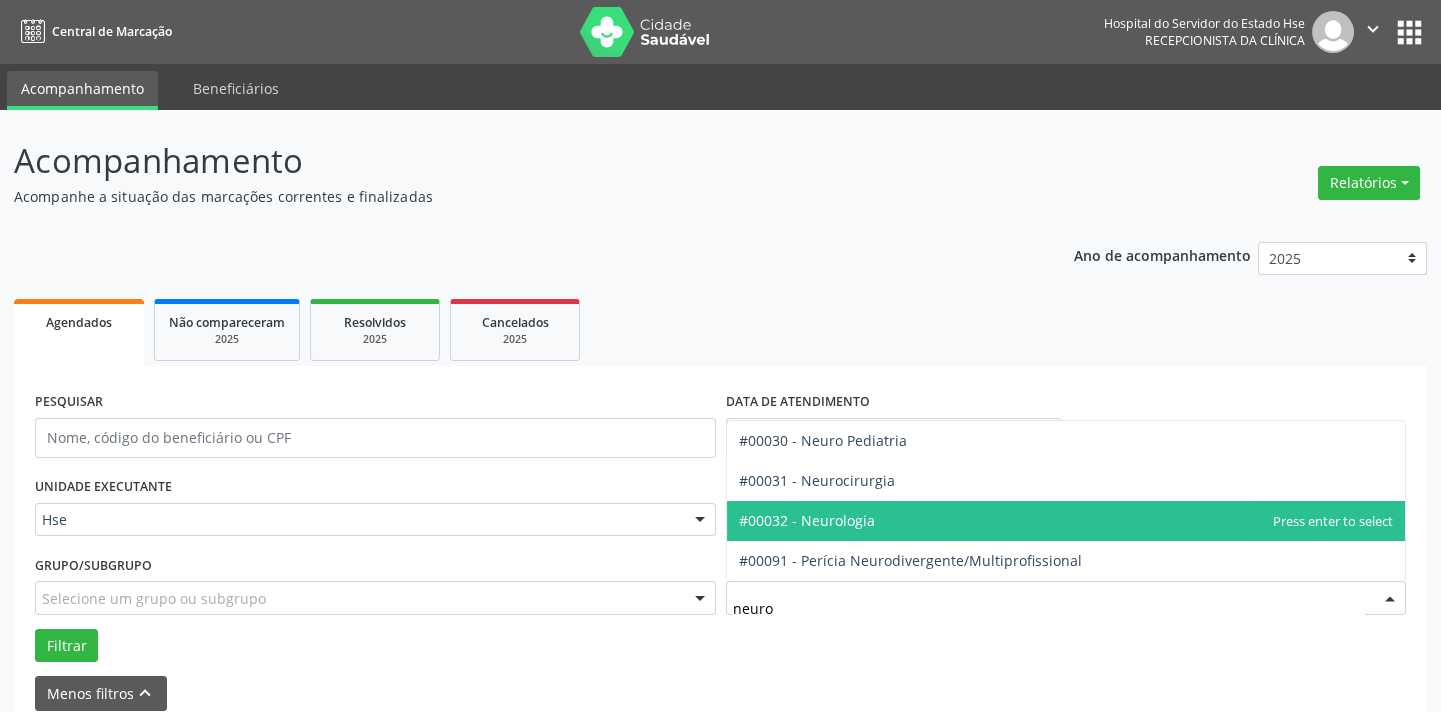 click on "#00032 - Neurologia" at bounding box center (807, 520) 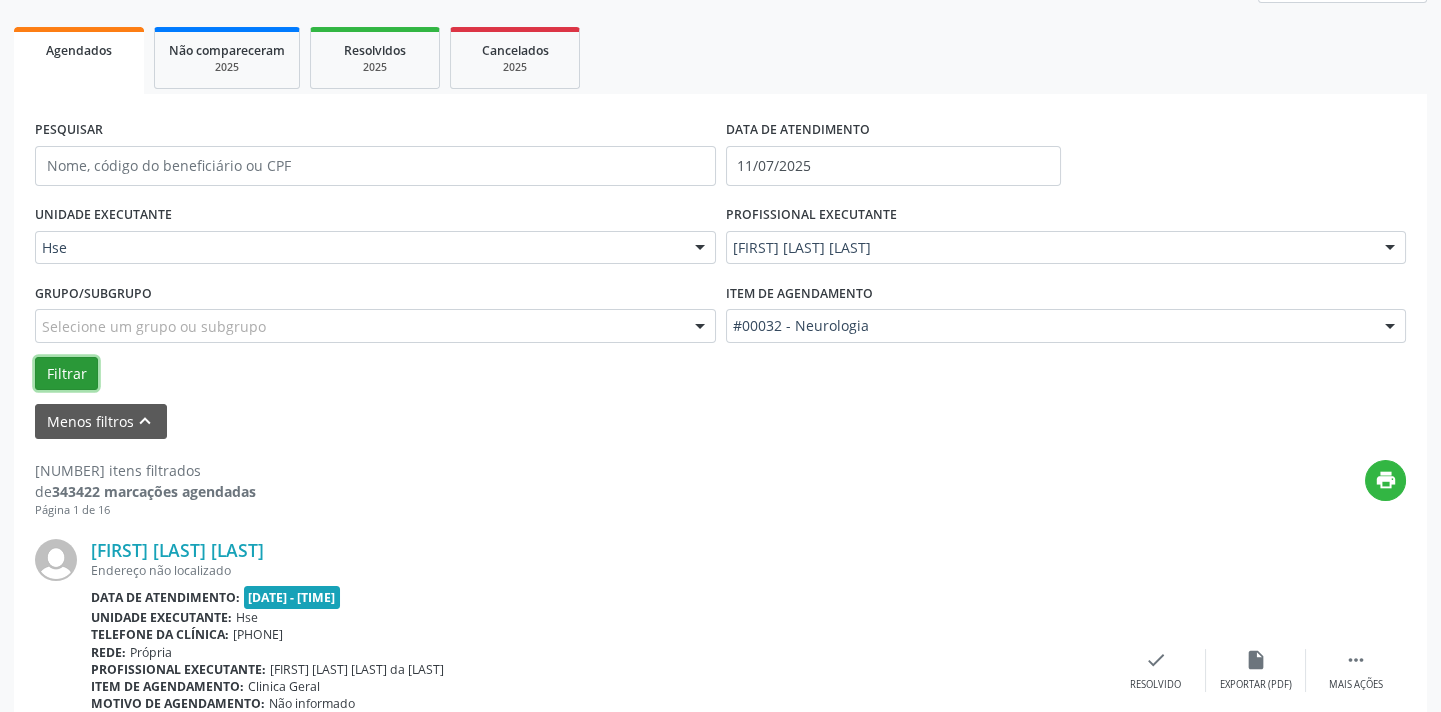 click on "Filtrar" at bounding box center [66, 374] 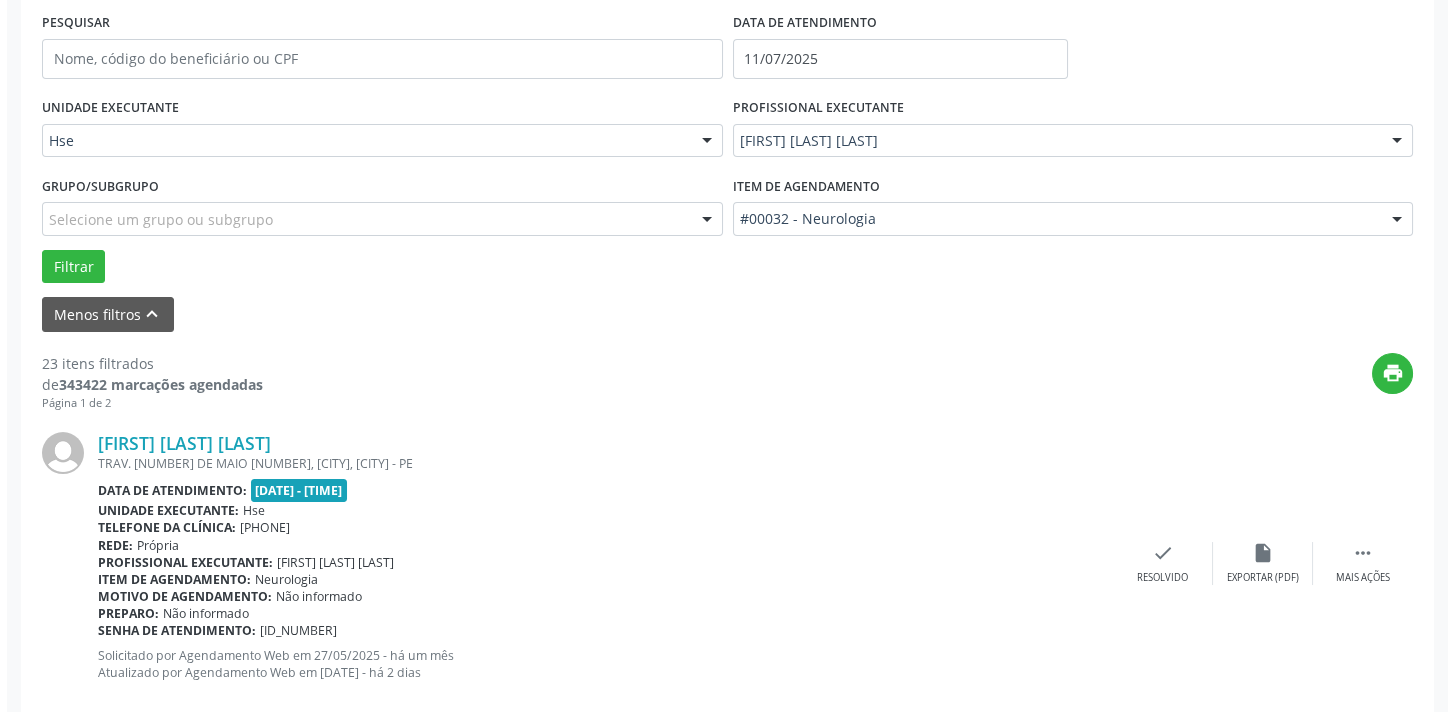 scroll, scrollTop: 545, scrollLeft: 0, axis: vertical 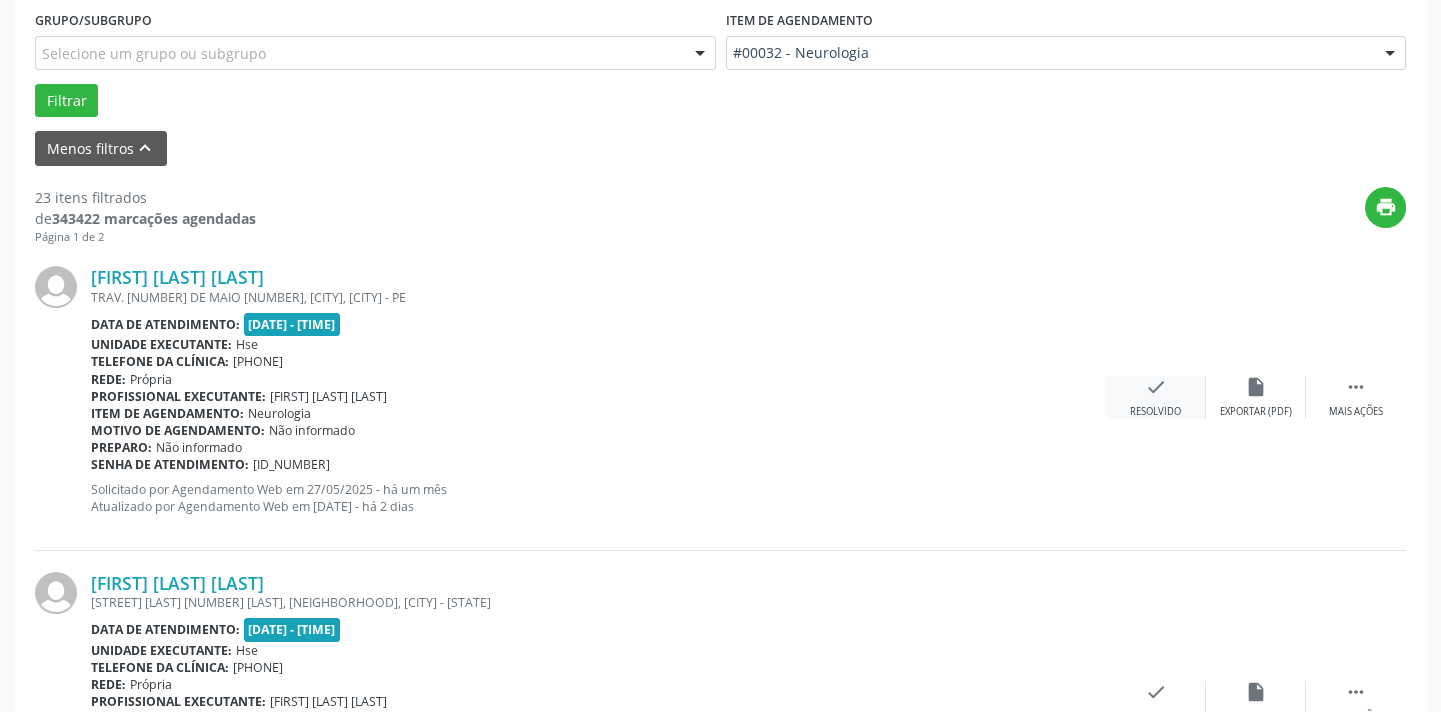 click on "check
Resolvido" at bounding box center (1156, 397) 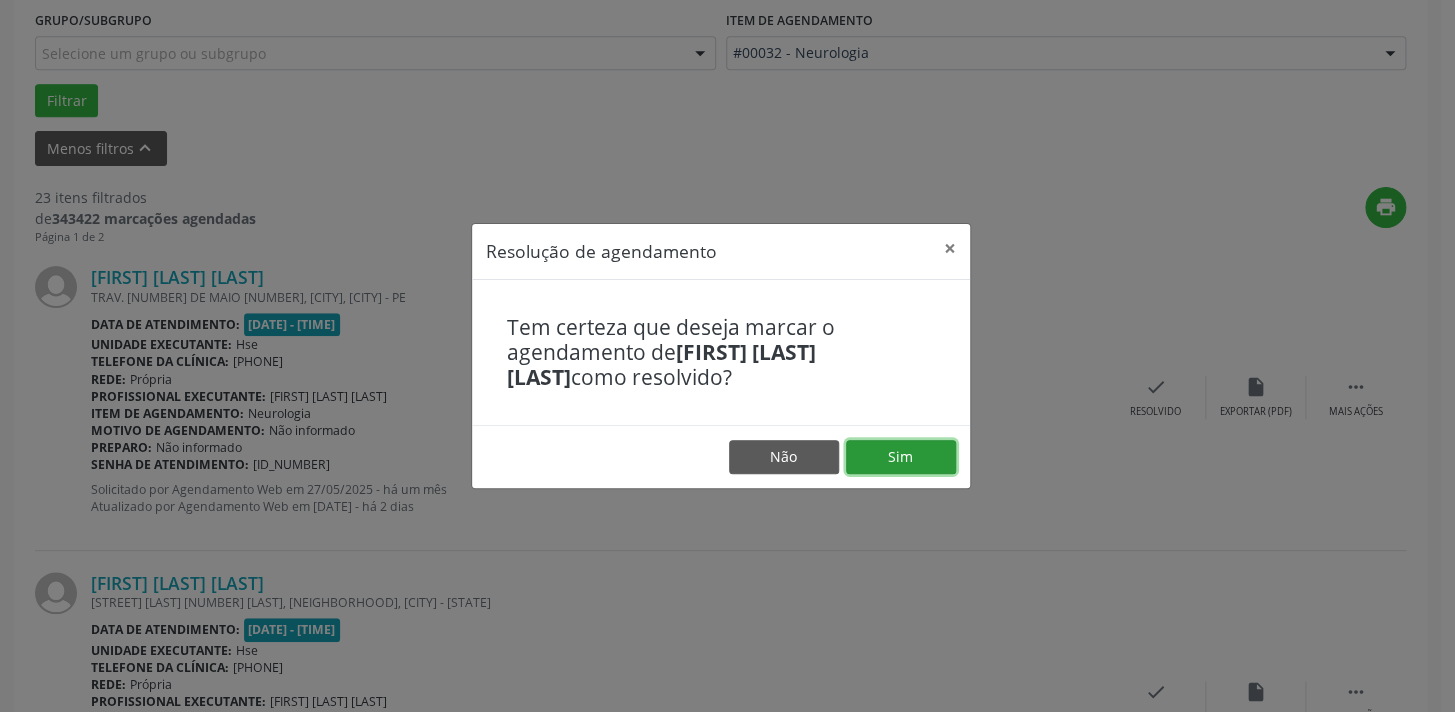 click on "Sim" at bounding box center (901, 457) 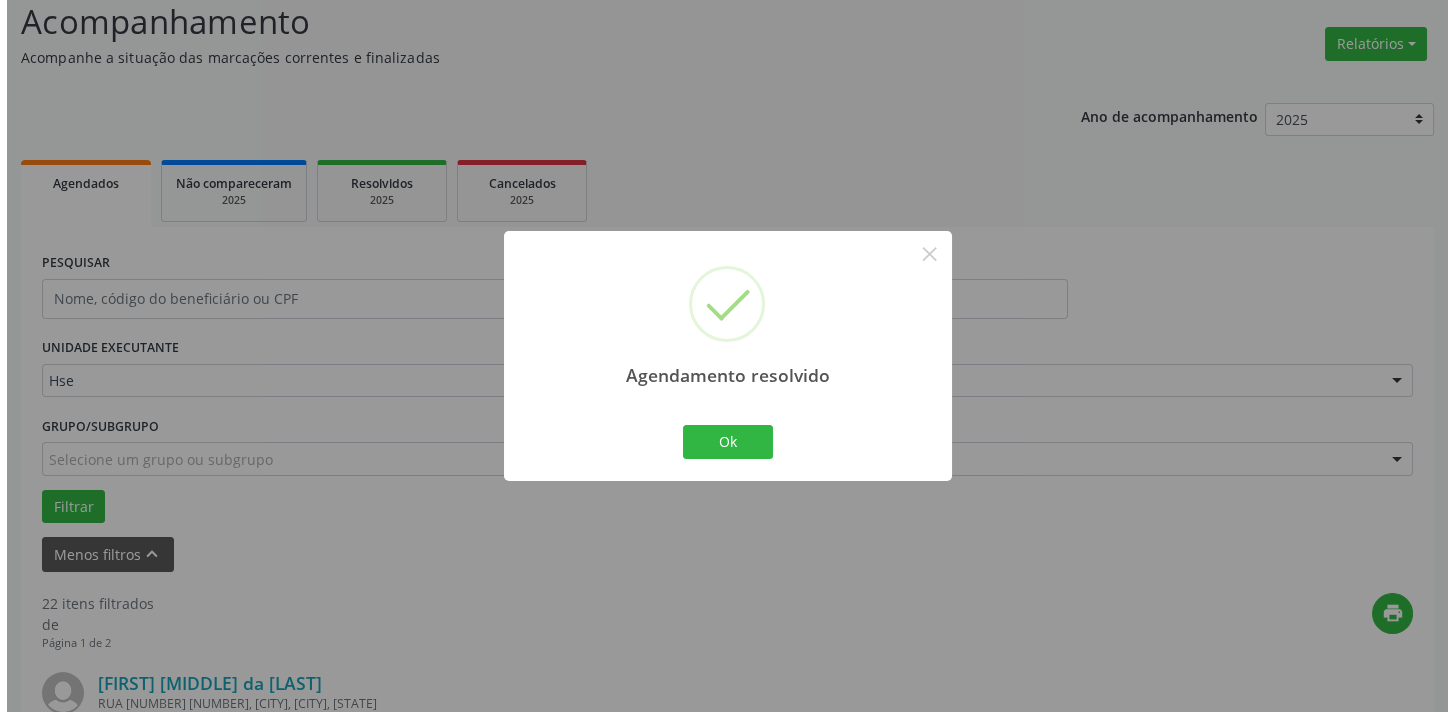 scroll, scrollTop: 545, scrollLeft: 0, axis: vertical 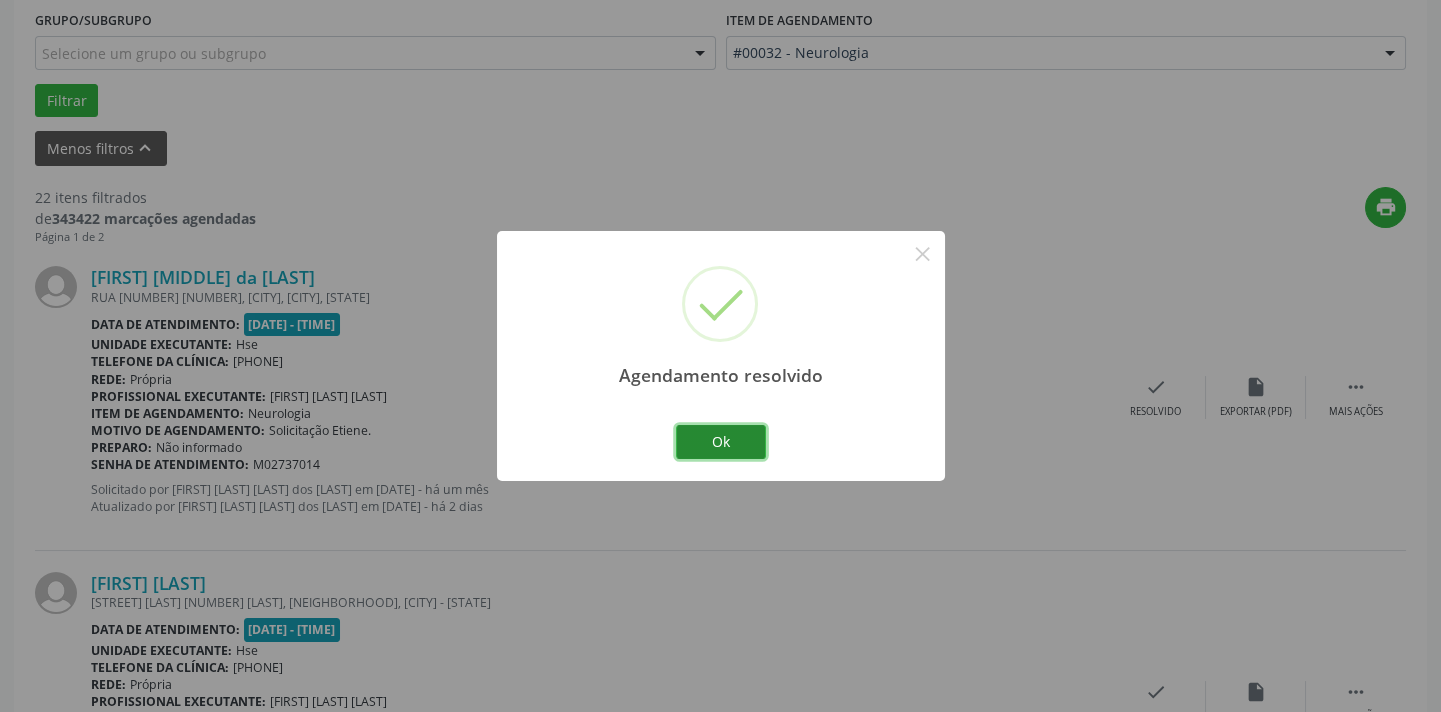 click on "Ok" at bounding box center (721, 442) 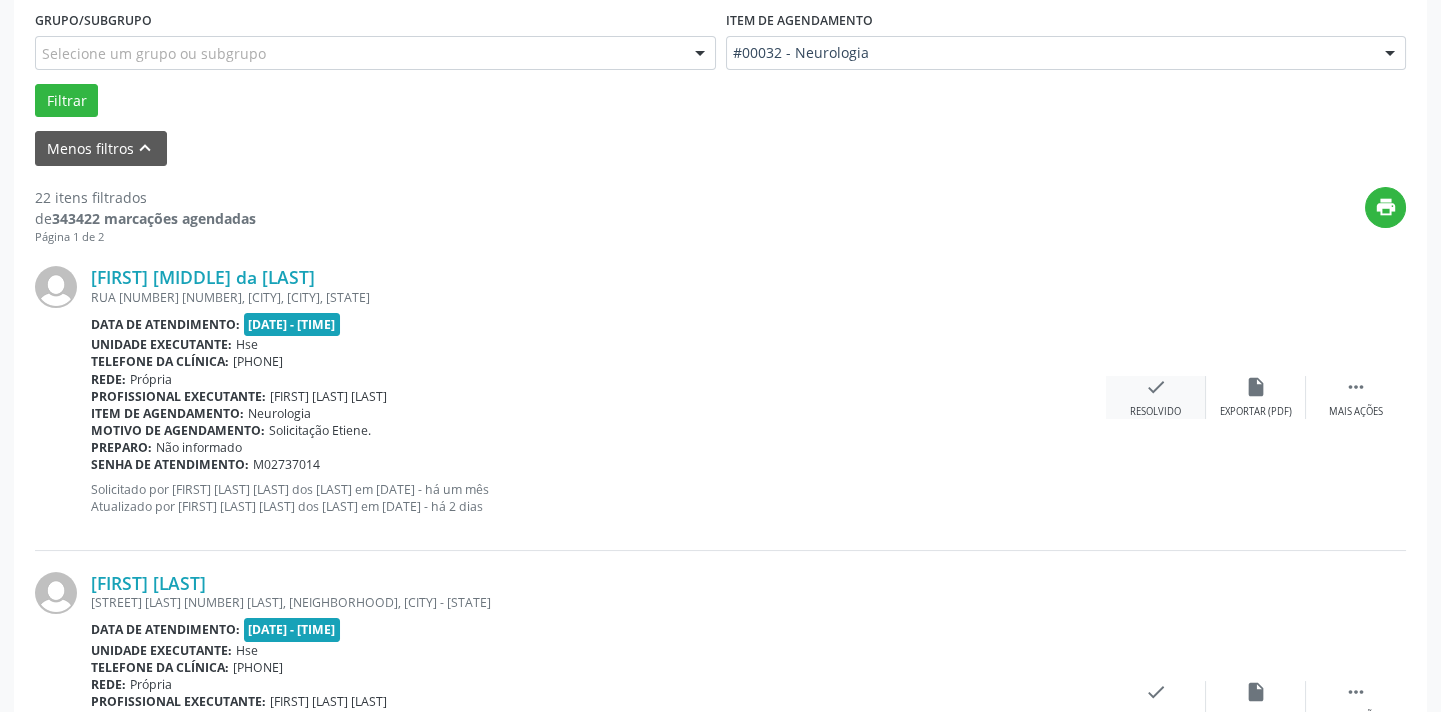 click on "check
Resolvido" at bounding box center [1156, 397] 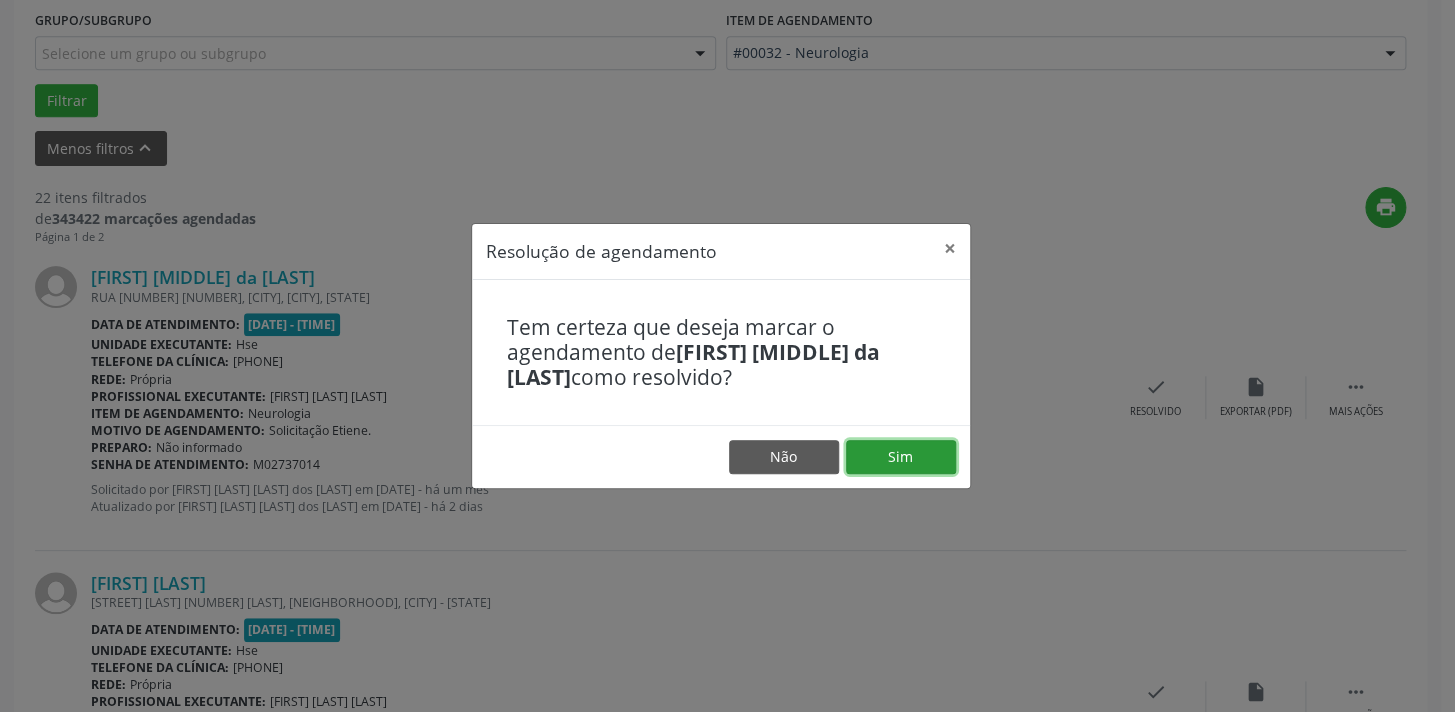 click on "Sim" at bounding box center (901, 457) 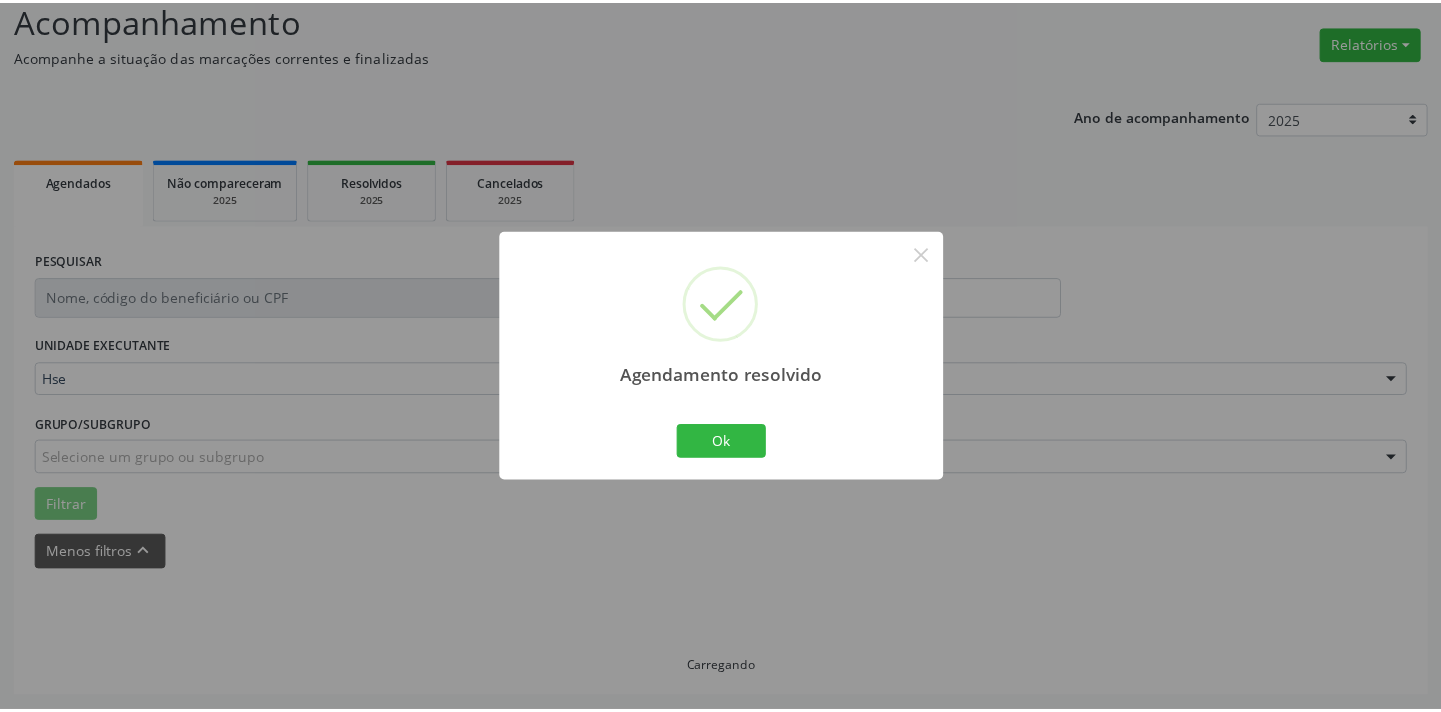 scroll, scrollTop: 139, scrollLeft: 0, axis: vertical 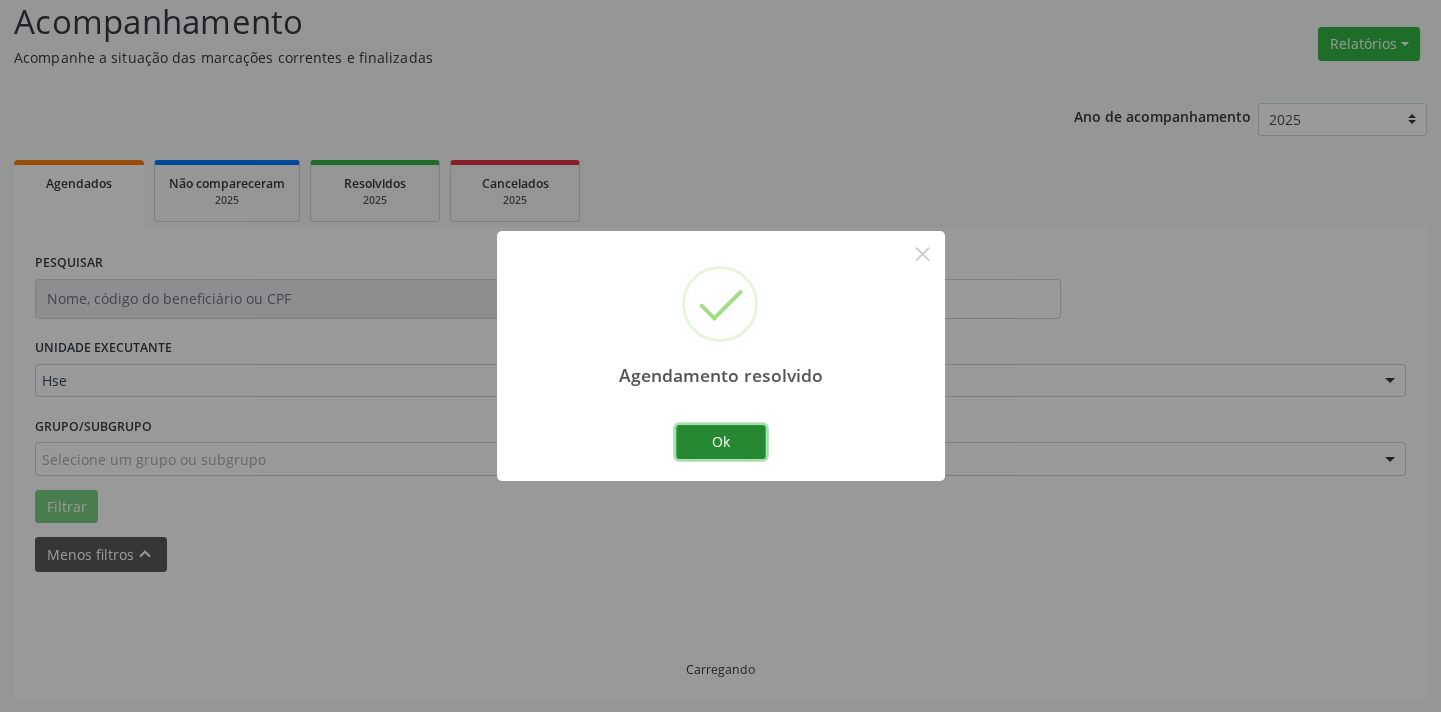 click on "Ok" at bounding box center (721, 442) 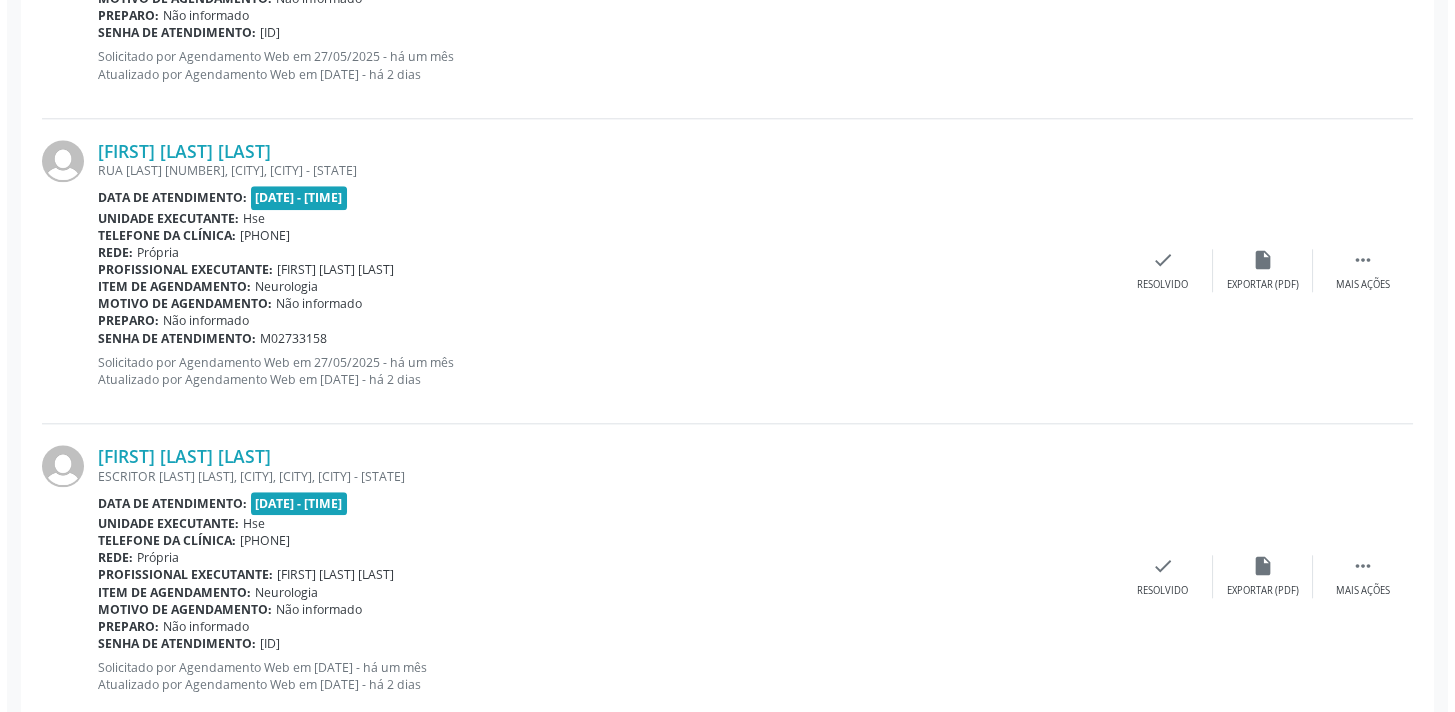 scroll, scrollTop: 4381, scrollLeft: 0, axis: vertical 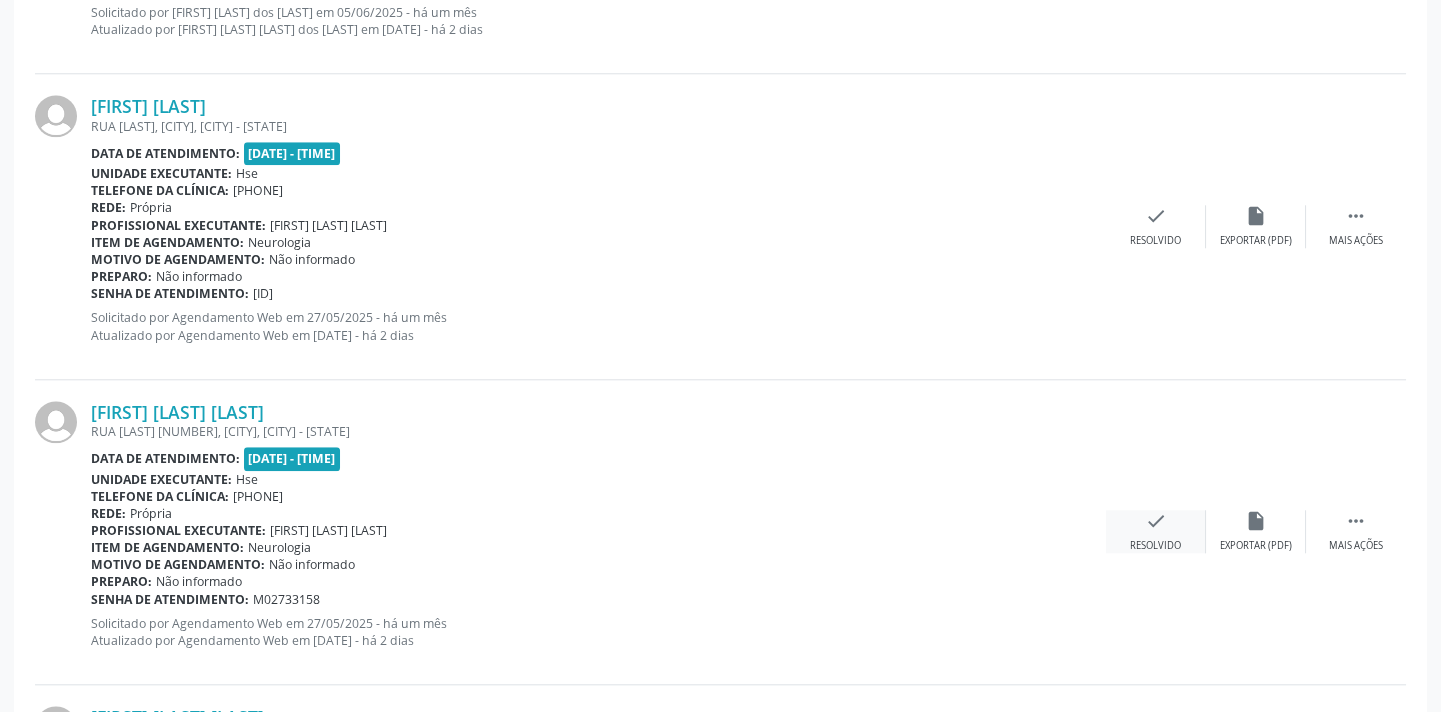 click on "check
Resolvido" at bounding box center (1156, 531) 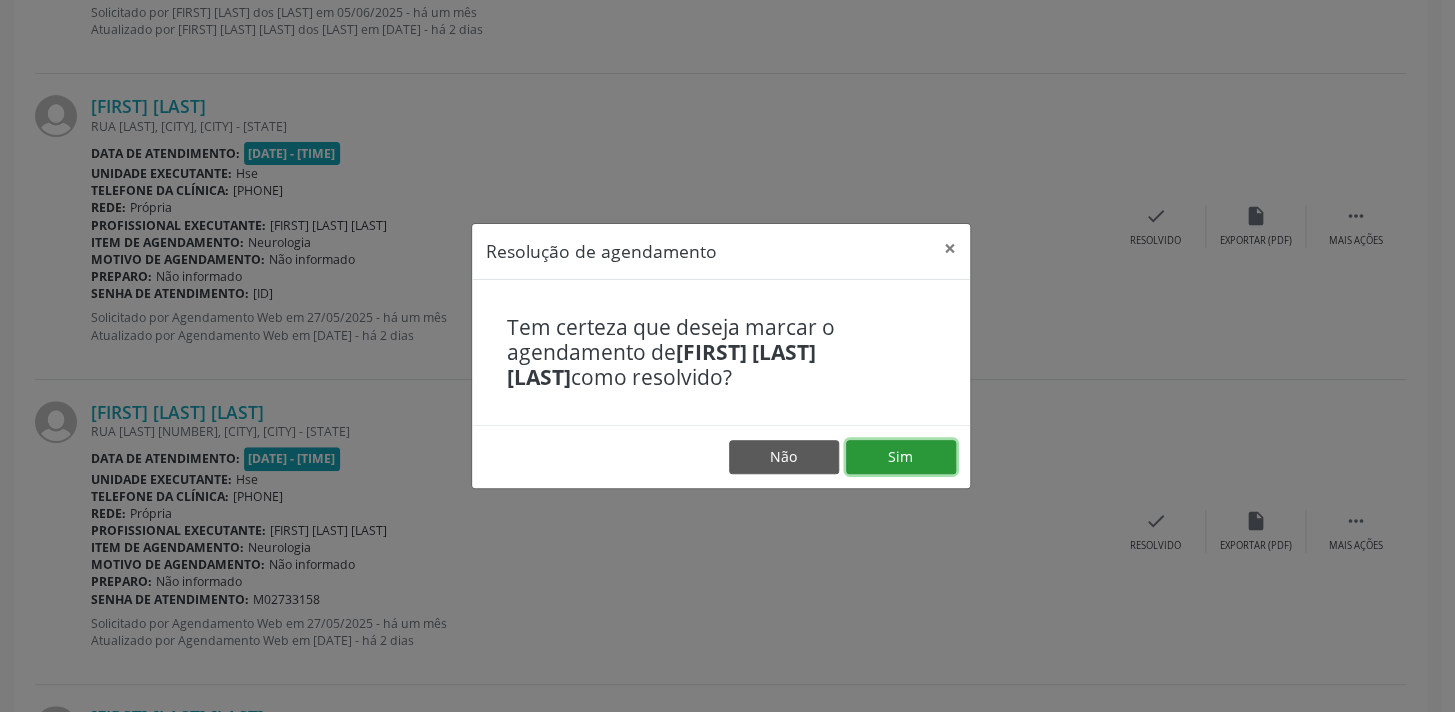 click on "Sim" at bounding box center (901, 457) 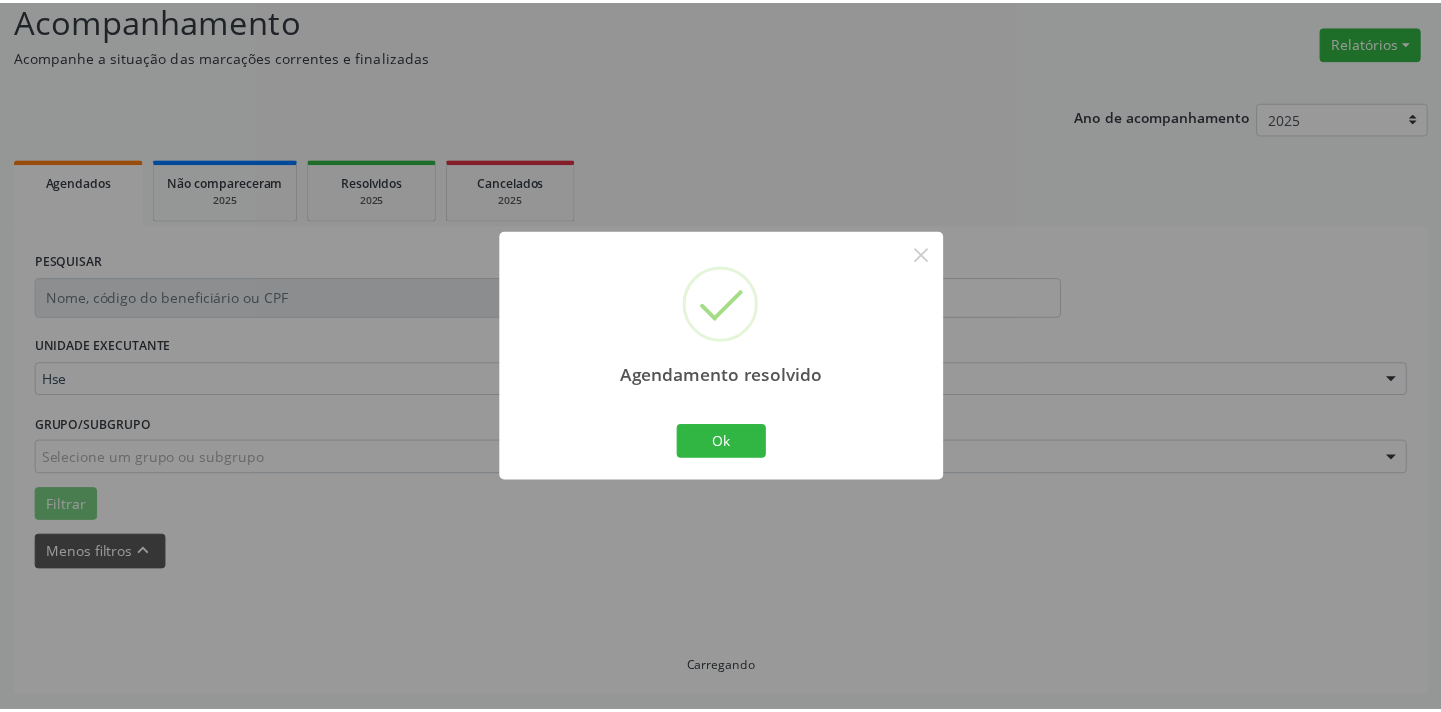 scroll, scrollTop: 139, scrollLeft: 0, axis: vertical 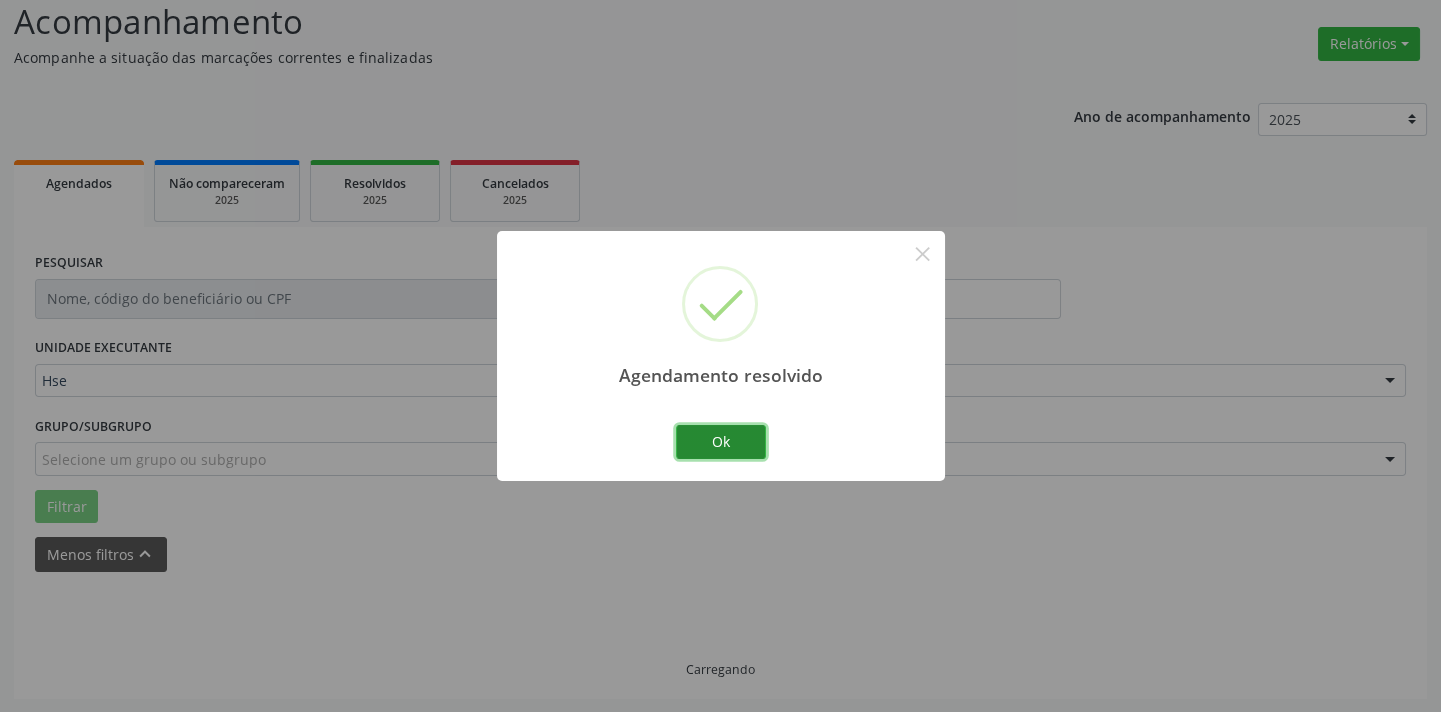 click on "Ok" at bounding box center (721, 442) 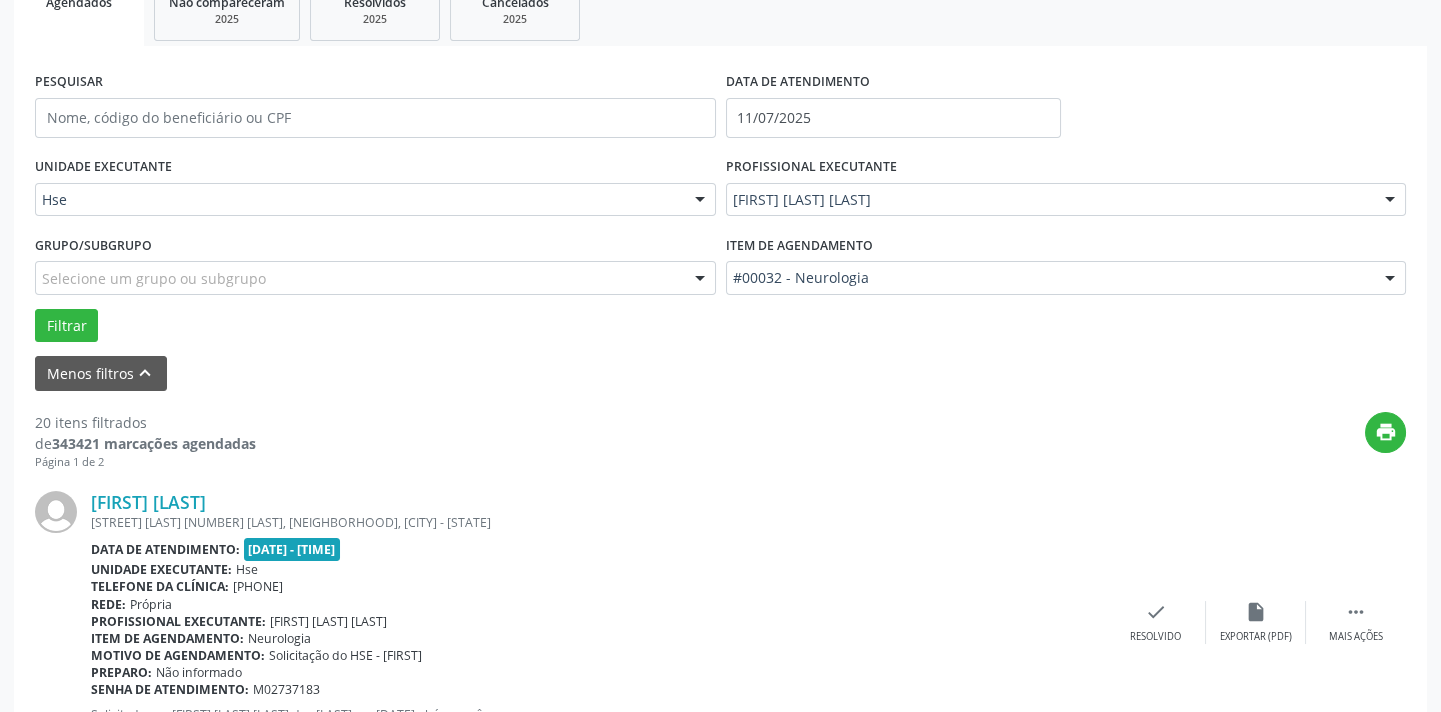 scroll, scrollTop: 411, scrollLeft: 0, axis: vertical 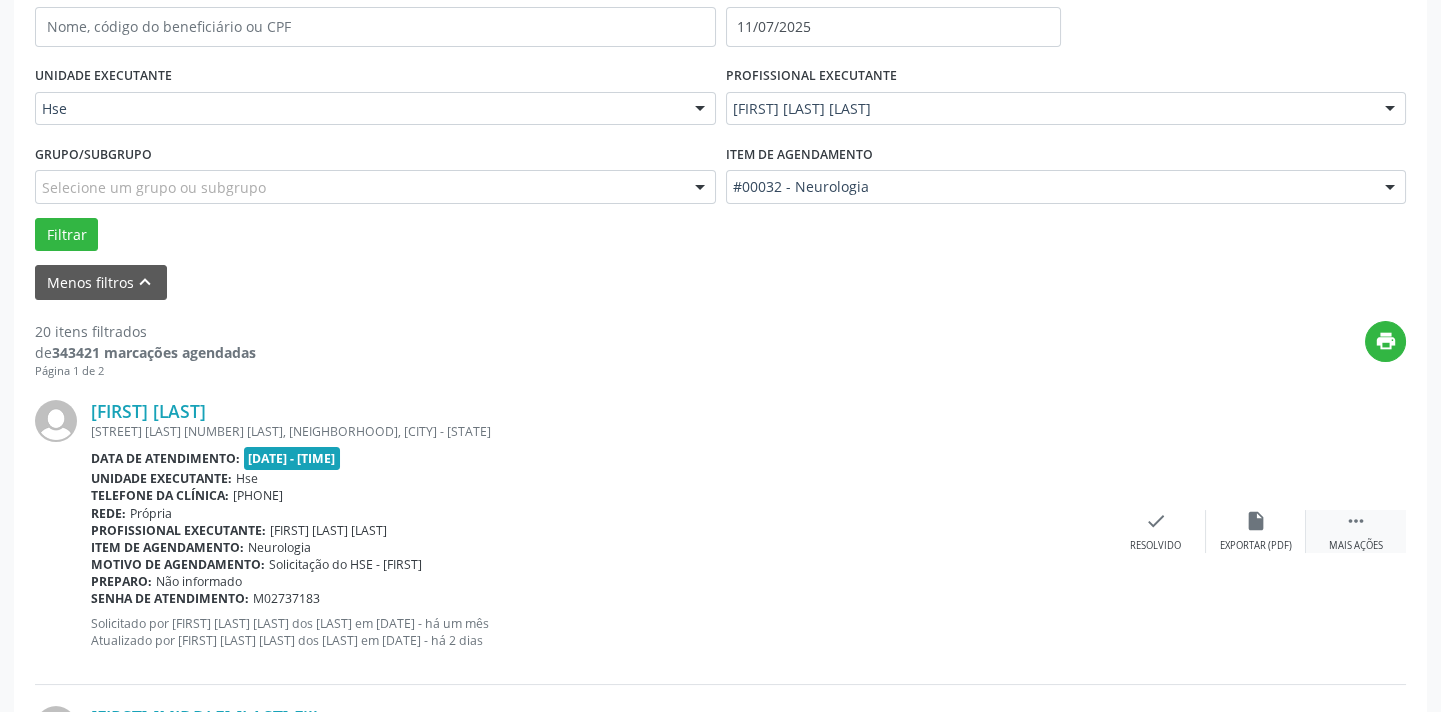 click on "
Mais ações" at bounding box center (1356, 531) 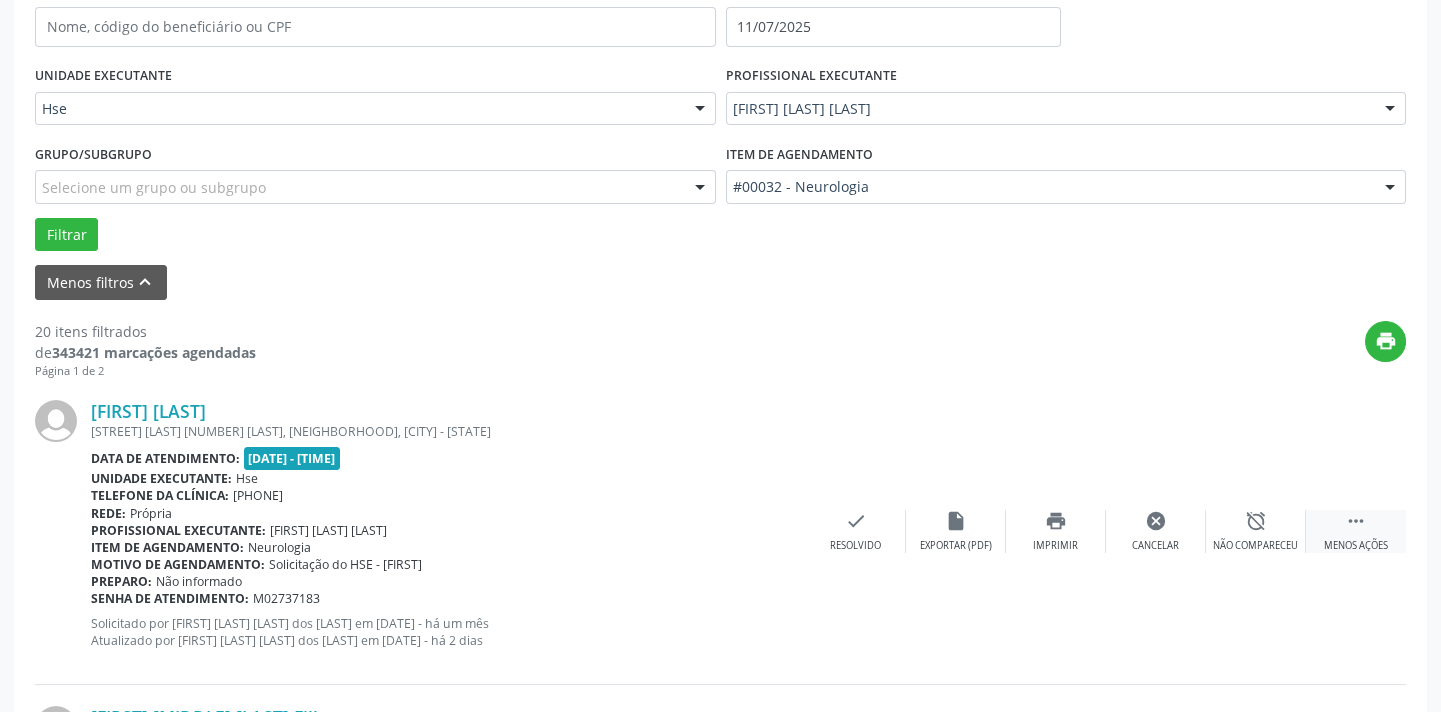 click on "
Menos ações" at bounding box center (1356, 531) 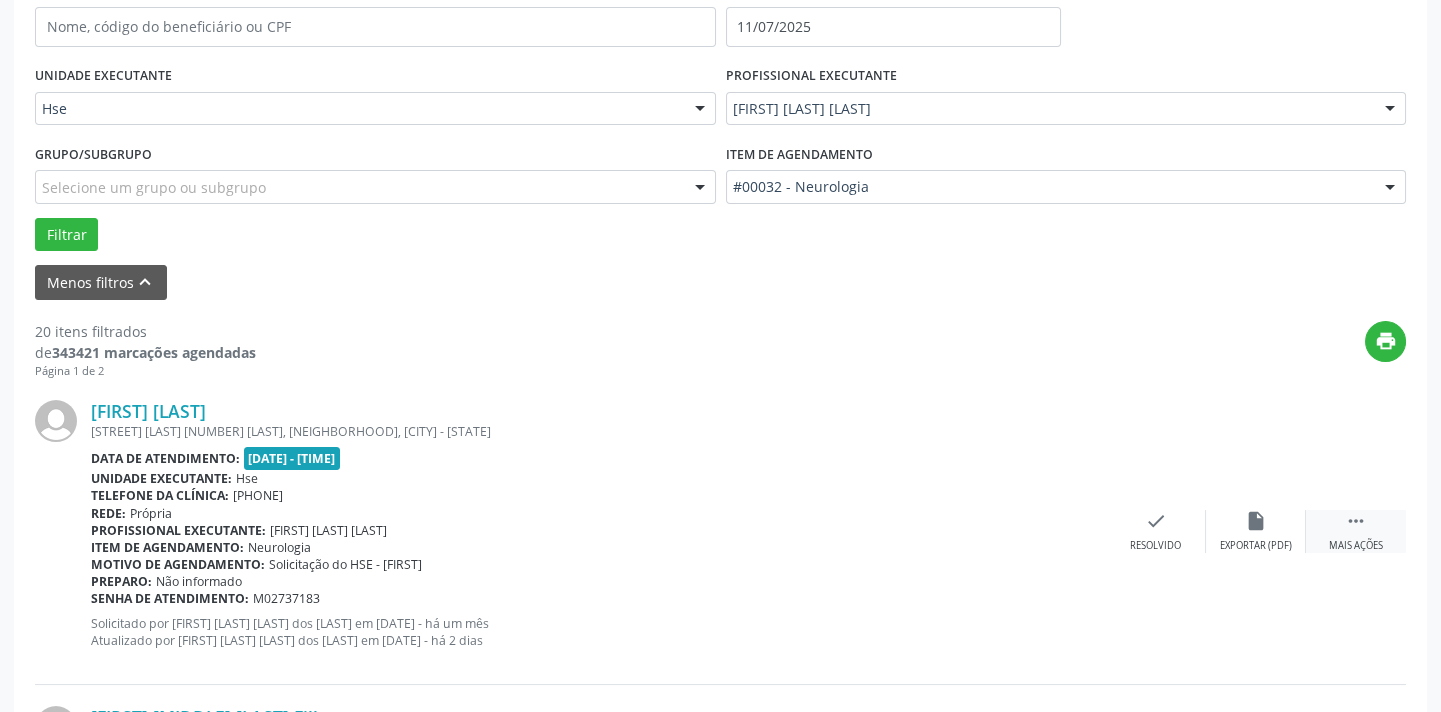 click on "
Mais ações" at bounding box center [1356, 531] 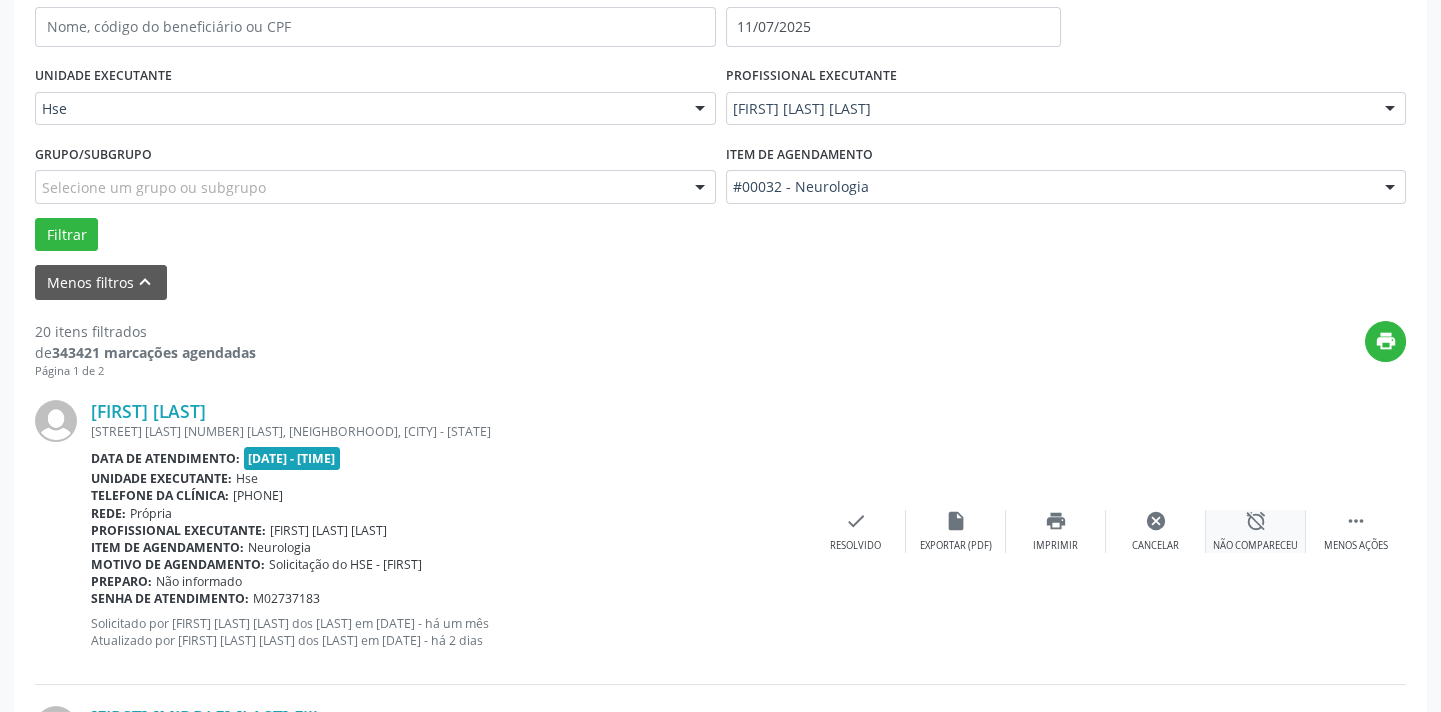 click on "alarm_off
Não compareceu" at bounding box center (1256, 531) 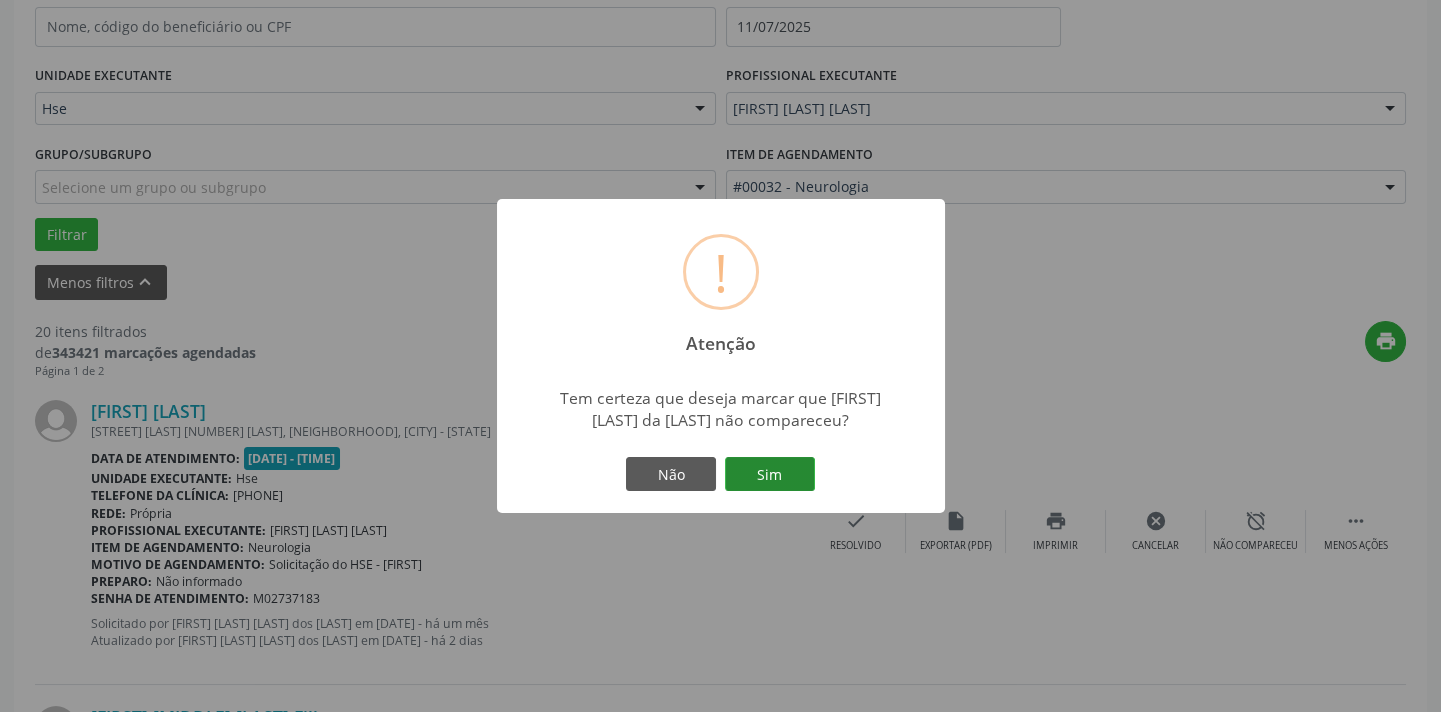 click on "Sim" at bounding box center [770, 474] 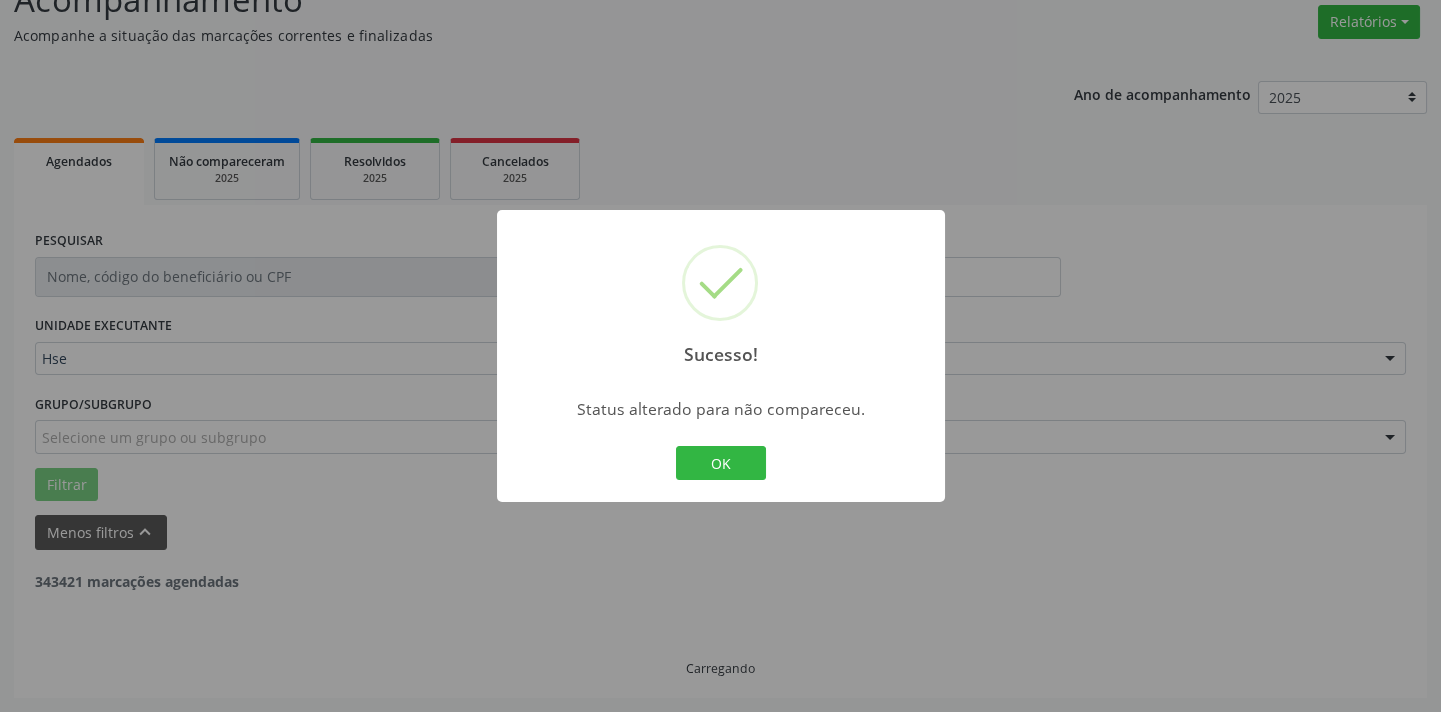 scroll, scrollTop: 160, scrollLeft: 0, axis: vertical 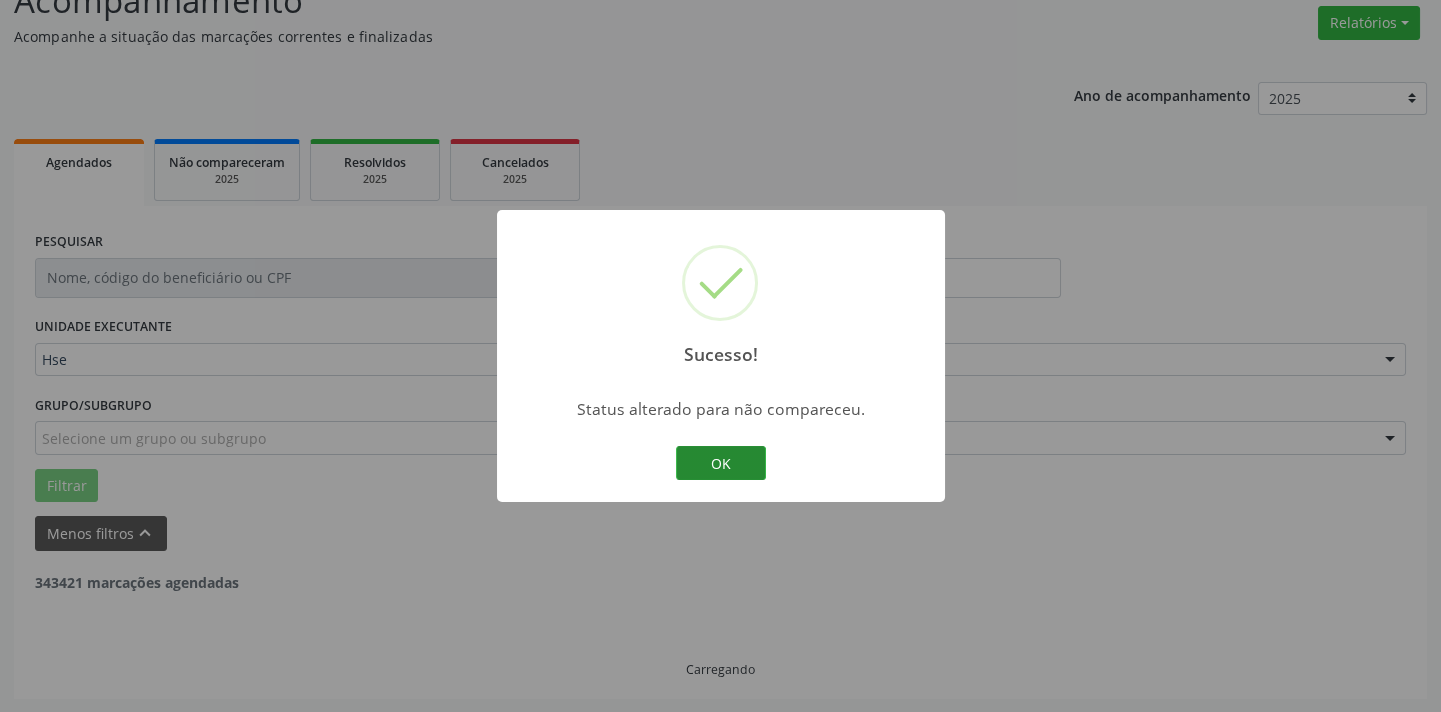 click on "OK" at bounding box center (721, 463) 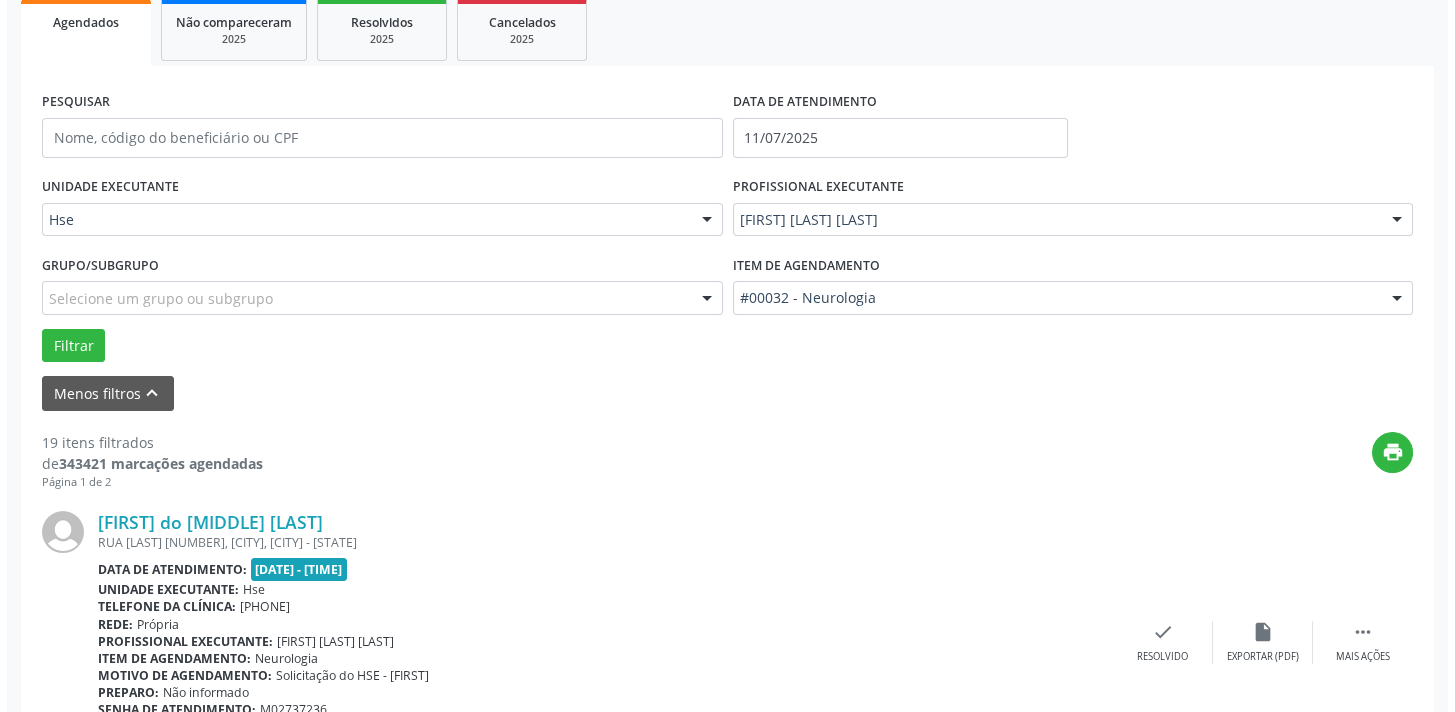 scroll, scrollTop: 432, scrollLeft: 0, axis: vertical 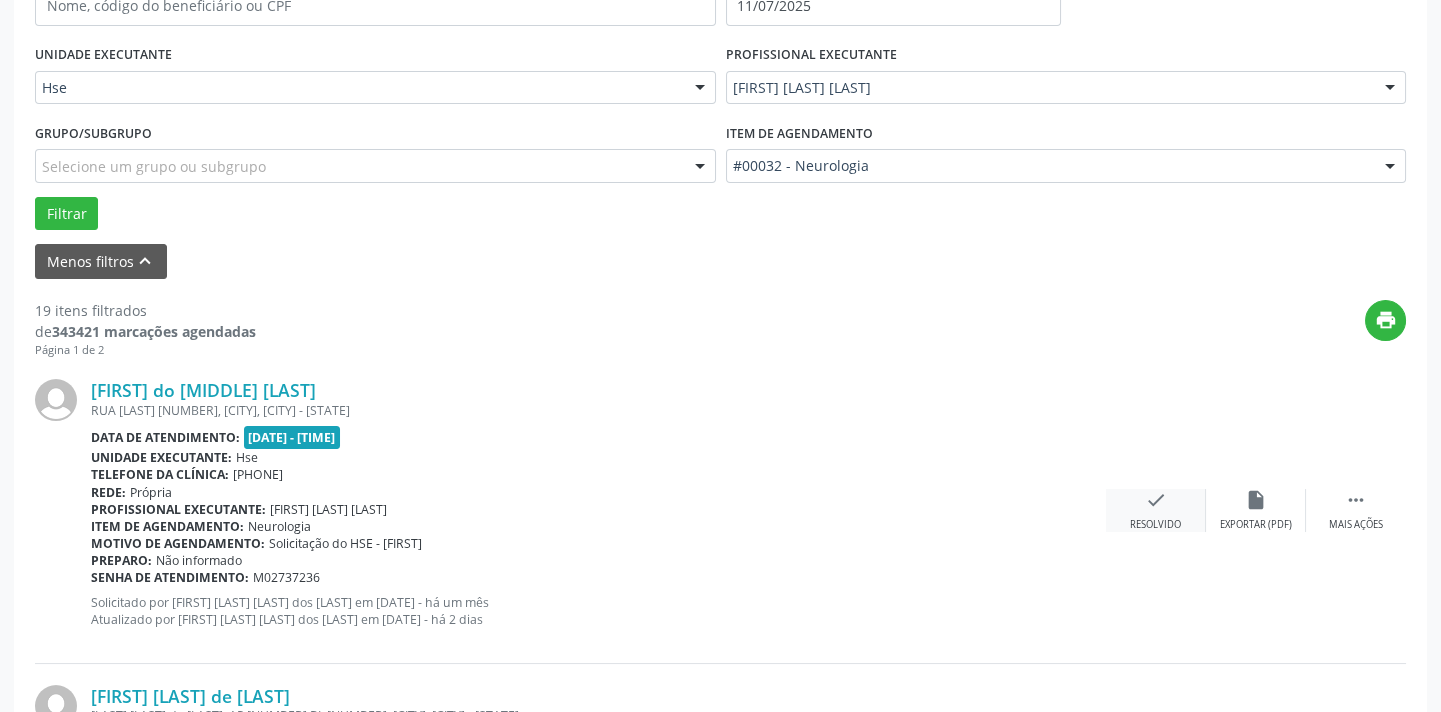 click on "check" at bounding box center [1156, 500] 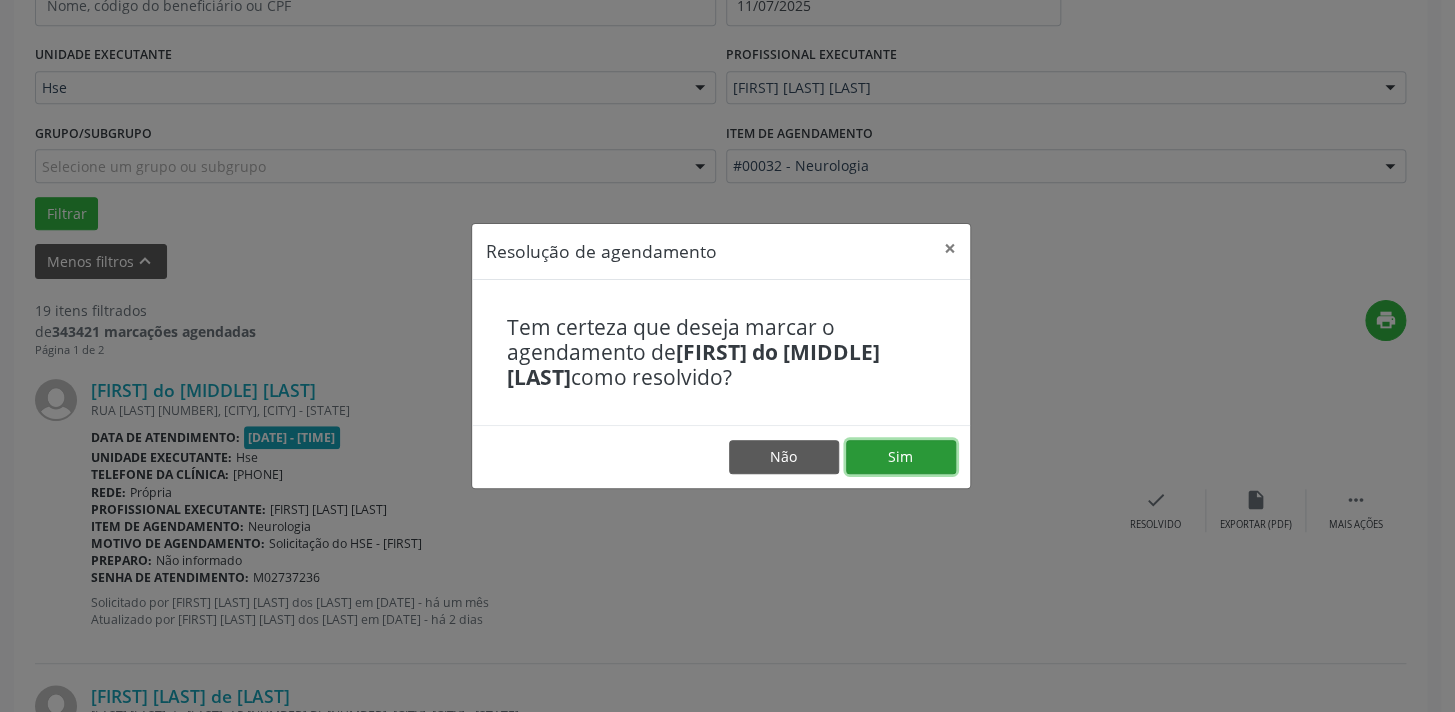 click on "Sim" at bounding box center [901, 457] 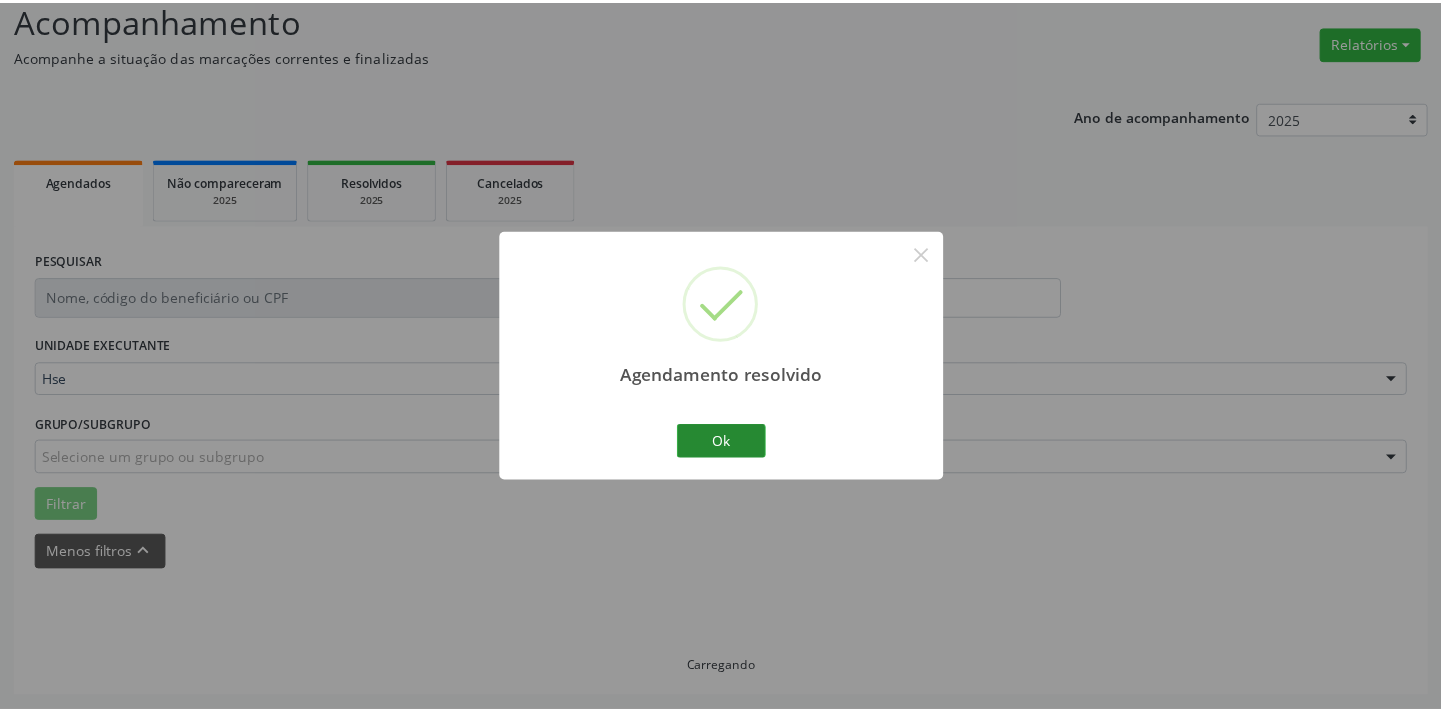 scroll, scrollTop: 139, scrollLeft: 0, axis: vertical 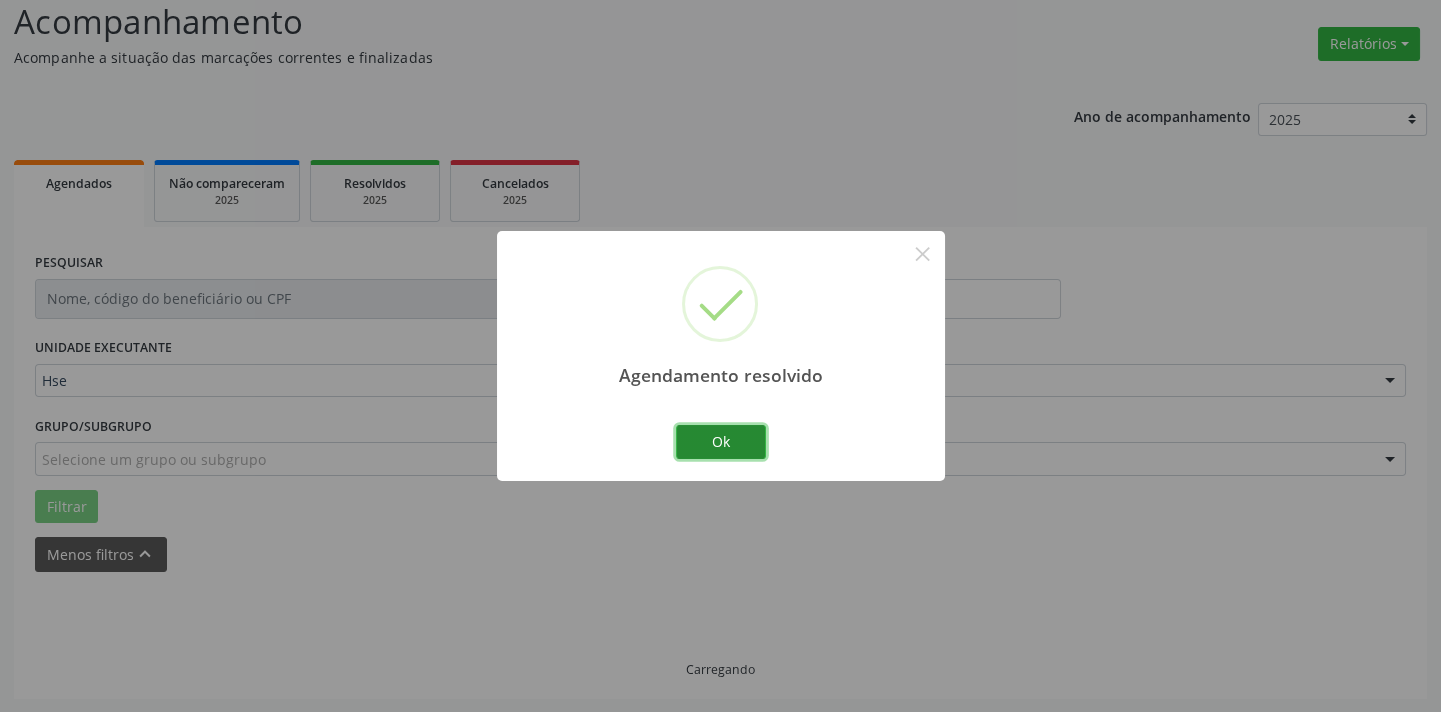 click on "Ok" at bounding box center (721, 442) 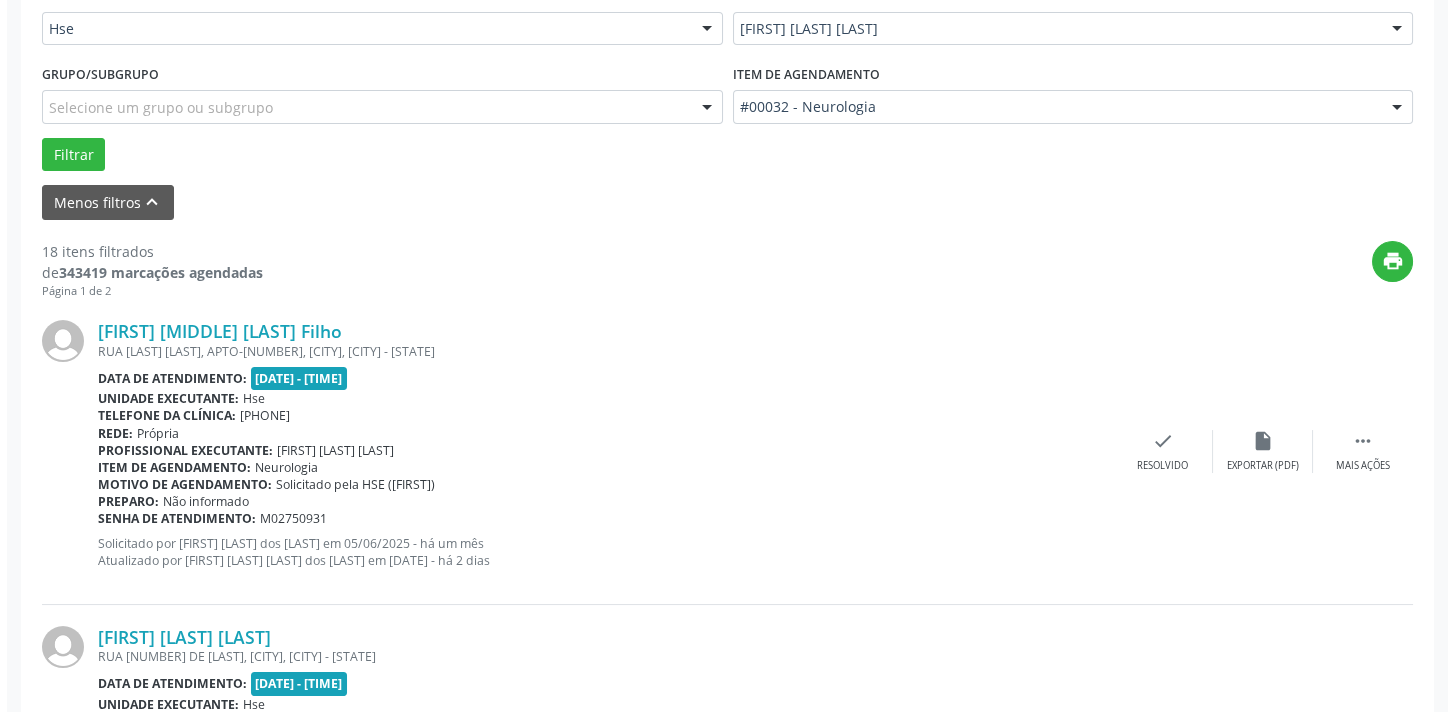 scroll, scrollTop: 502, scrollLeft: 0, axis: vertical 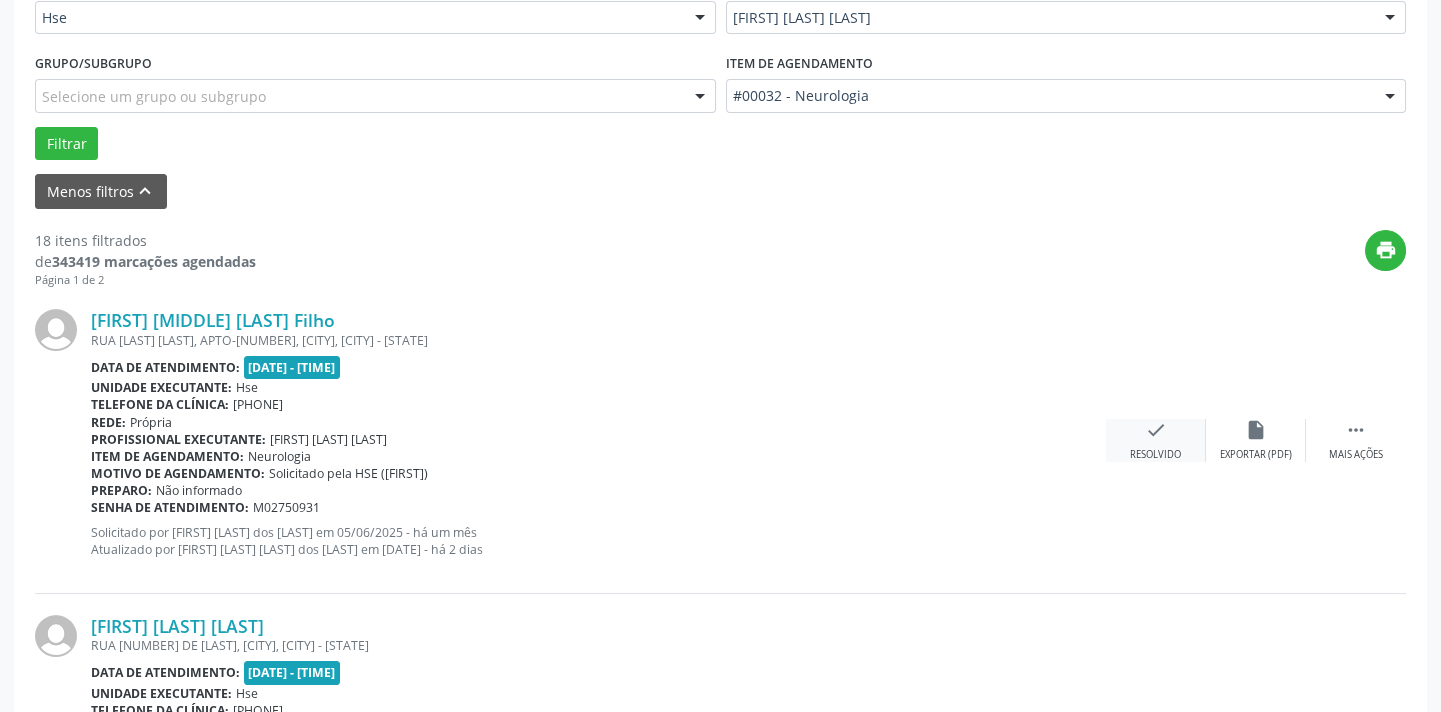 click on "check
Resolvido" at bounding box center [1156, 440] 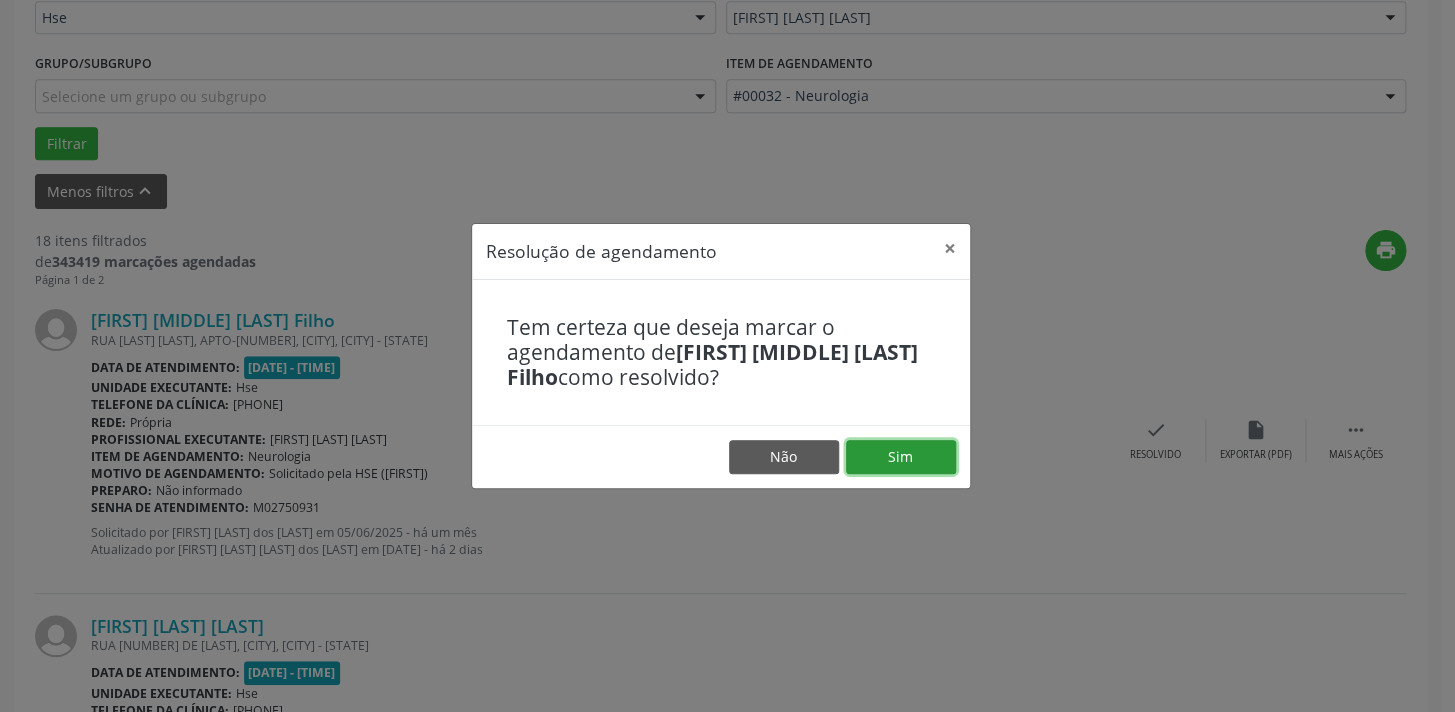 click on "Sim" at bounding box center (901, 457) 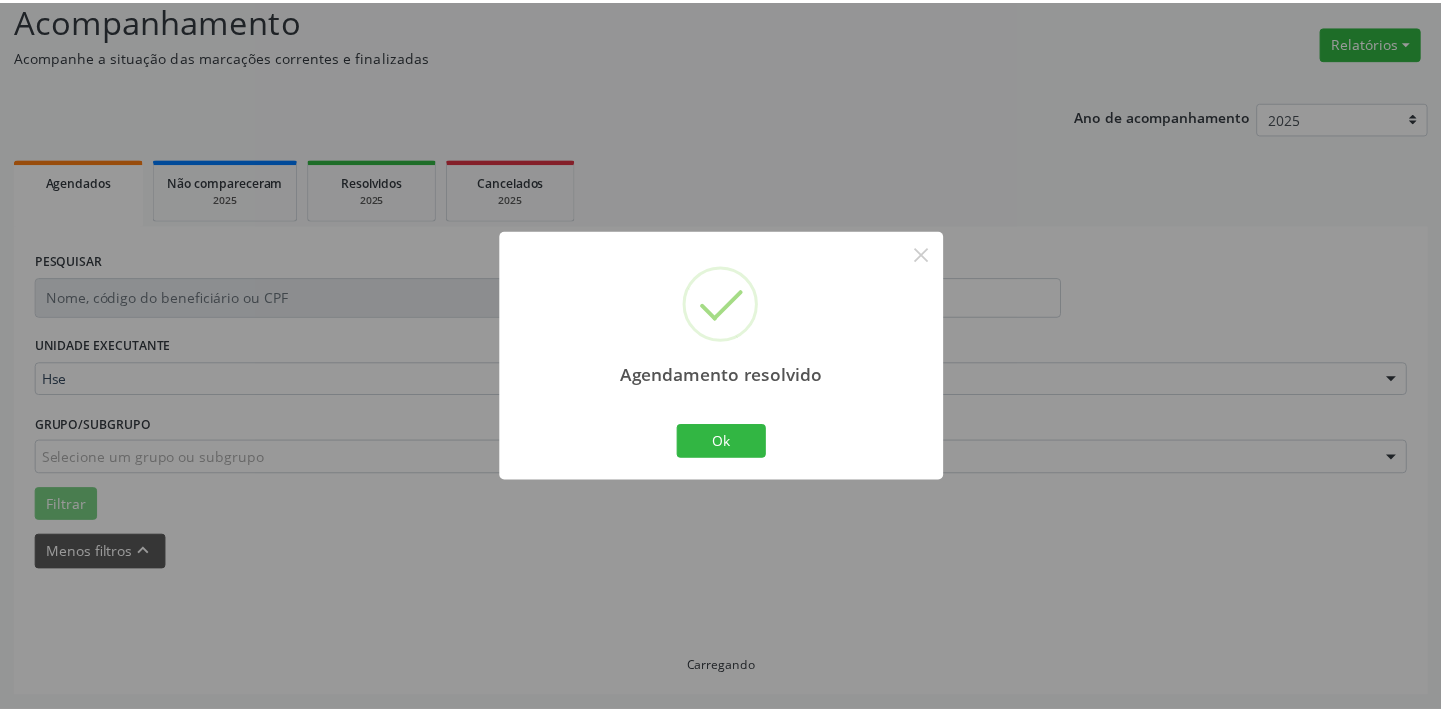 scroll, scrollTop: 139, scrollLeft: 0, axis: vertical 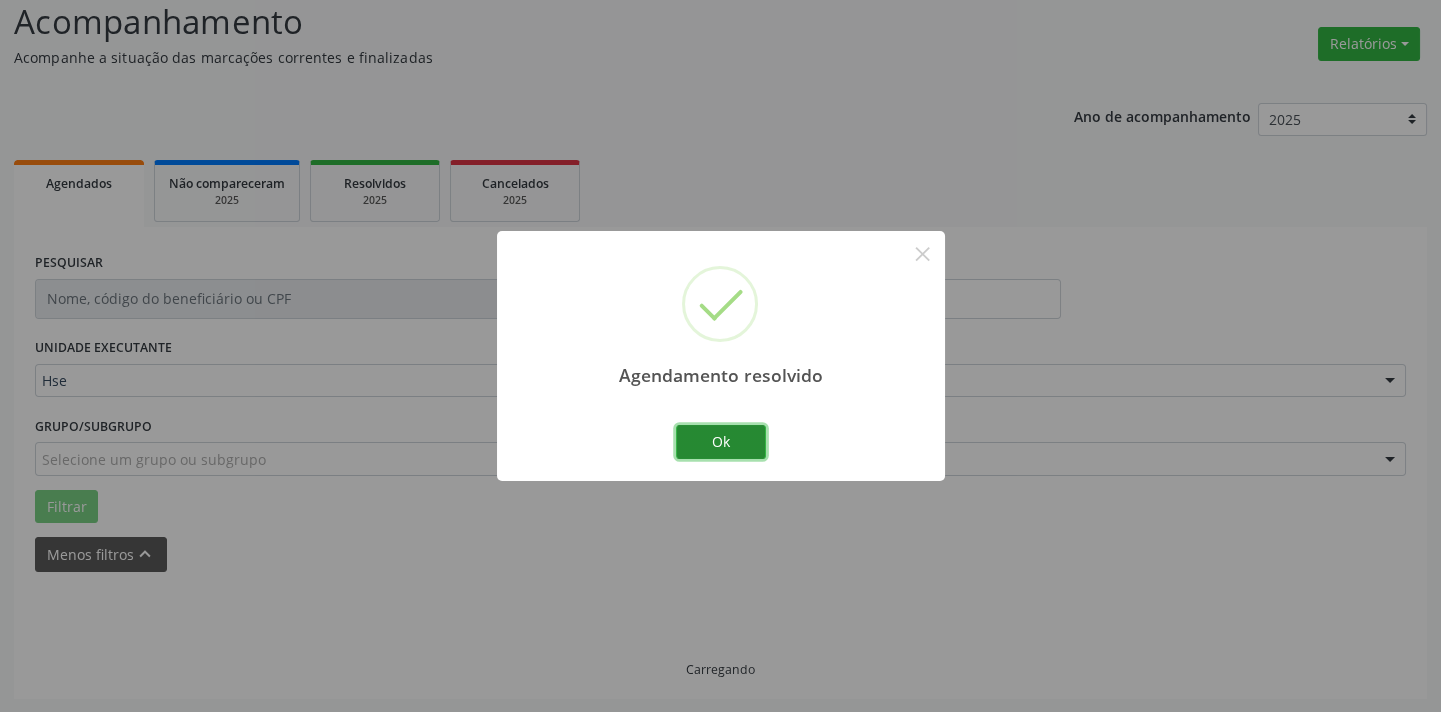 click on "Ok" at bounding box center [721, 442] 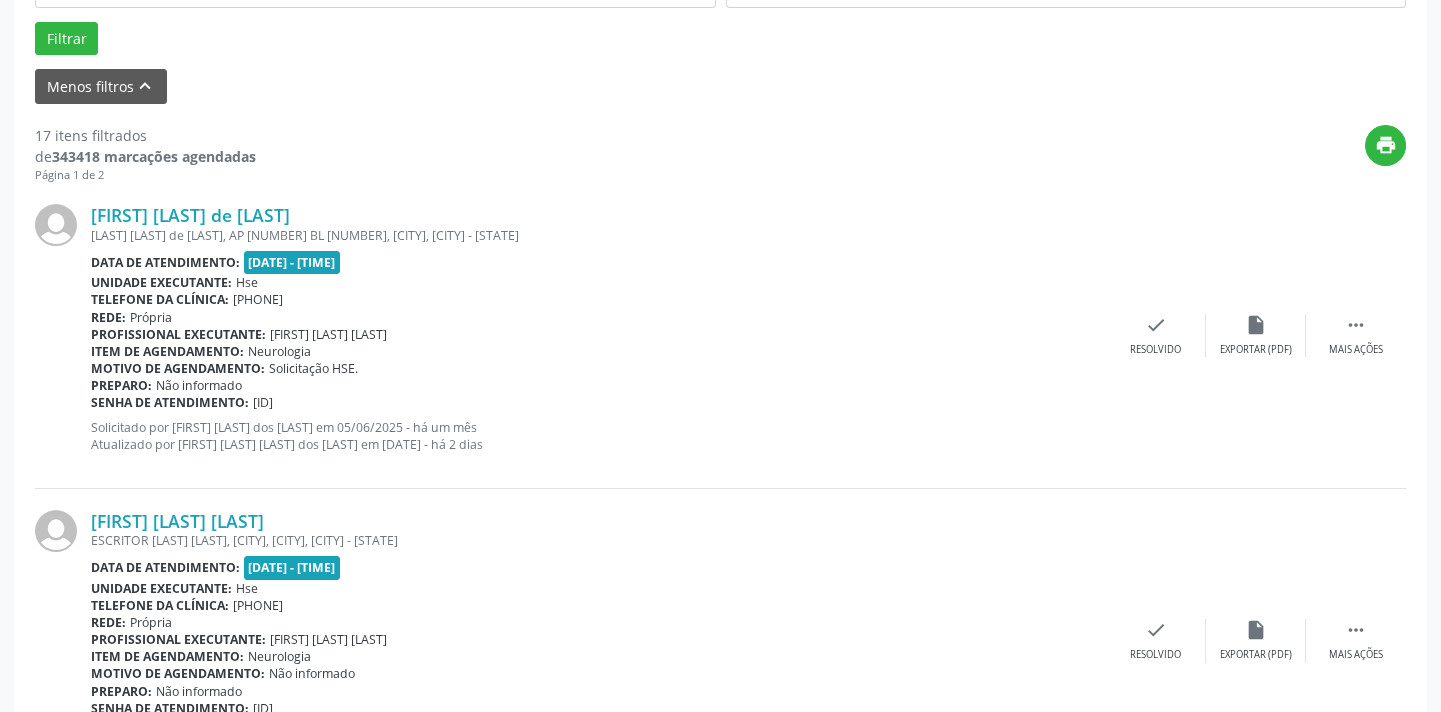 scroll, scrollTop: 614, scrollLeft: 0, axis: vertical 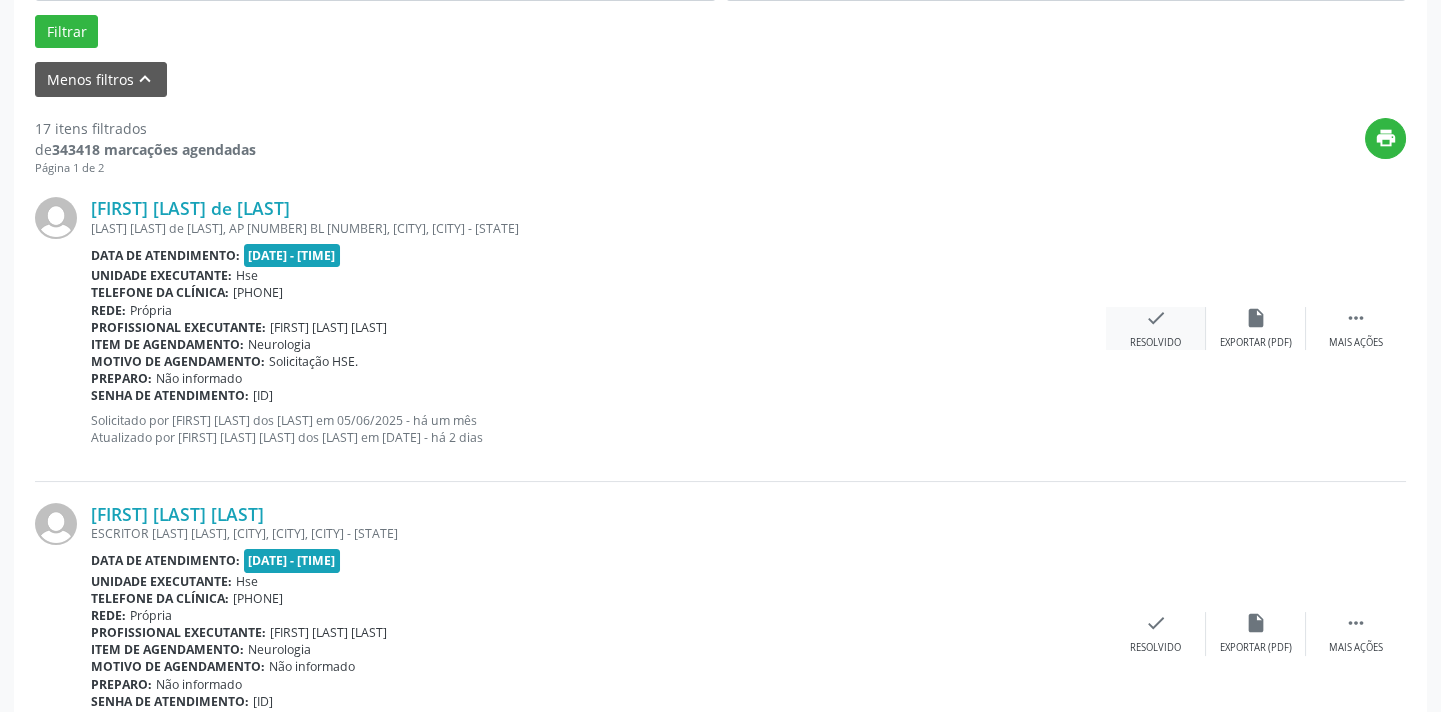 click on "check" at bounding box center (1156, 318) 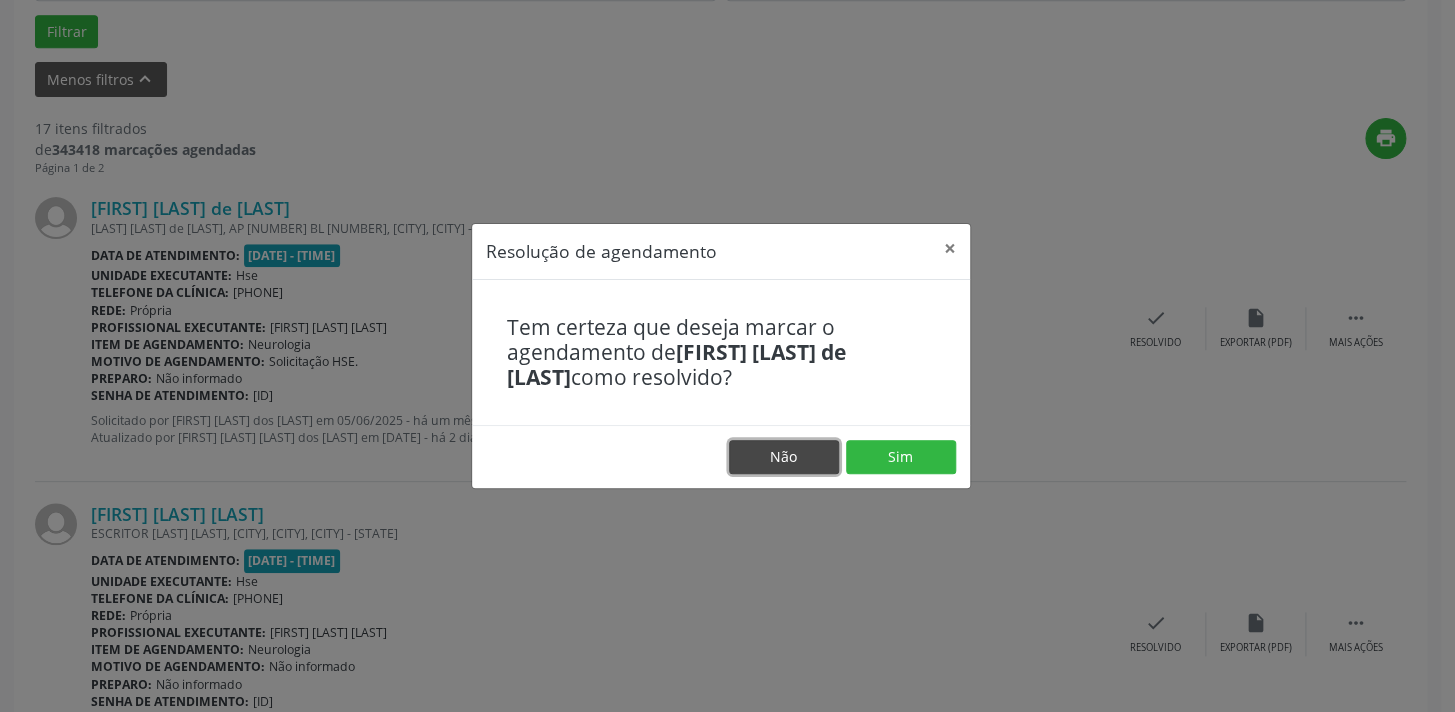 click on "Não" at bounding box center (784, 457) 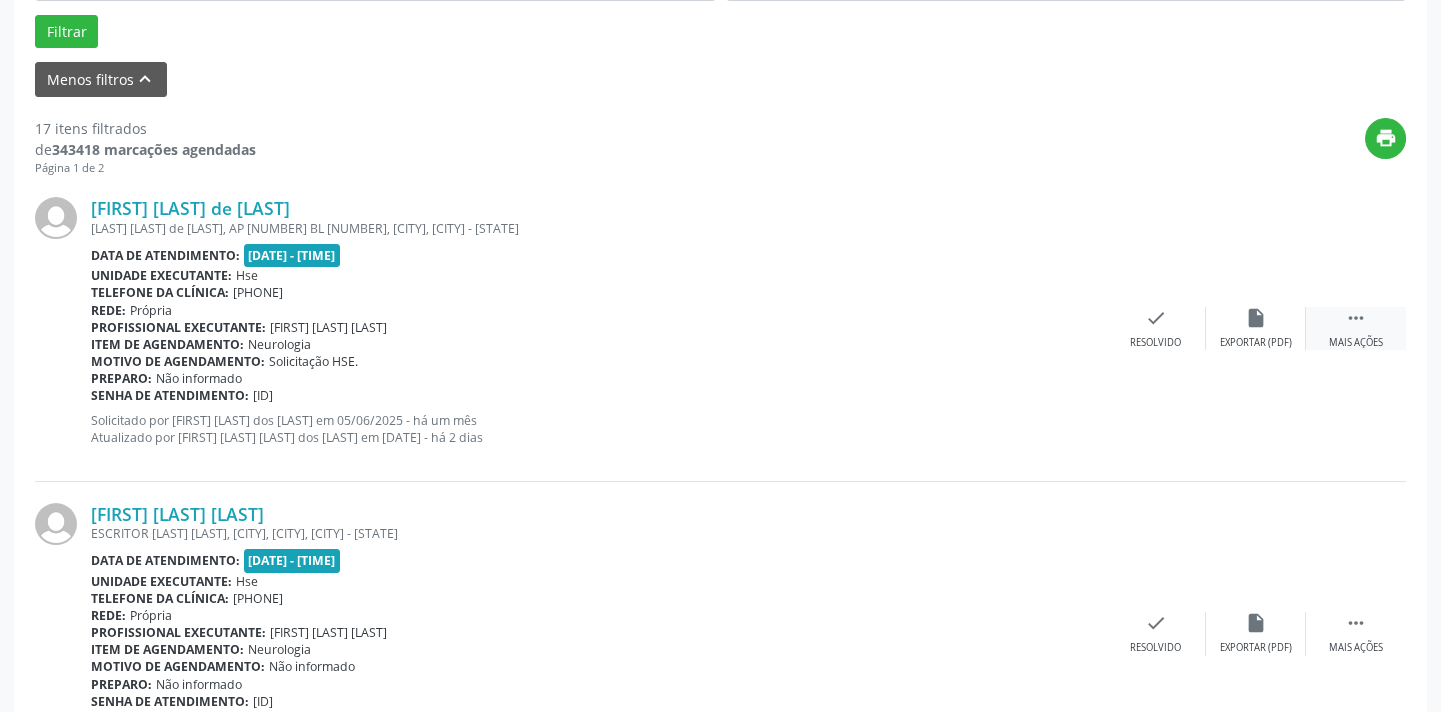 click on "
Mais ações" at bounding box center [1356, 328] 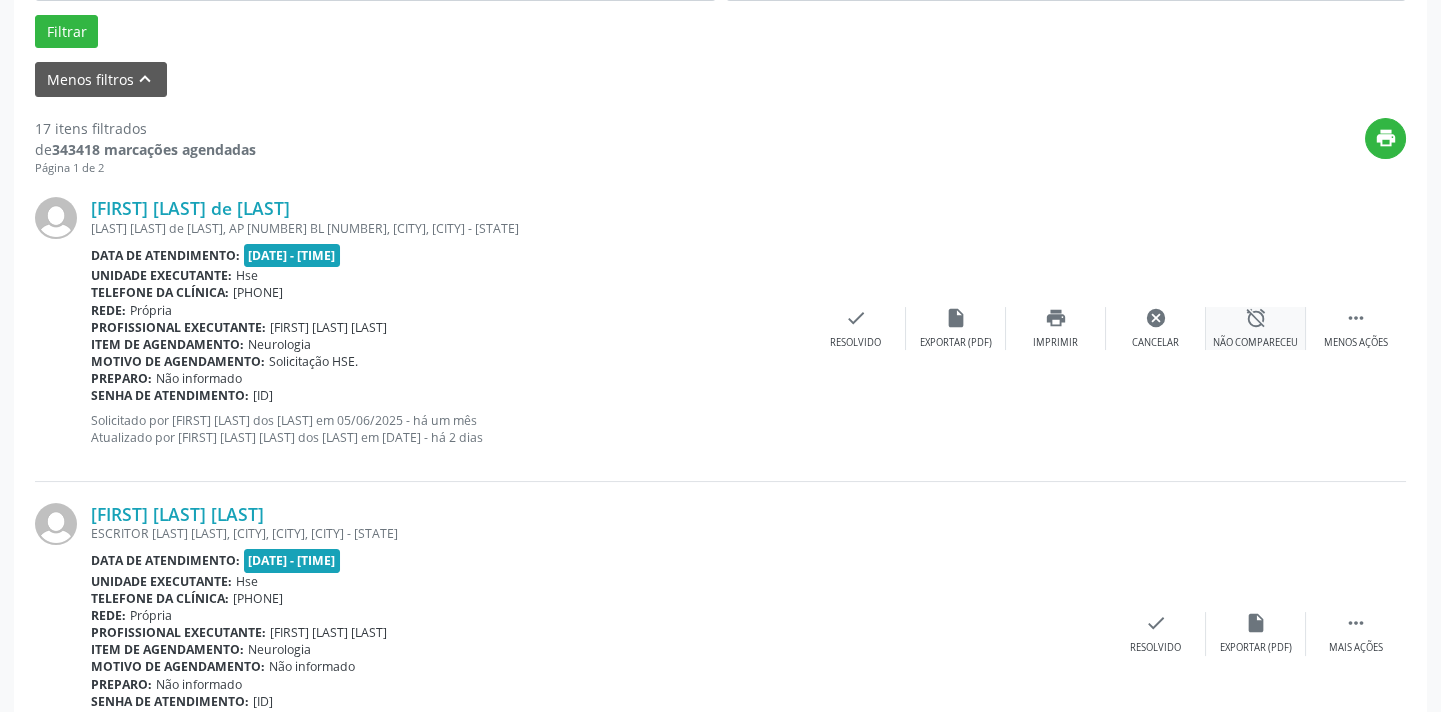 click on "alarm_off
Não compareceu" at bounding box center (1256, 328) 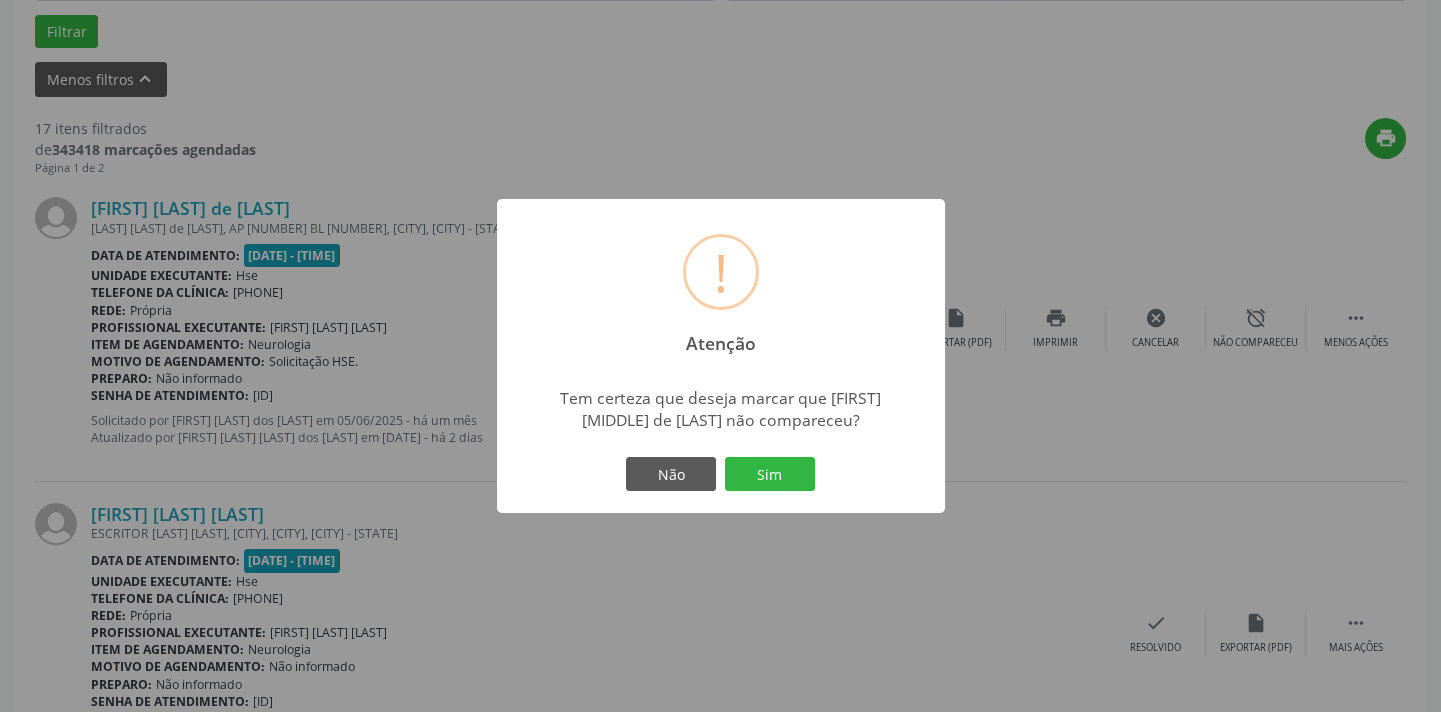 click on "Sim" at bounding box center [770, 474] 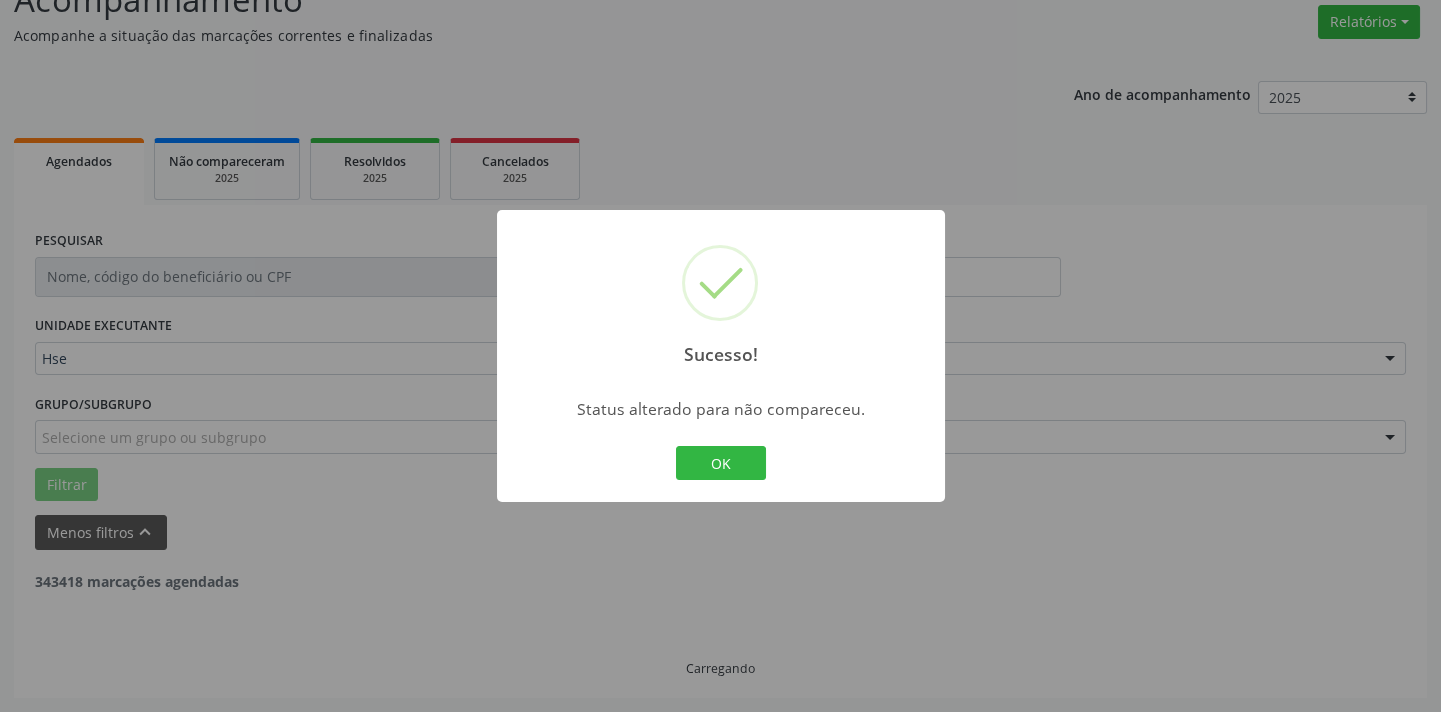 scroll, scrollTop: 160, scrollLeft: 0, axis: vertical 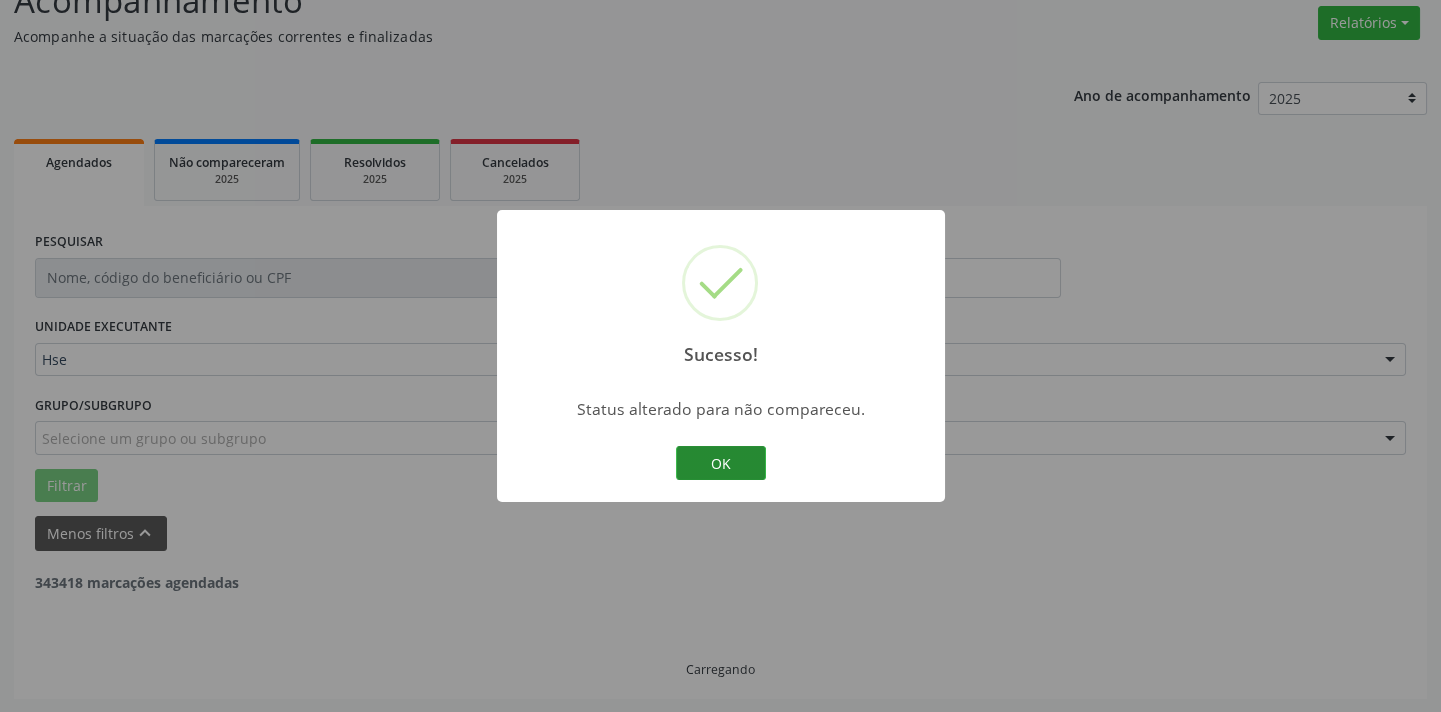 click on "OK" at bounding box center [721, 463] 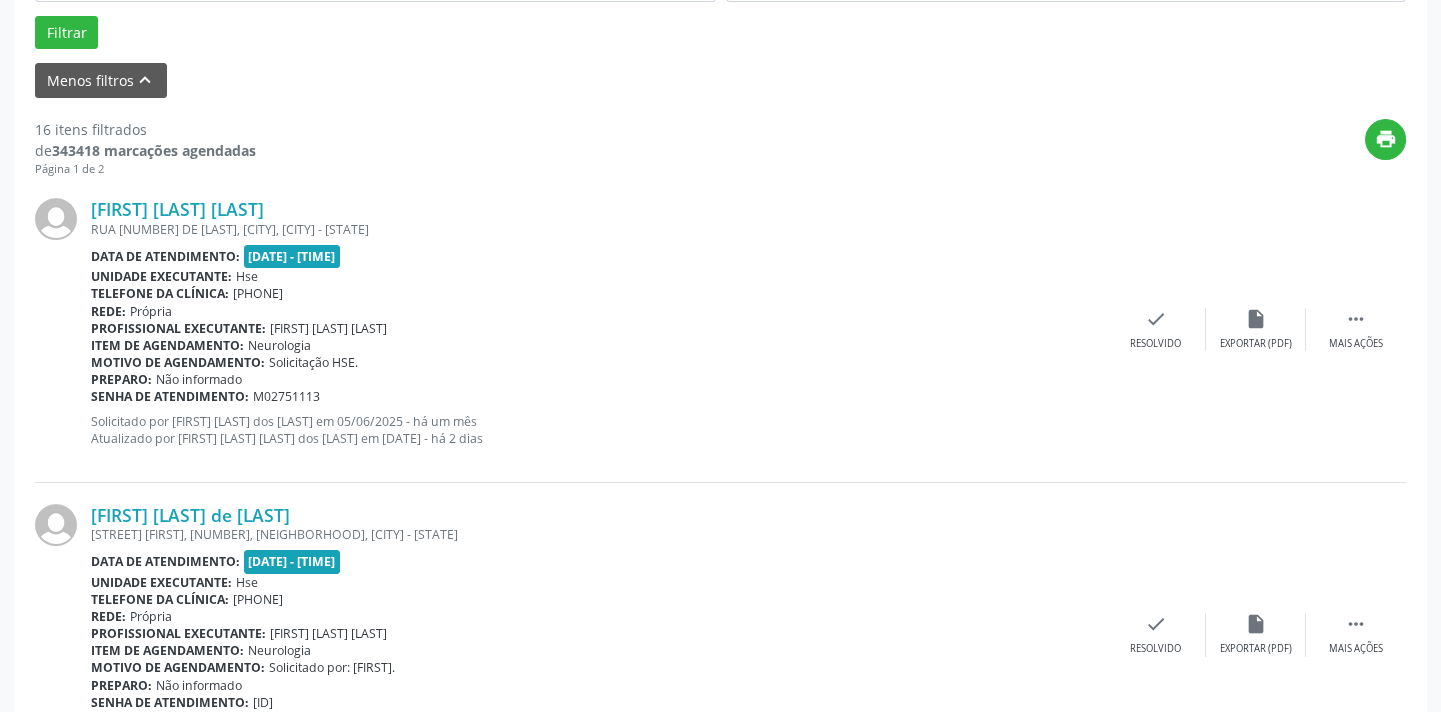 scroll, scrollTop: 614, scrollLeft: 0, axis: vertical 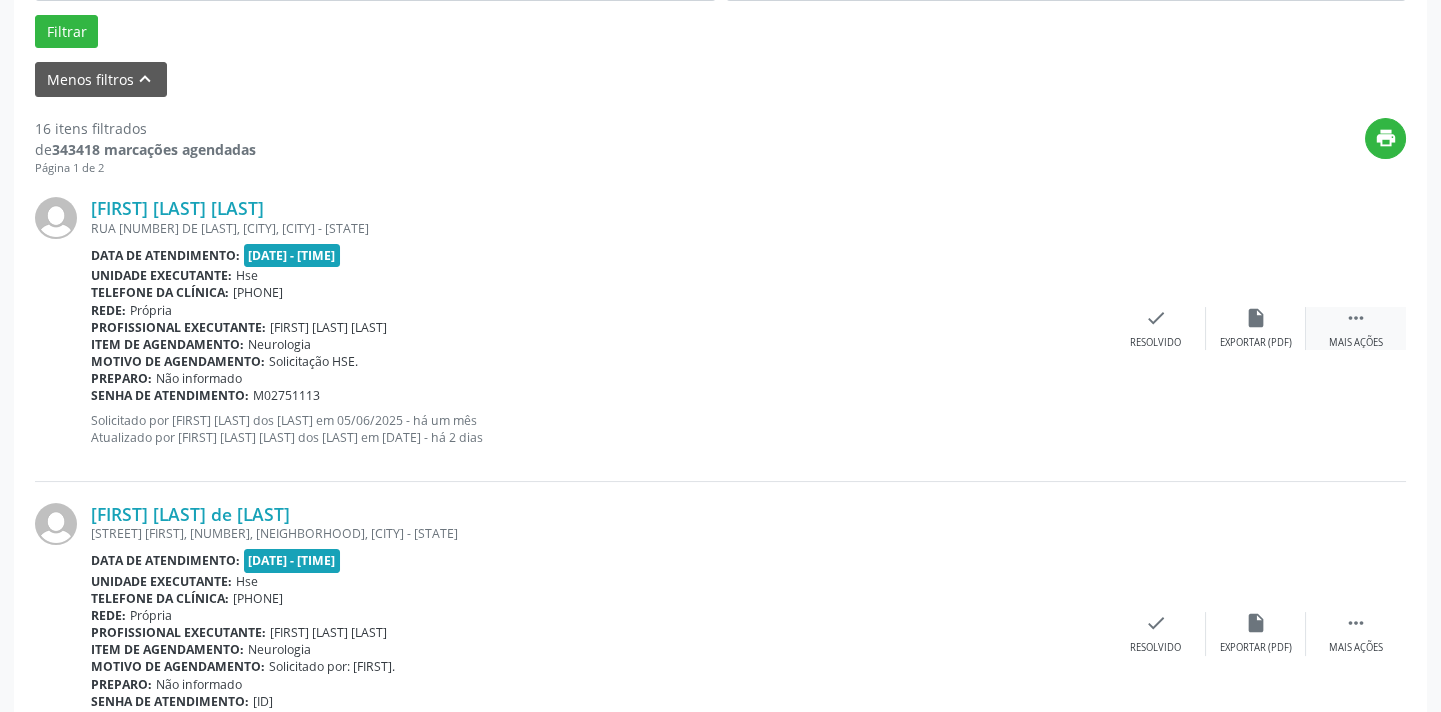 click on "
Mais ações" at bounding box center [1356, 328] 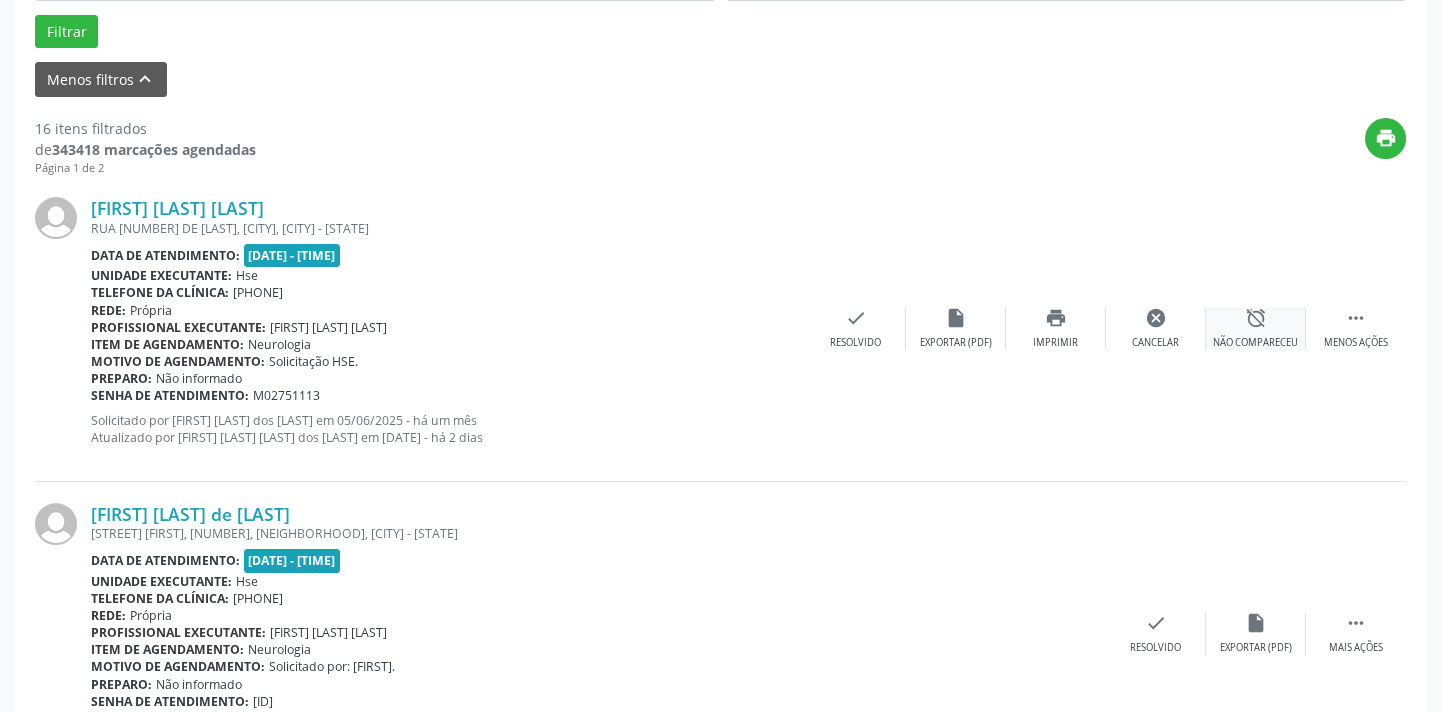 click on "alarm_off
Não compareceu" at bounding box center (1256, 328) 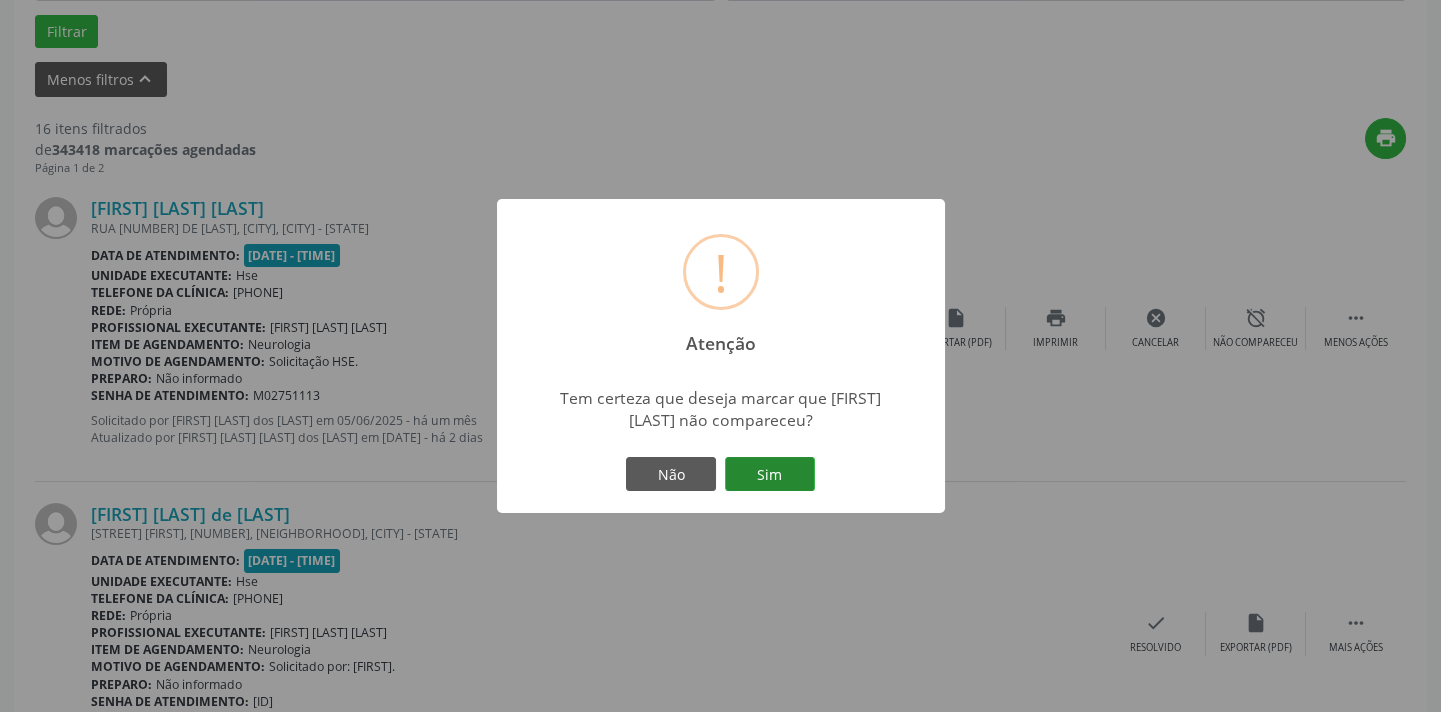 click on "Sim" at bounding box center [770, 474] 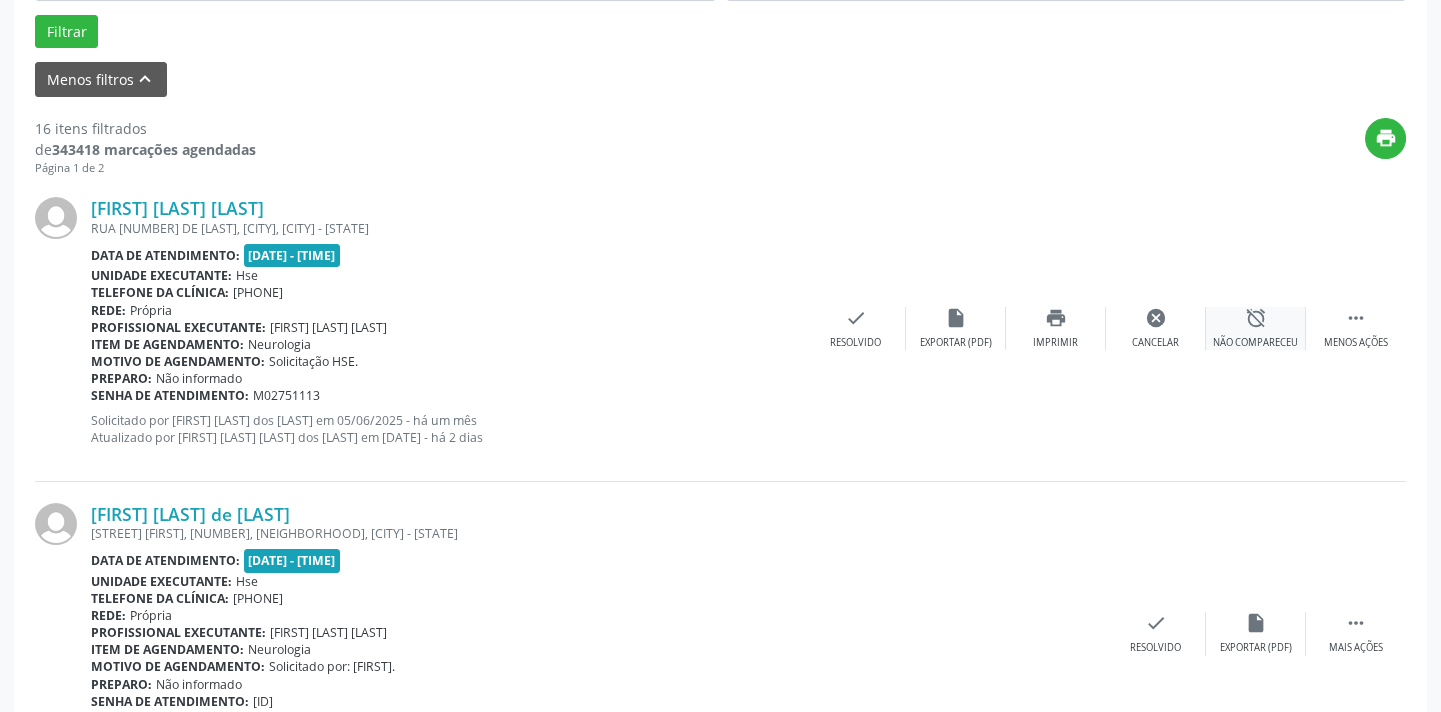 click on "alarm_off
Não compareceu" at bounding box center (1256, 328) 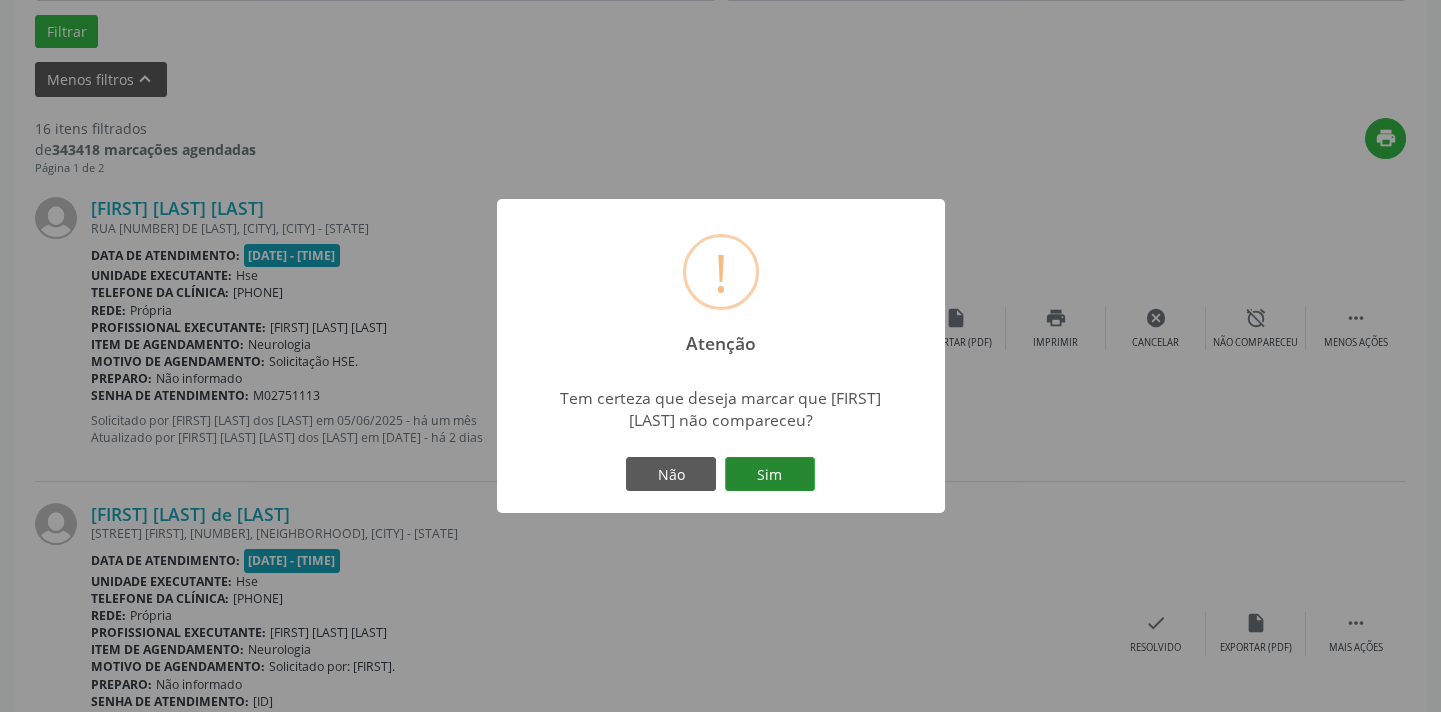 click on "Sim" at bounding box center [770, 474] 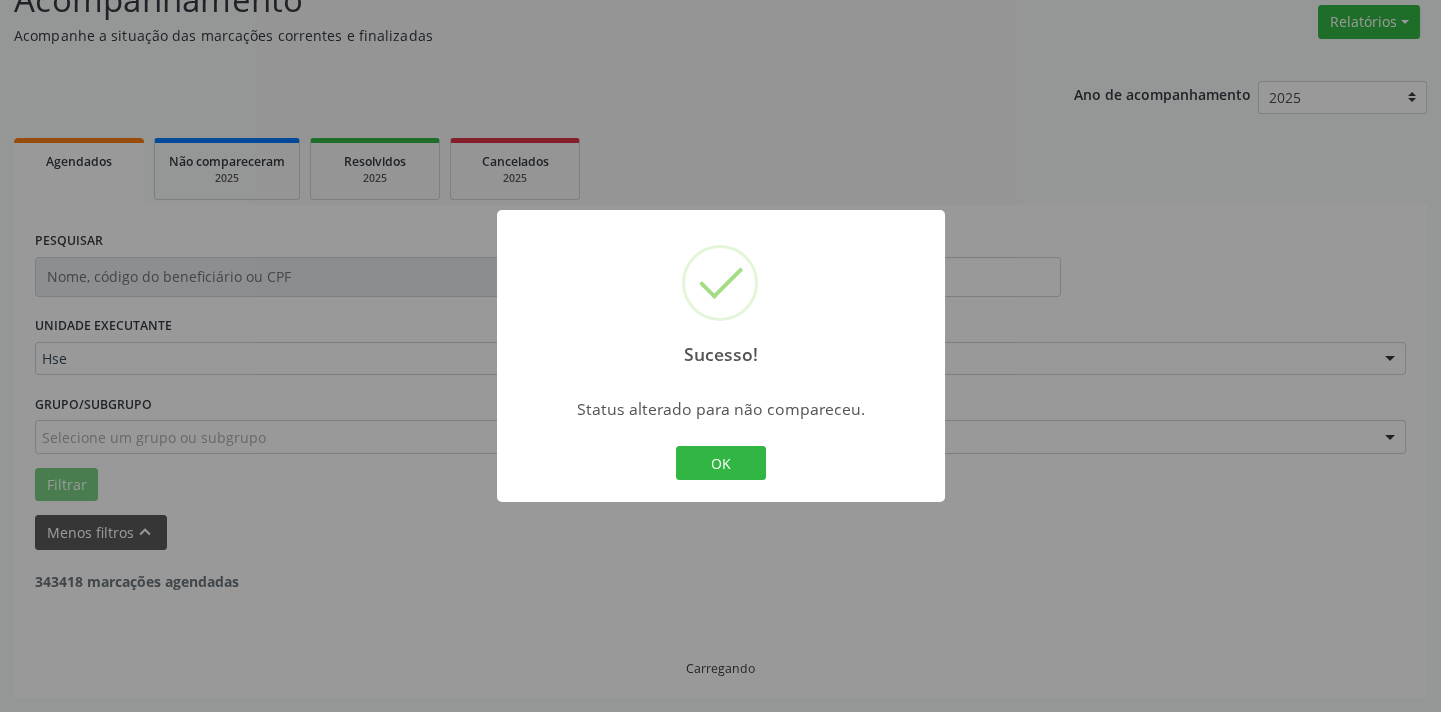 scroll, scrollTop: 160, scrollLeft: 0, axis: vertical 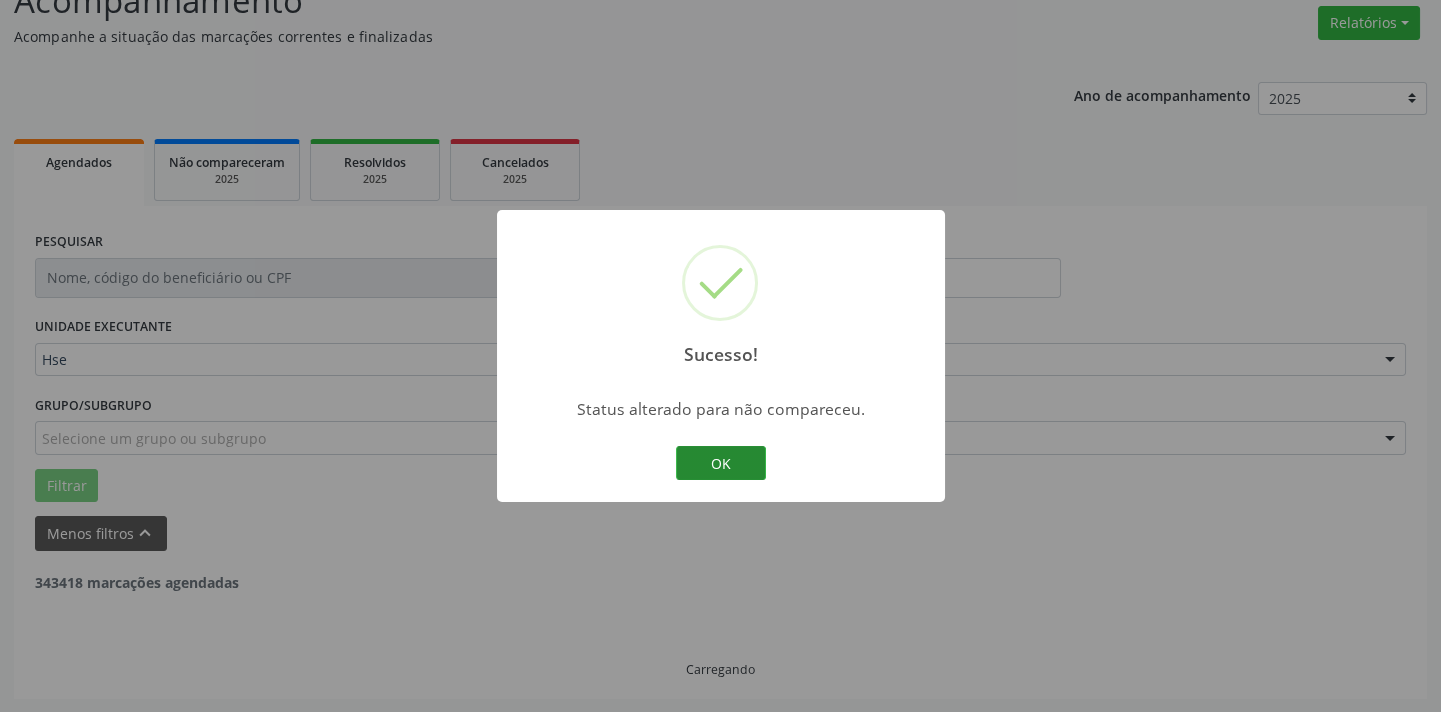 click on "OK" at bounding box center (721, 463) 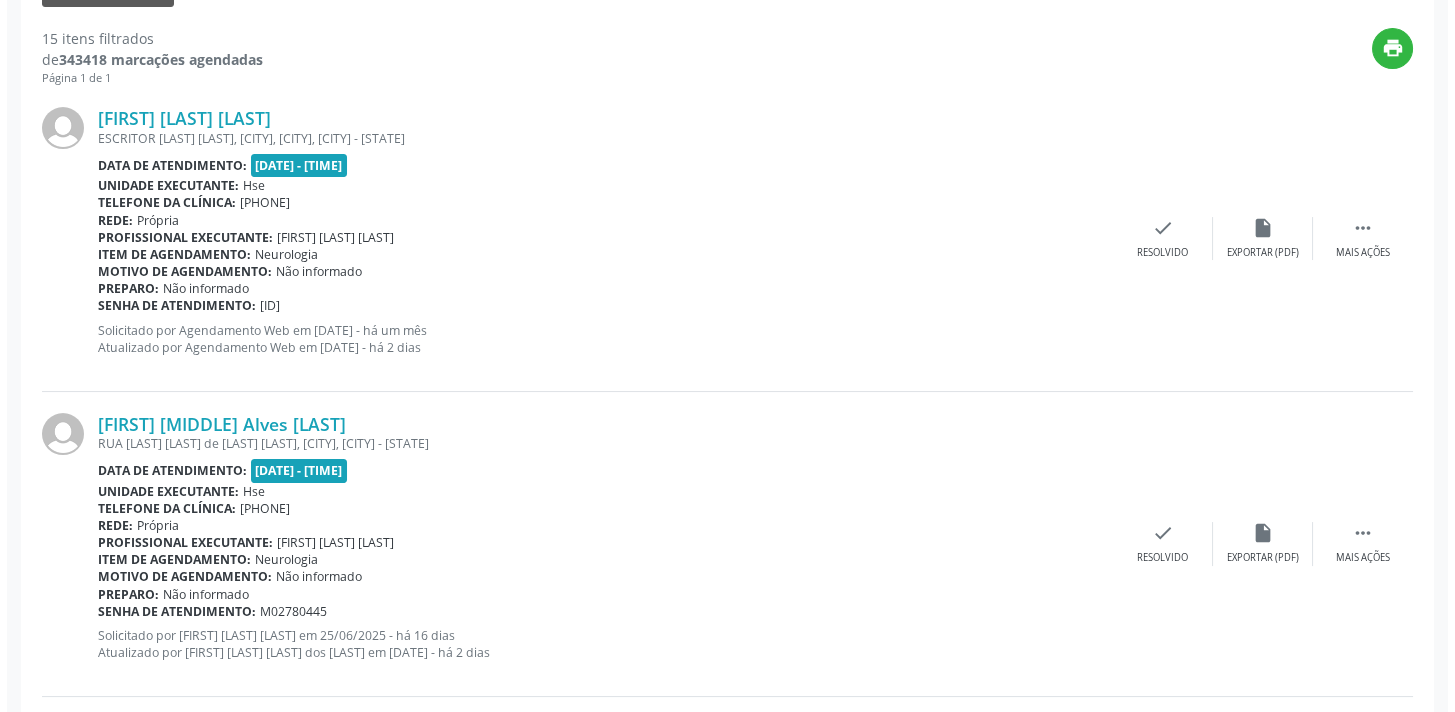 scroll, scrollTop: 705, scrollLeft: 0, axis: vertical 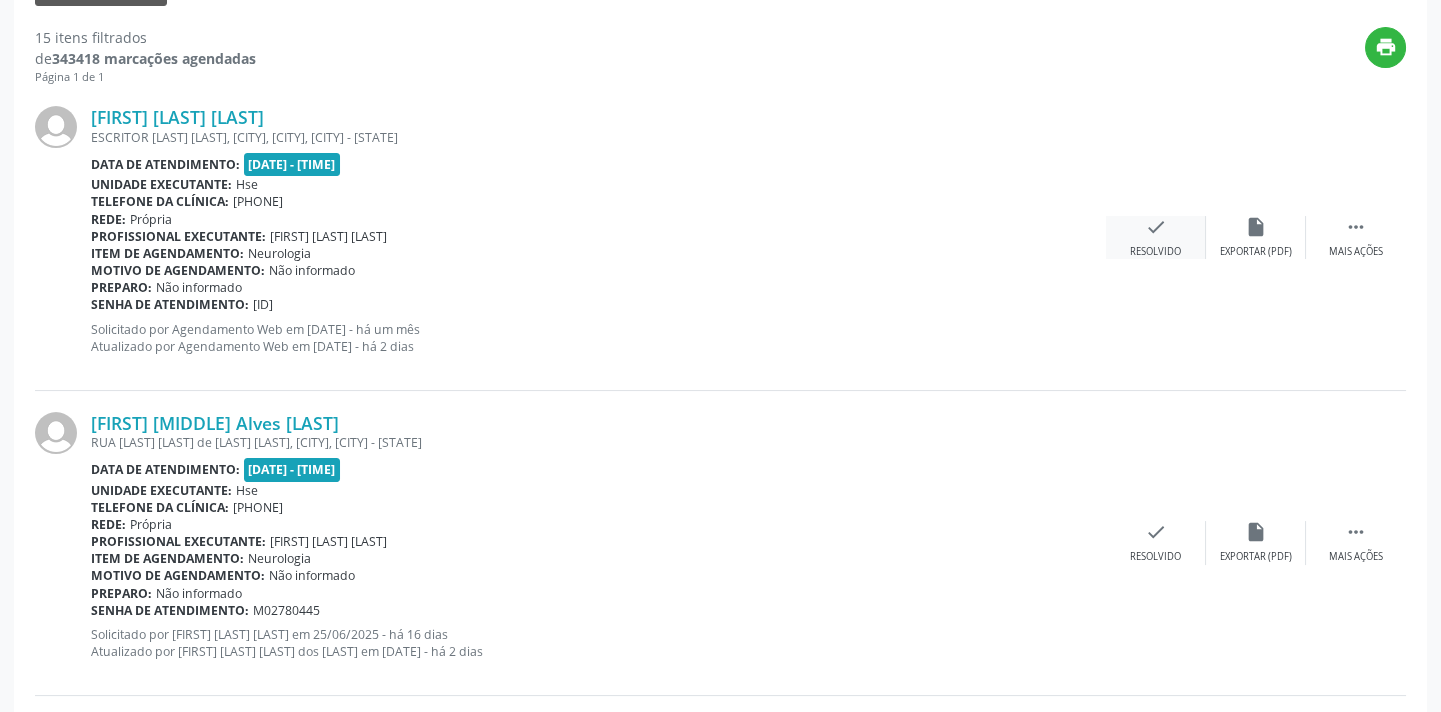 click on "check
Resolvido" at bounding box center [1156, 237] 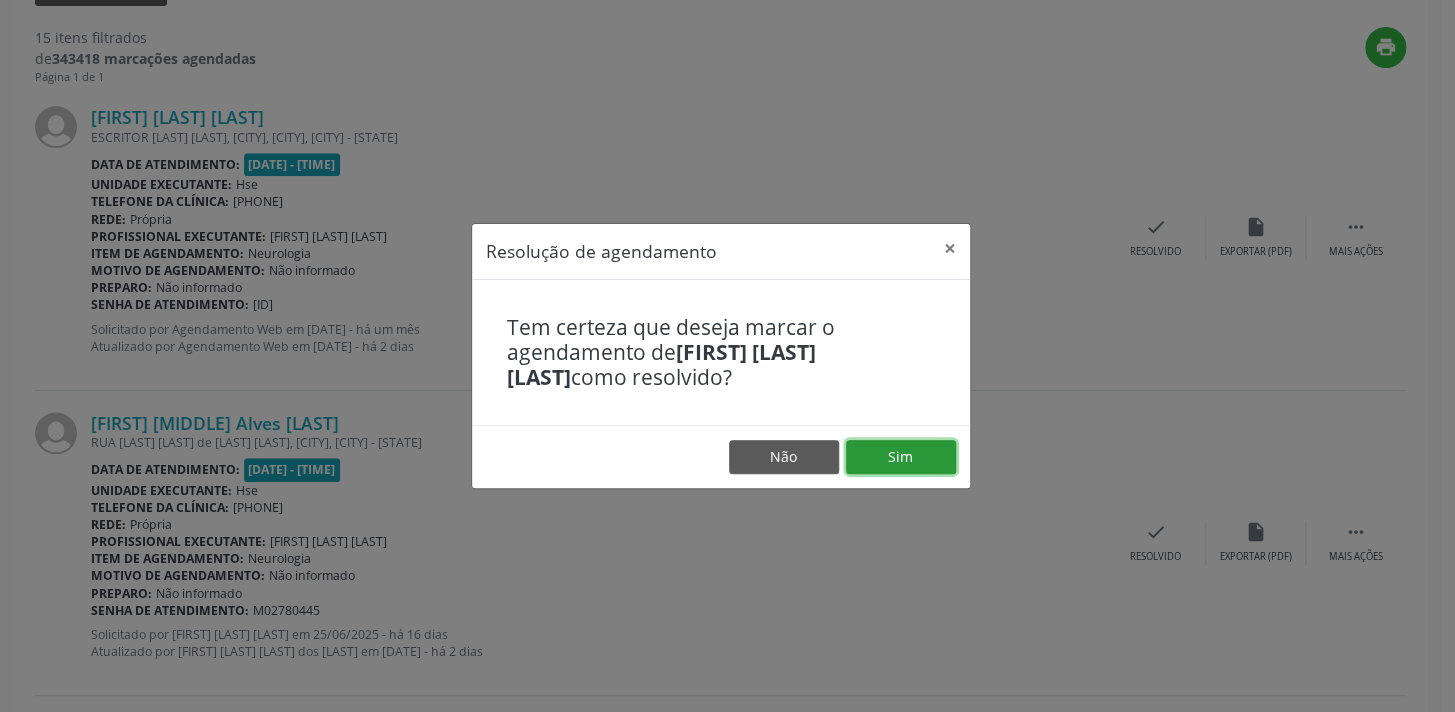 click on "Sim" at bounding box center (901, 457) 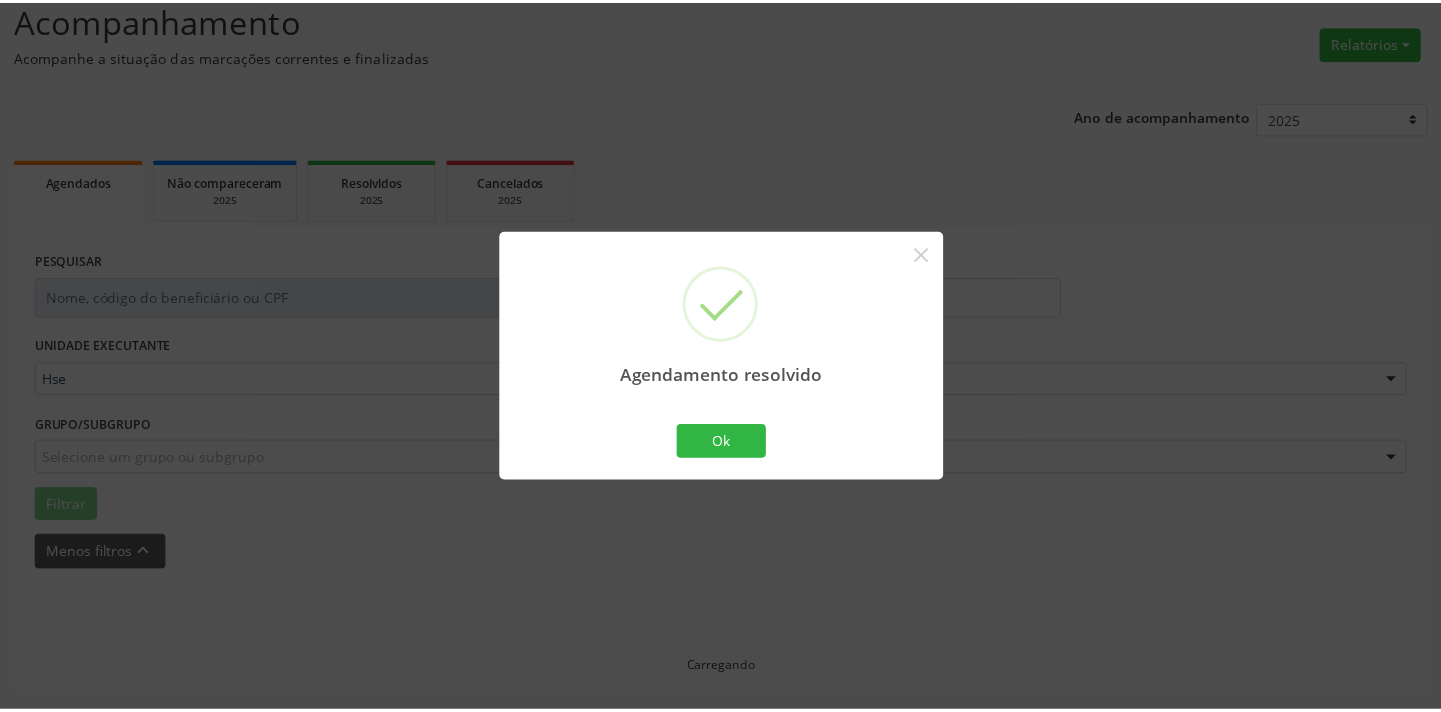 scroll, scrollTop: 139, scrollLeft: 0, axis: vertical 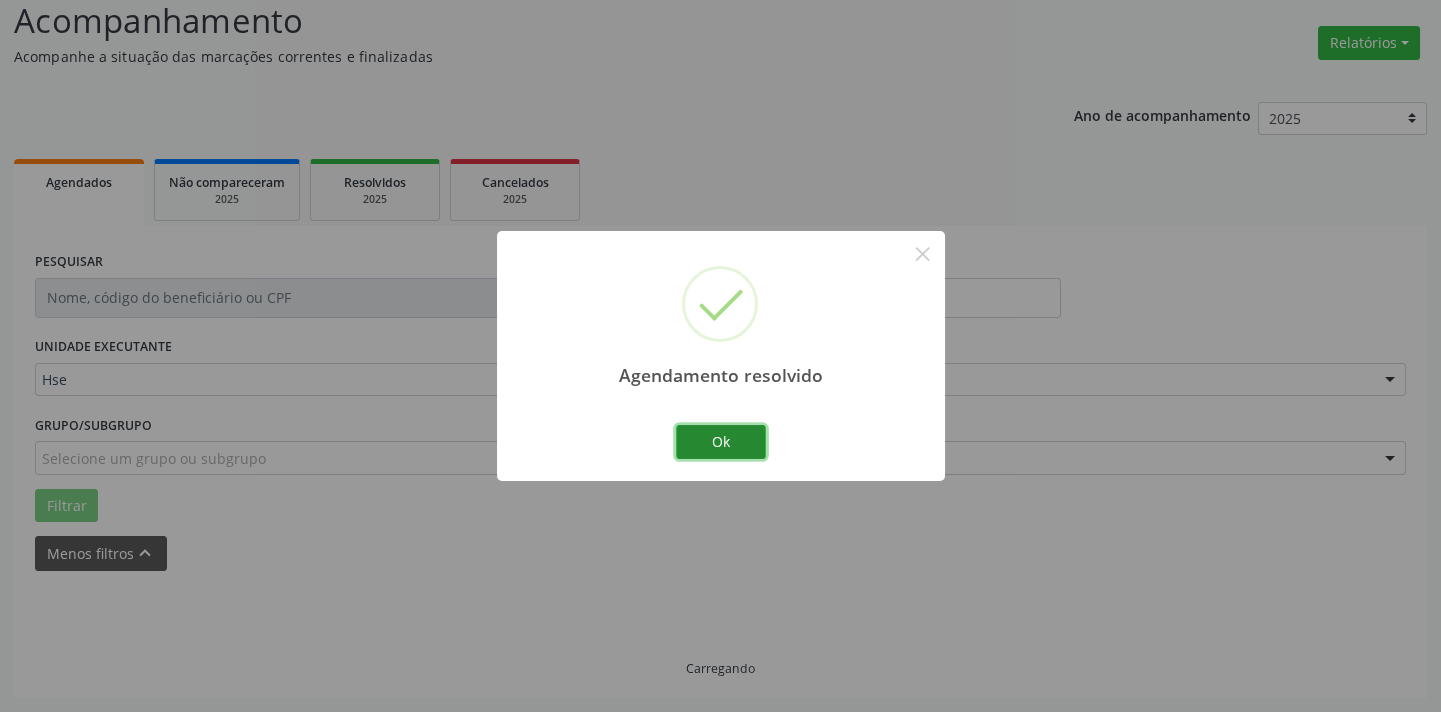 click on "Ok" at bounding box center [721, 442] 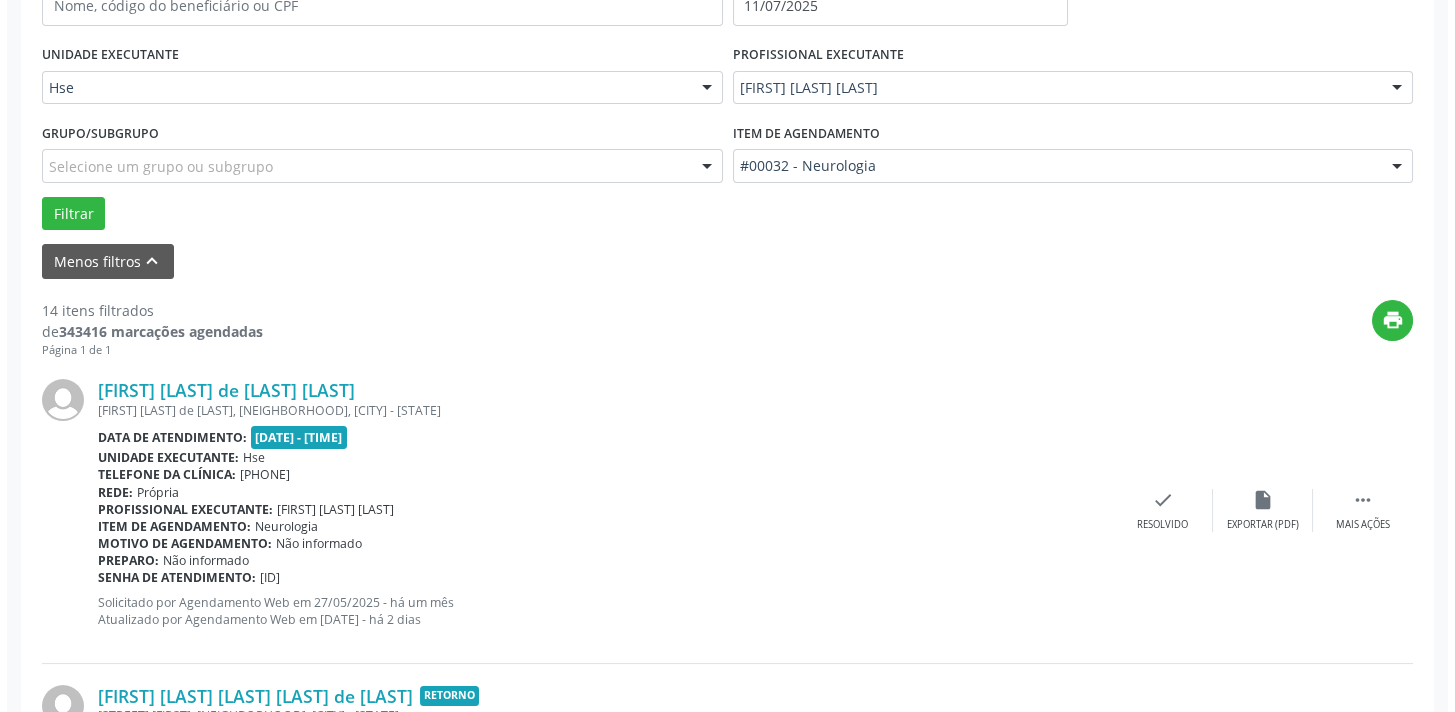 scroll, scrollTop: 523, scrollLeft: 0, axis: vertical 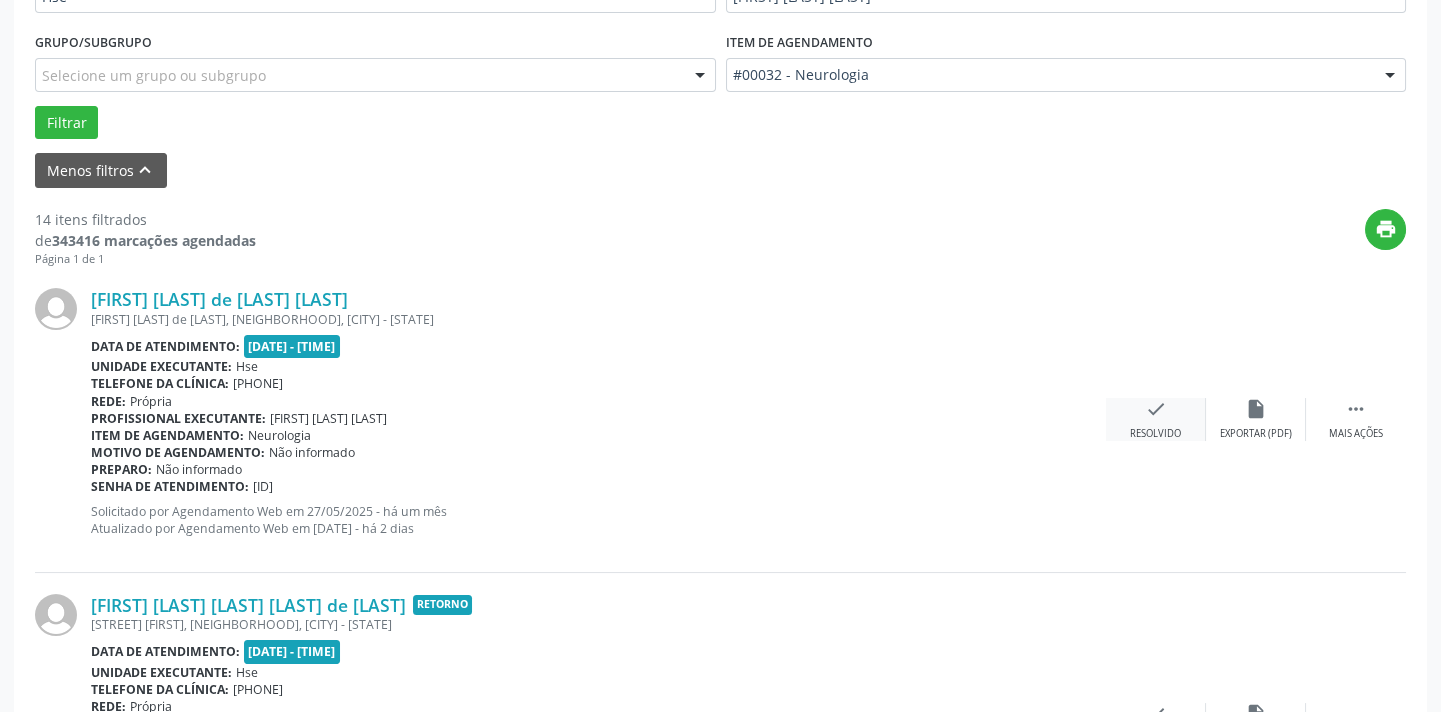 click on "check" at bounding box center (1156, 409) 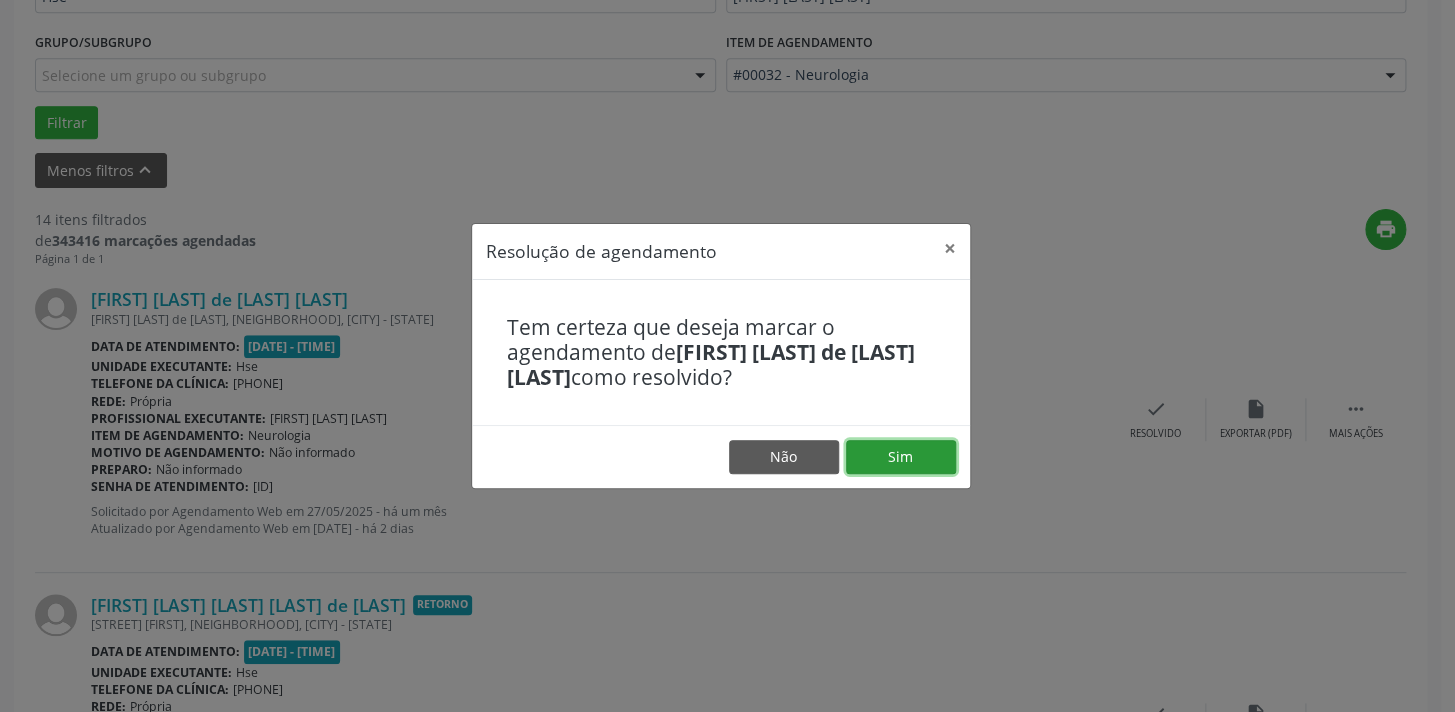 click on "Sim" at bounding box center [901, 457] 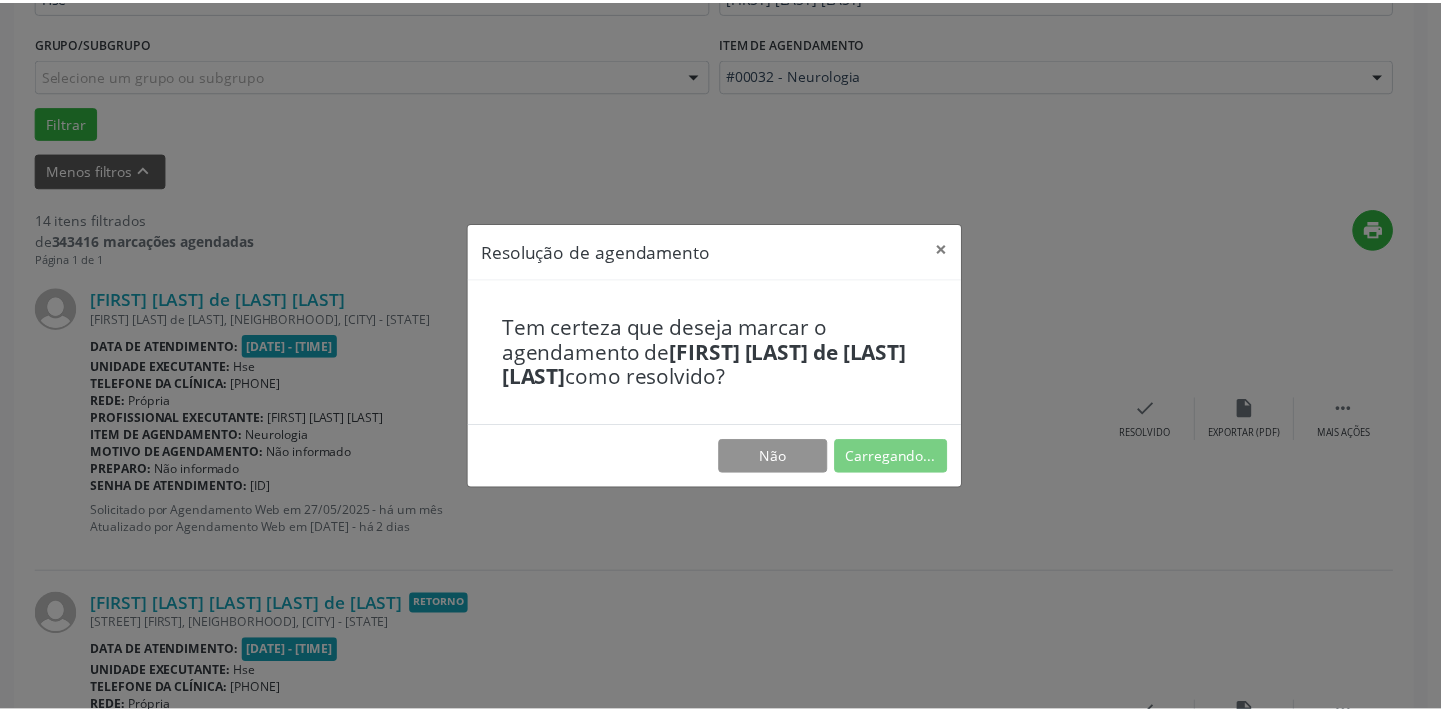 scroll, scrollTop: 139, scrollLeft: 0, axis: vertical 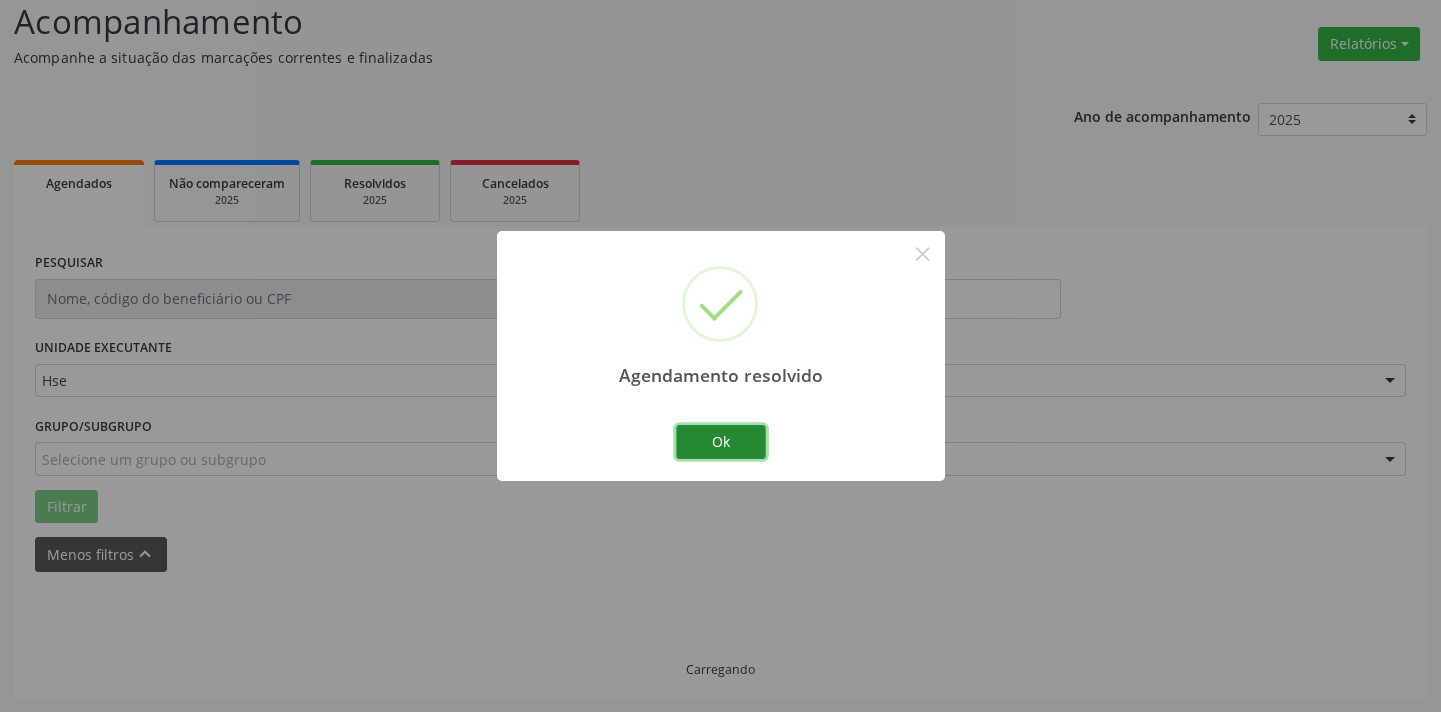 click on "Ok" at bounding box center [721, 442] 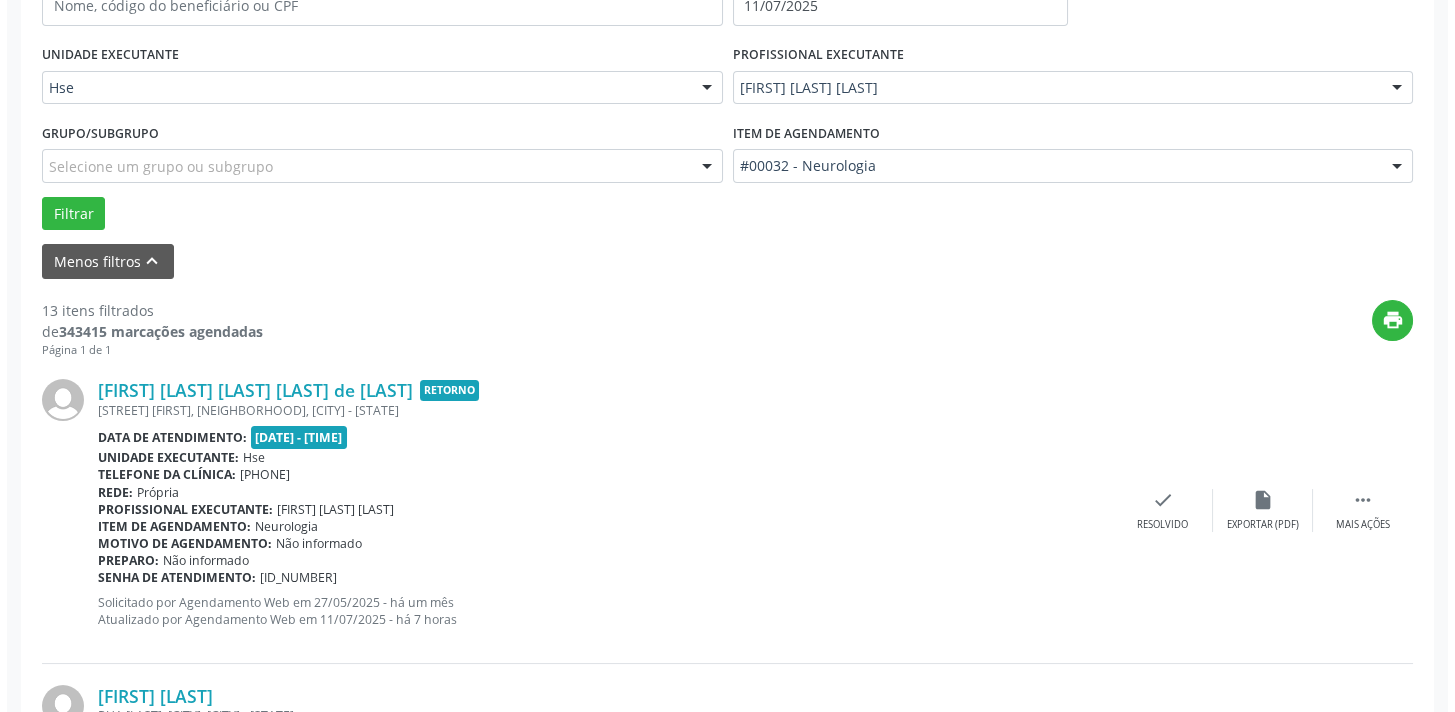scroll, scrollTop: 705, scrollLeft: 0, axis: vertical 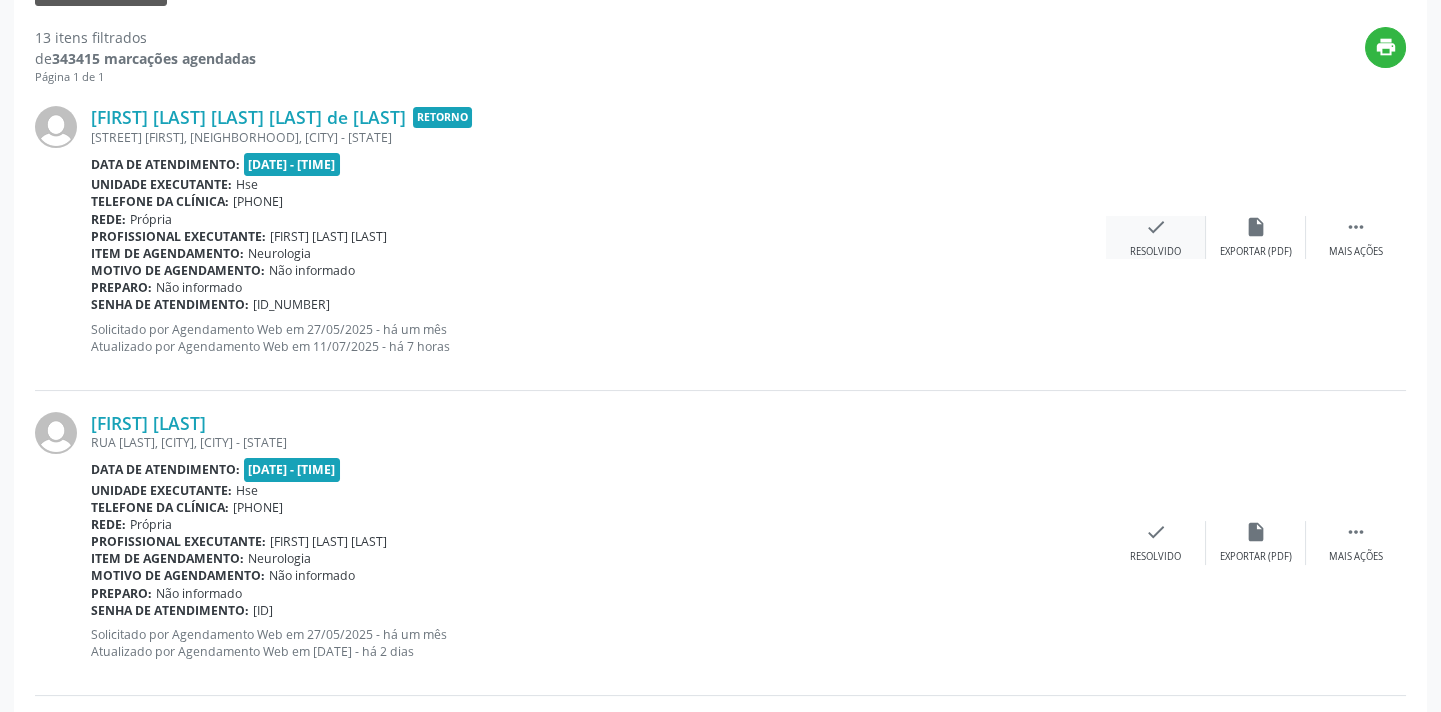 click on "check
Resolvido" at bounding box center [1156, 237] 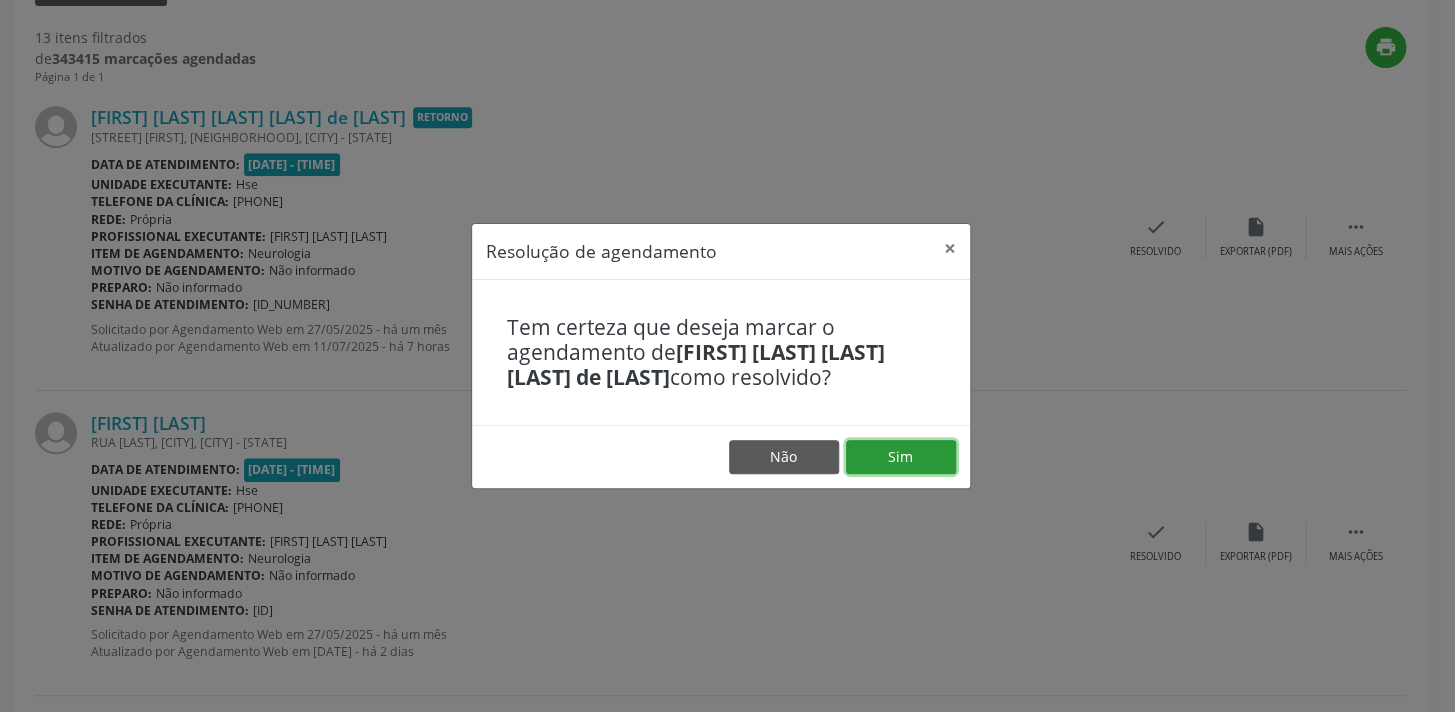 click on "Sim" at bounding box center [901, 457] 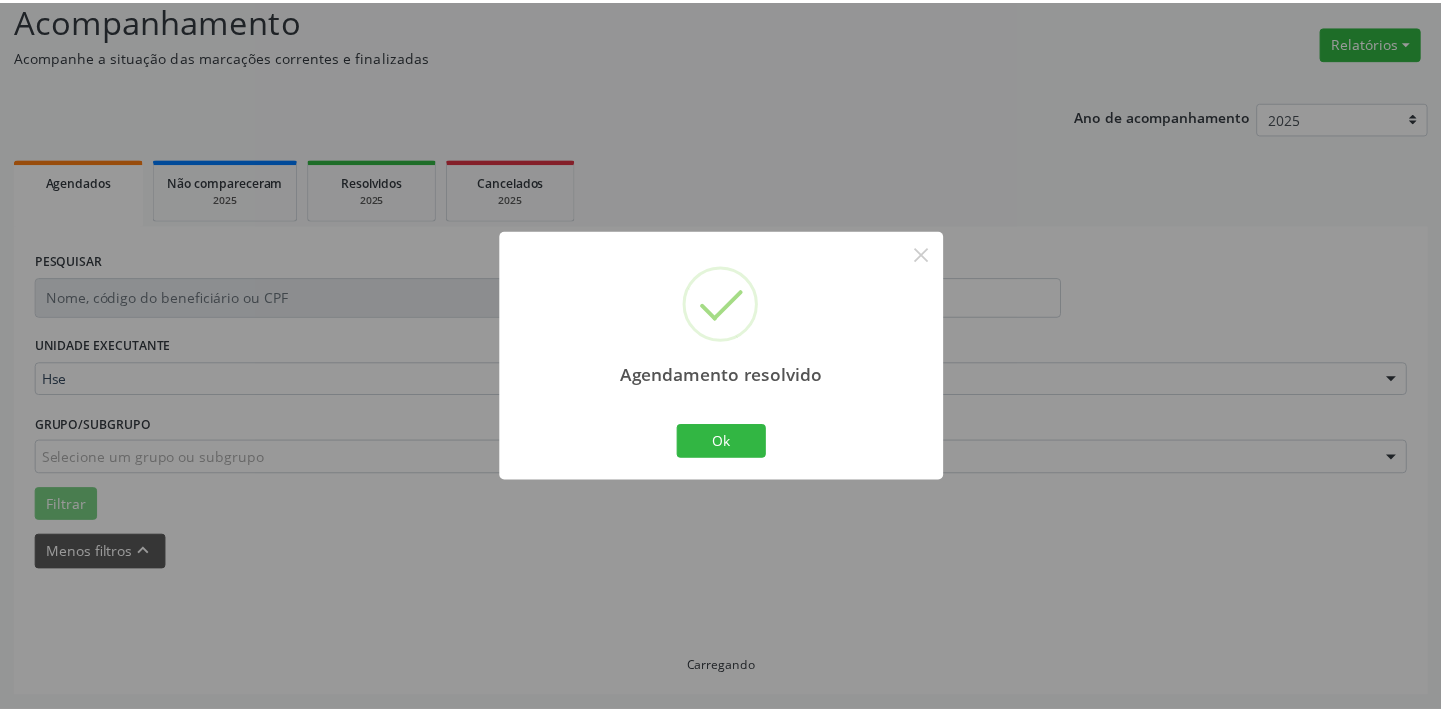 scroll, scrollTop: 139, scrollLeft: 0, axis: vertical 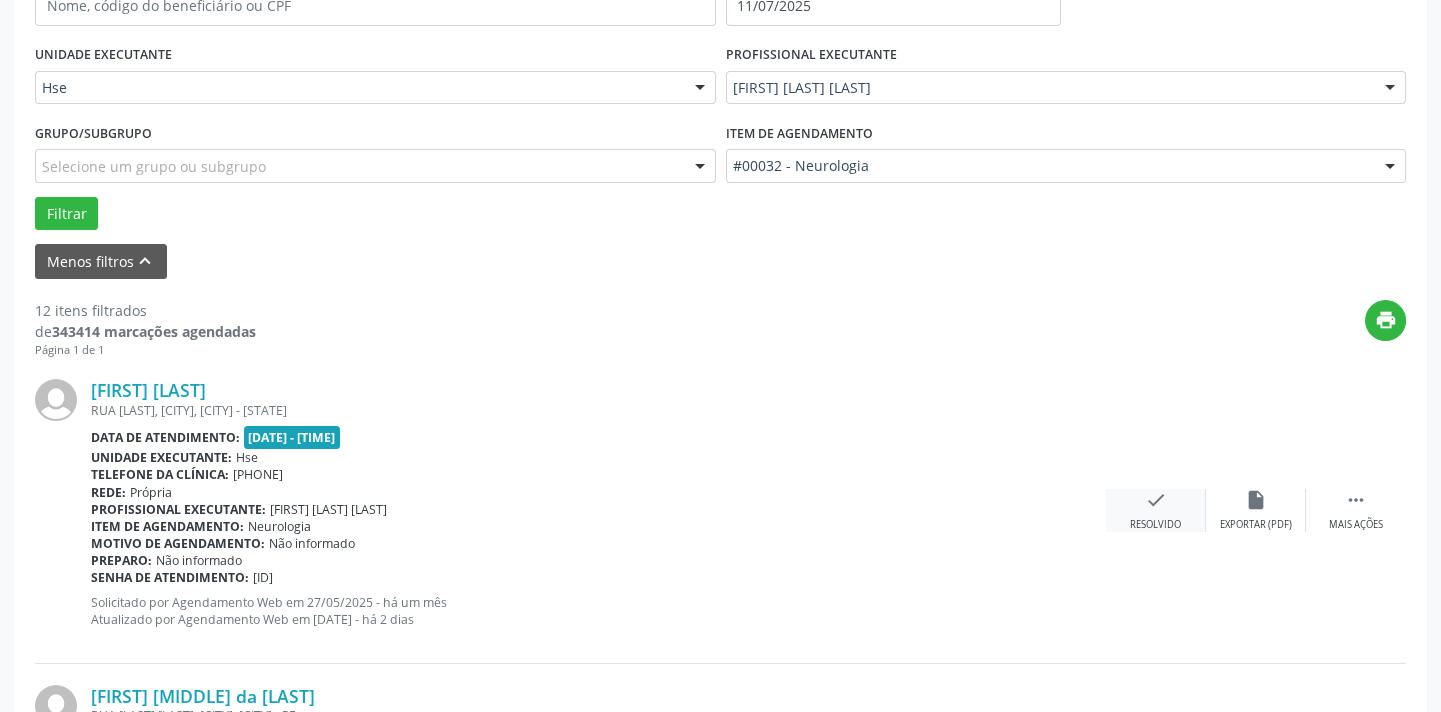 click on "check" at bounding box center (1156, 500) 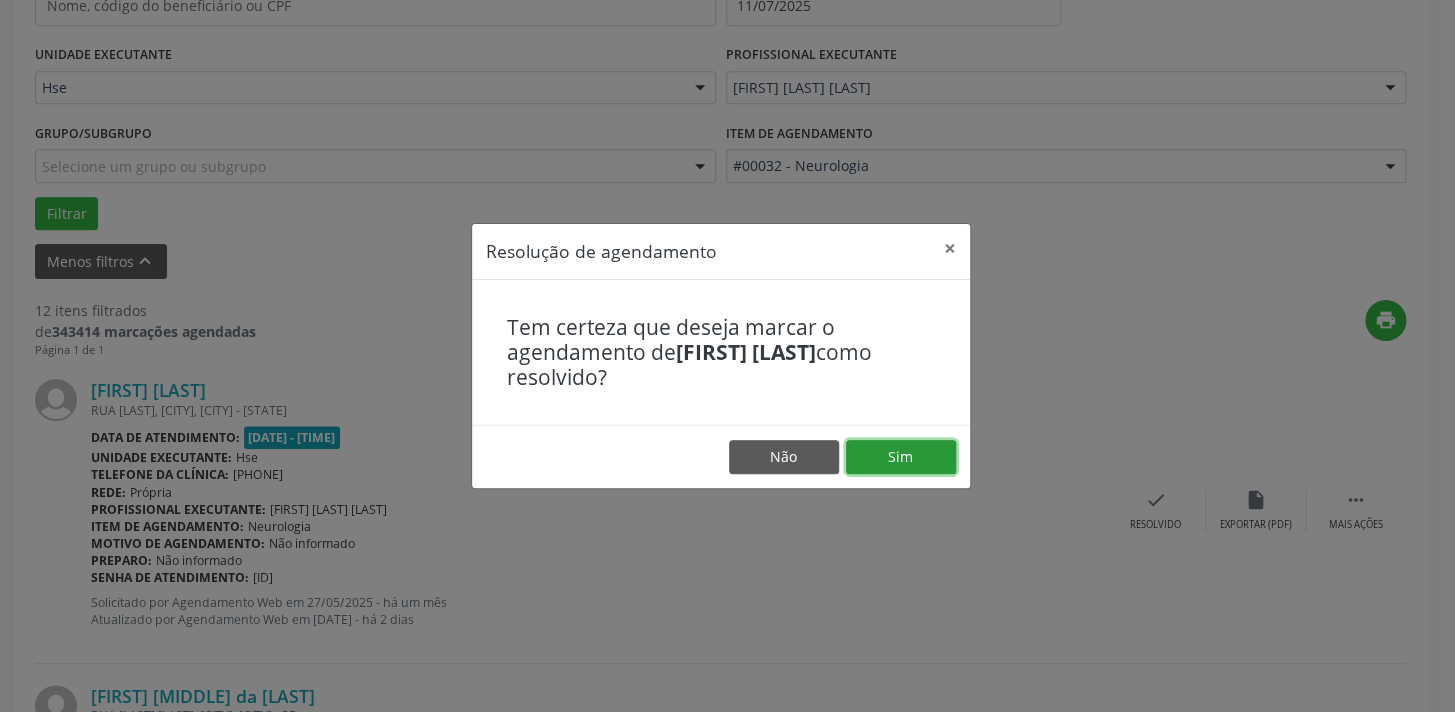 click on "Sim" at bounding box center [901, 457] 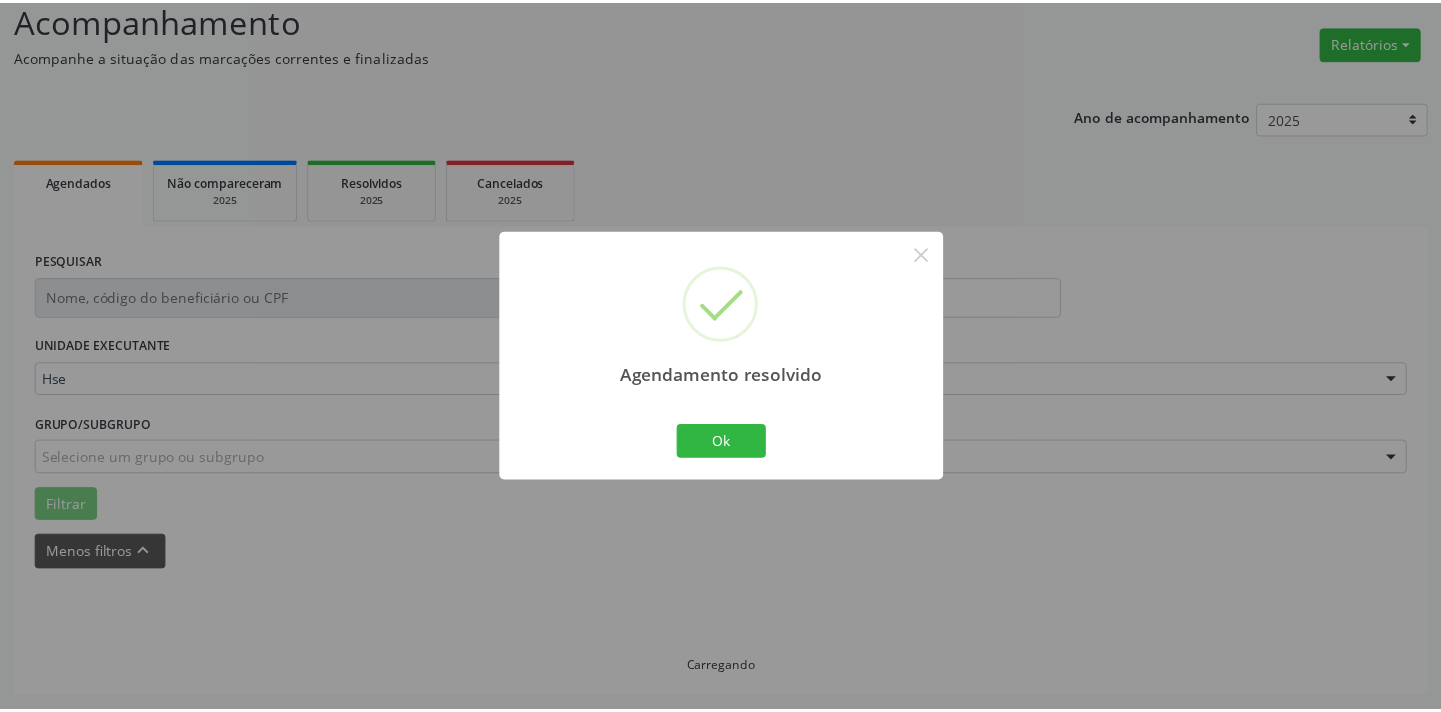 scroll, scrollTop: 139, scrollLeft: 0, axis: vertical 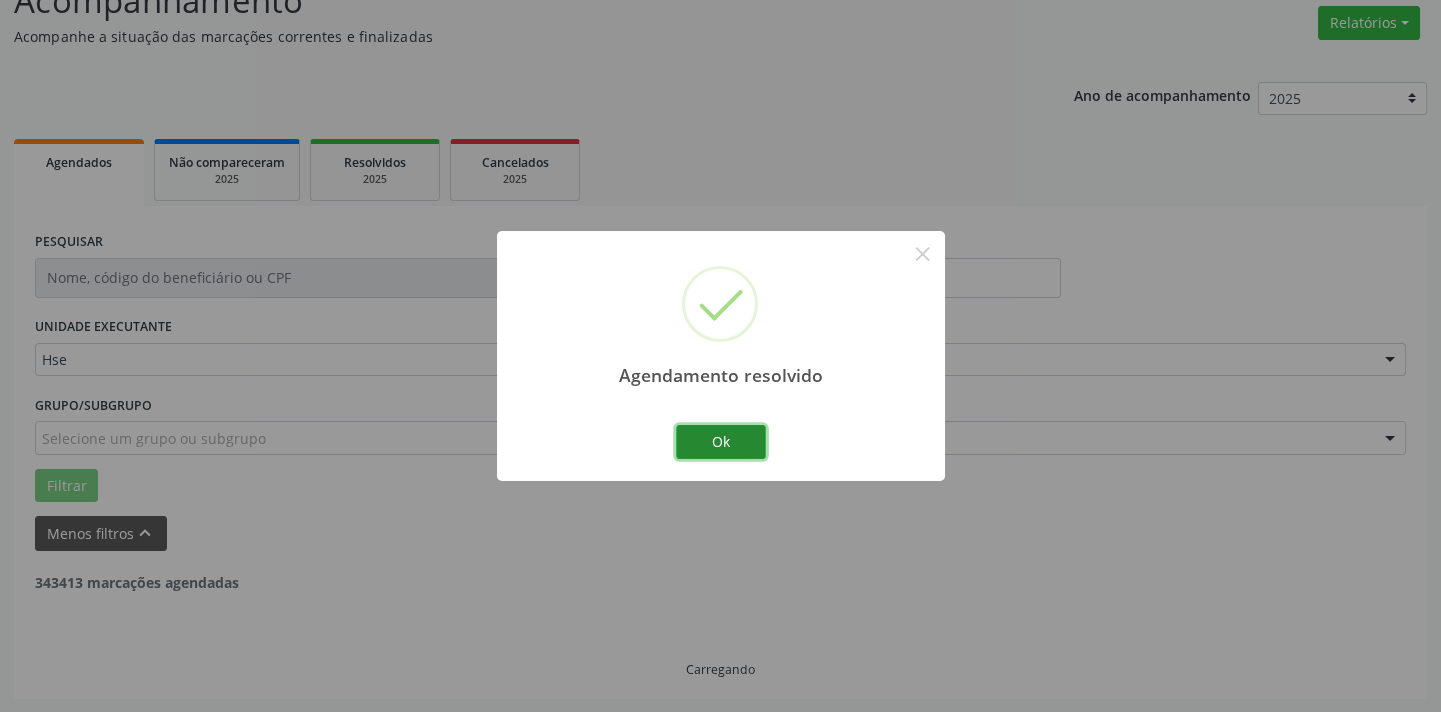 click on "Ok" at bounding box center (721, 442) 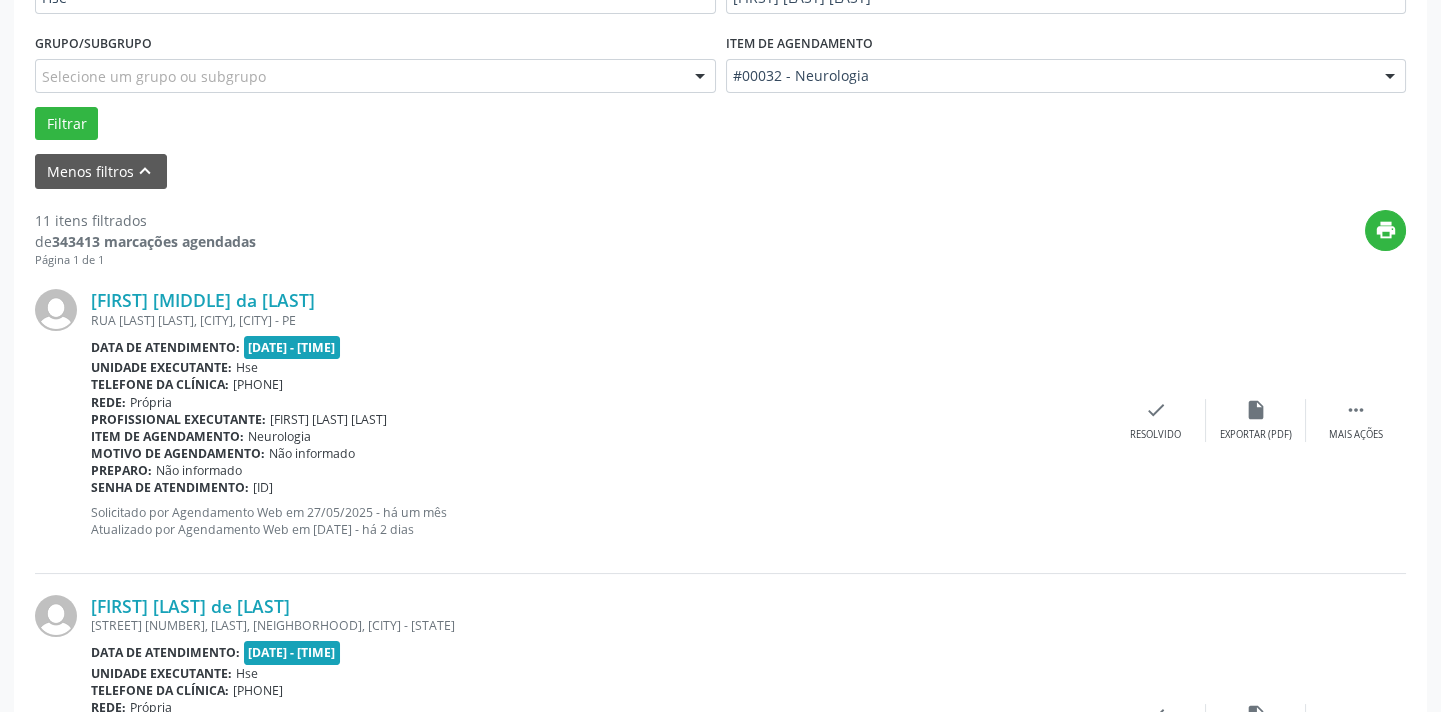 scroll, scrollTop: 705, scrollLeft: 0, axis: vertical 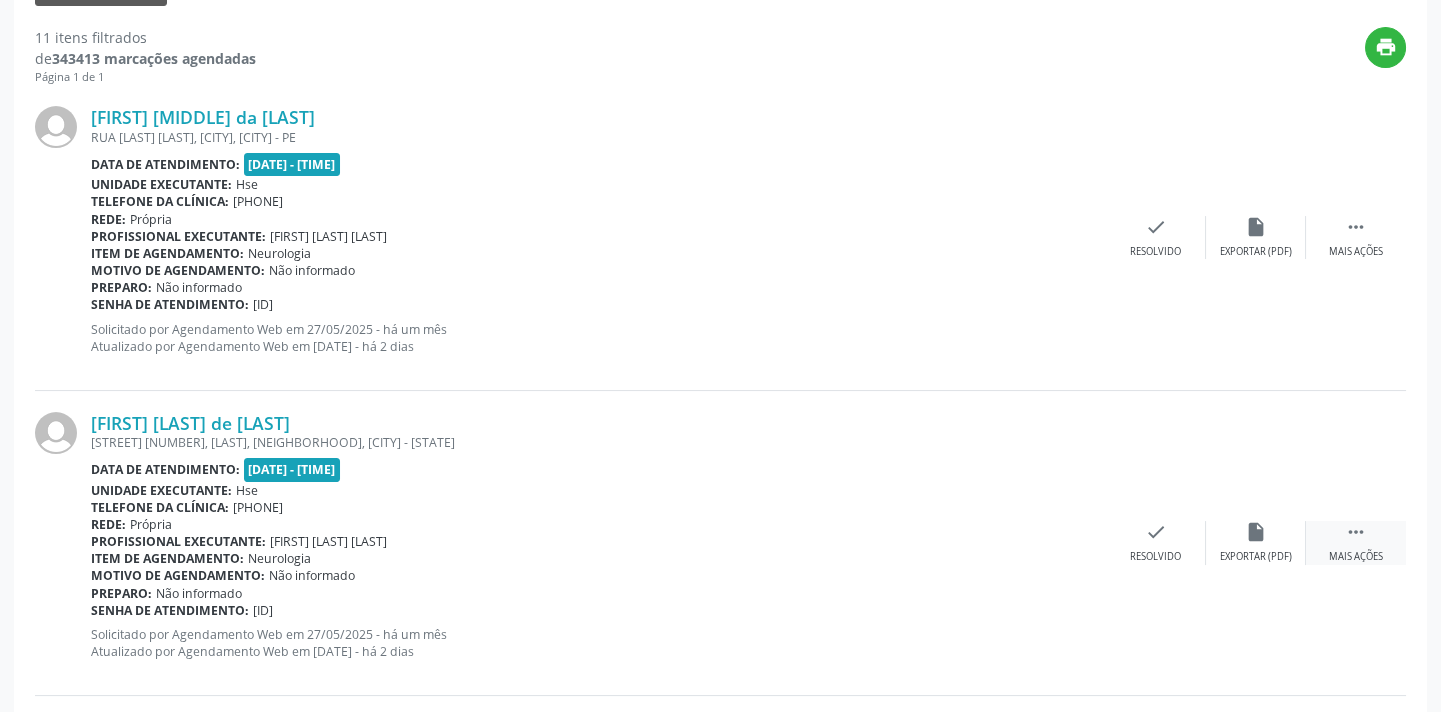 click on "
Mais ações" at bounding box center (1356, 542) 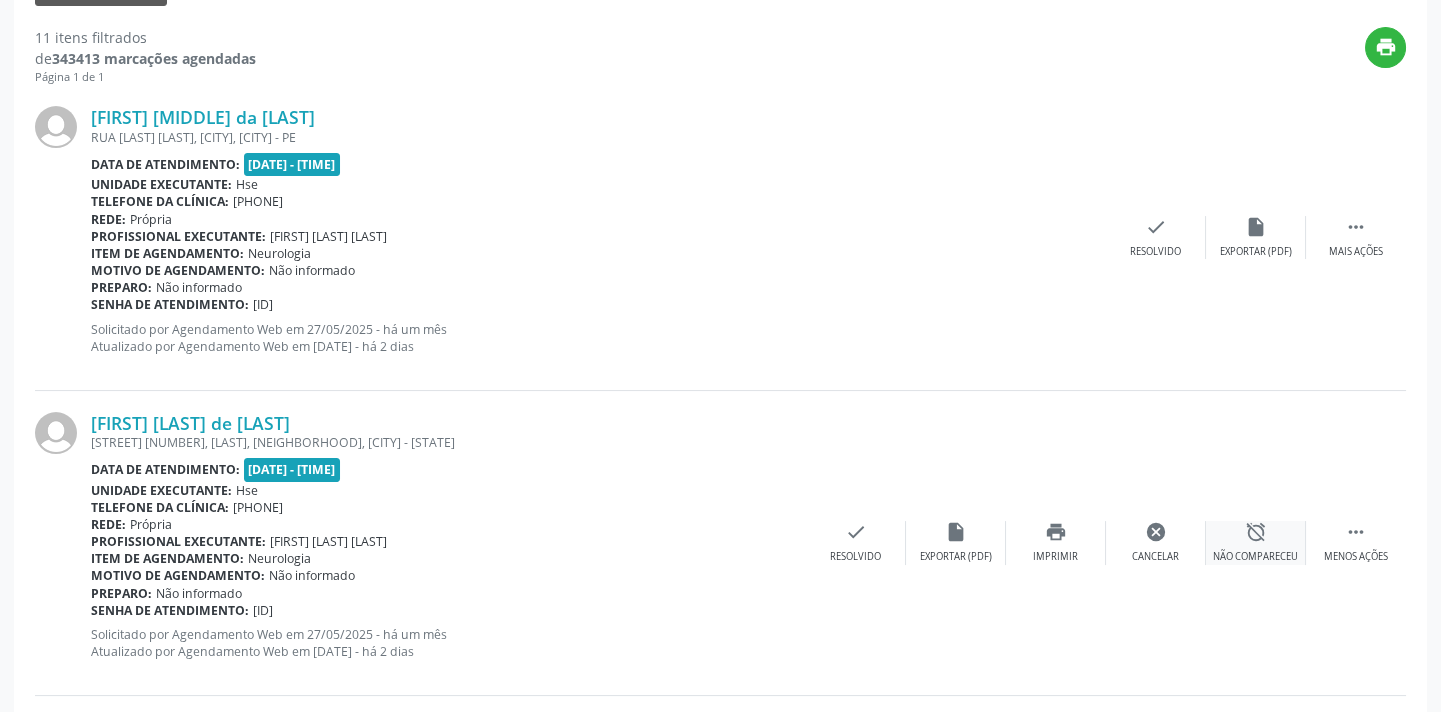 click on "alarm_off" at bounding box center [1256, 532] 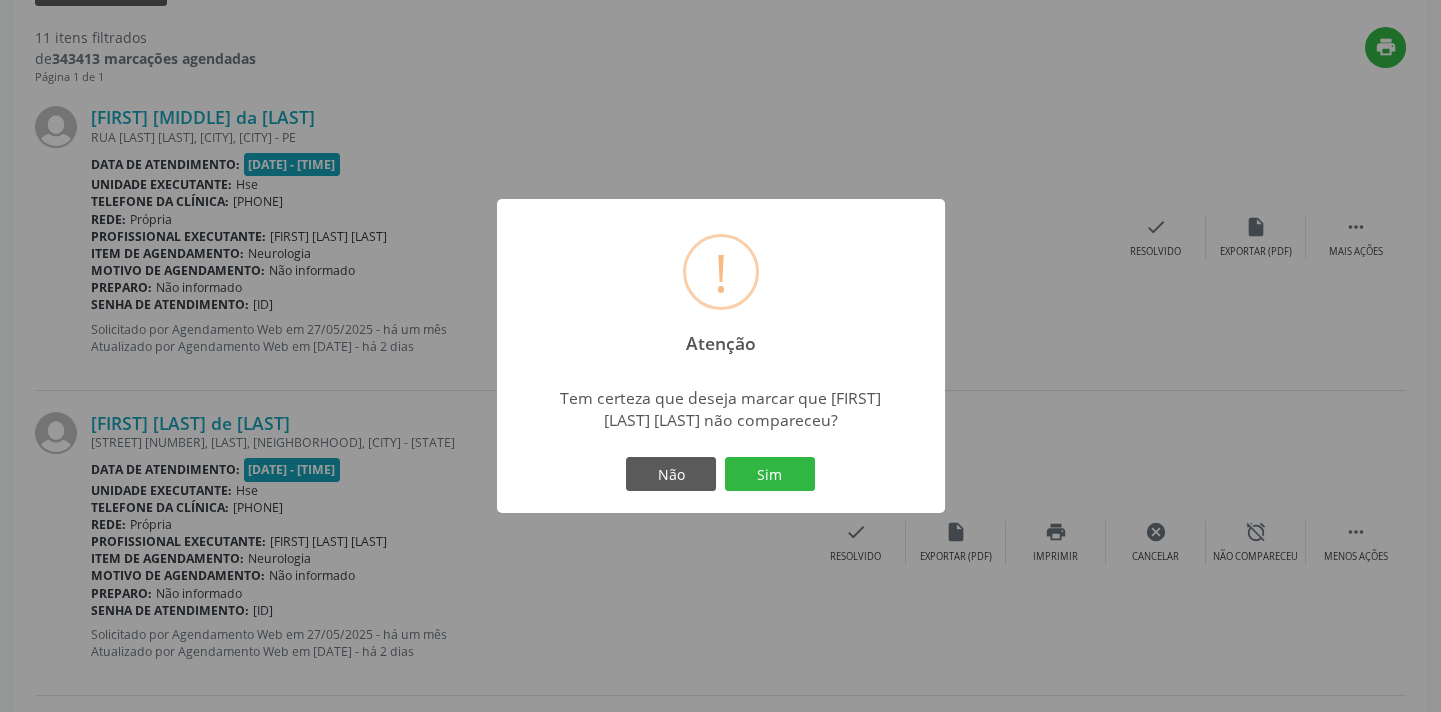 click on "Não Sim" at bounding box center (721, 474) 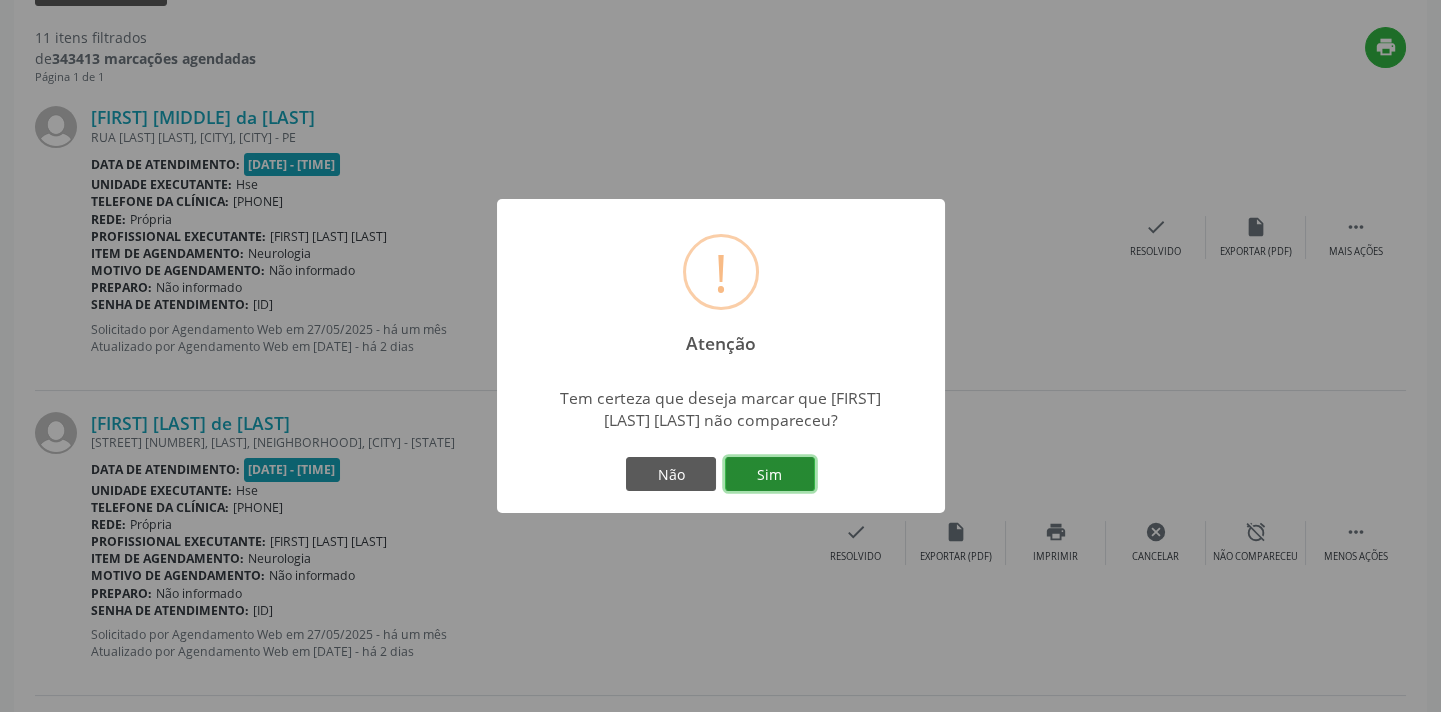 click on "Sim" at bounding box center [770, 474] 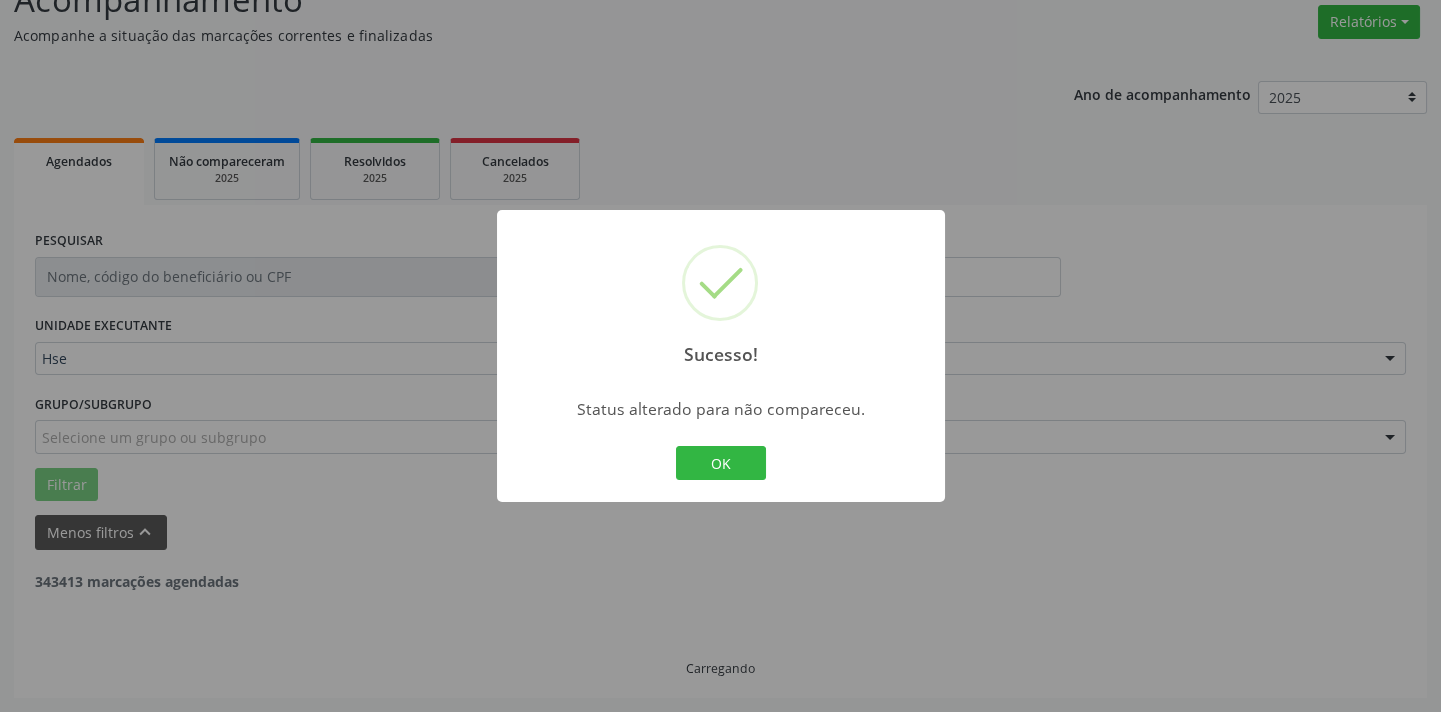scroll, scrollTop: 160, scrollLeft: 0, axis: vertical 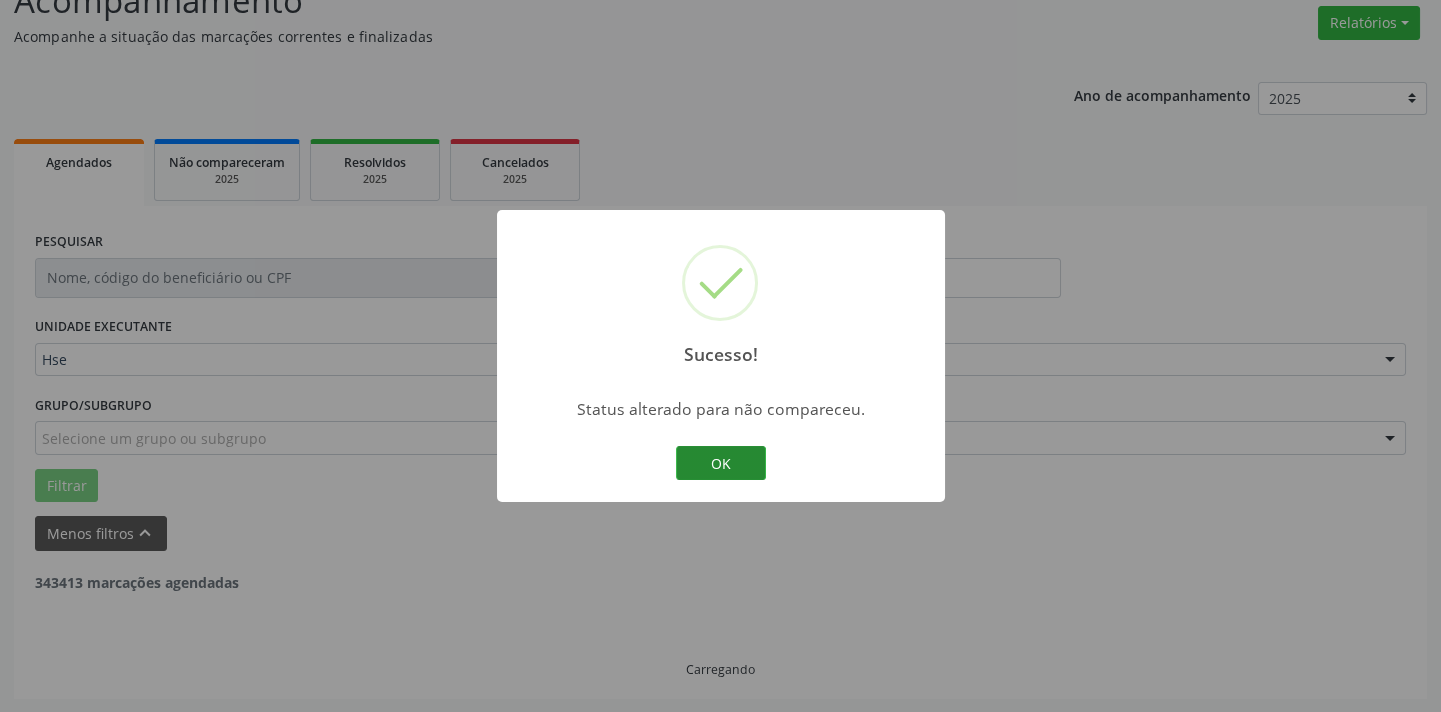 click on "OK" at bounding box center (721, 463) 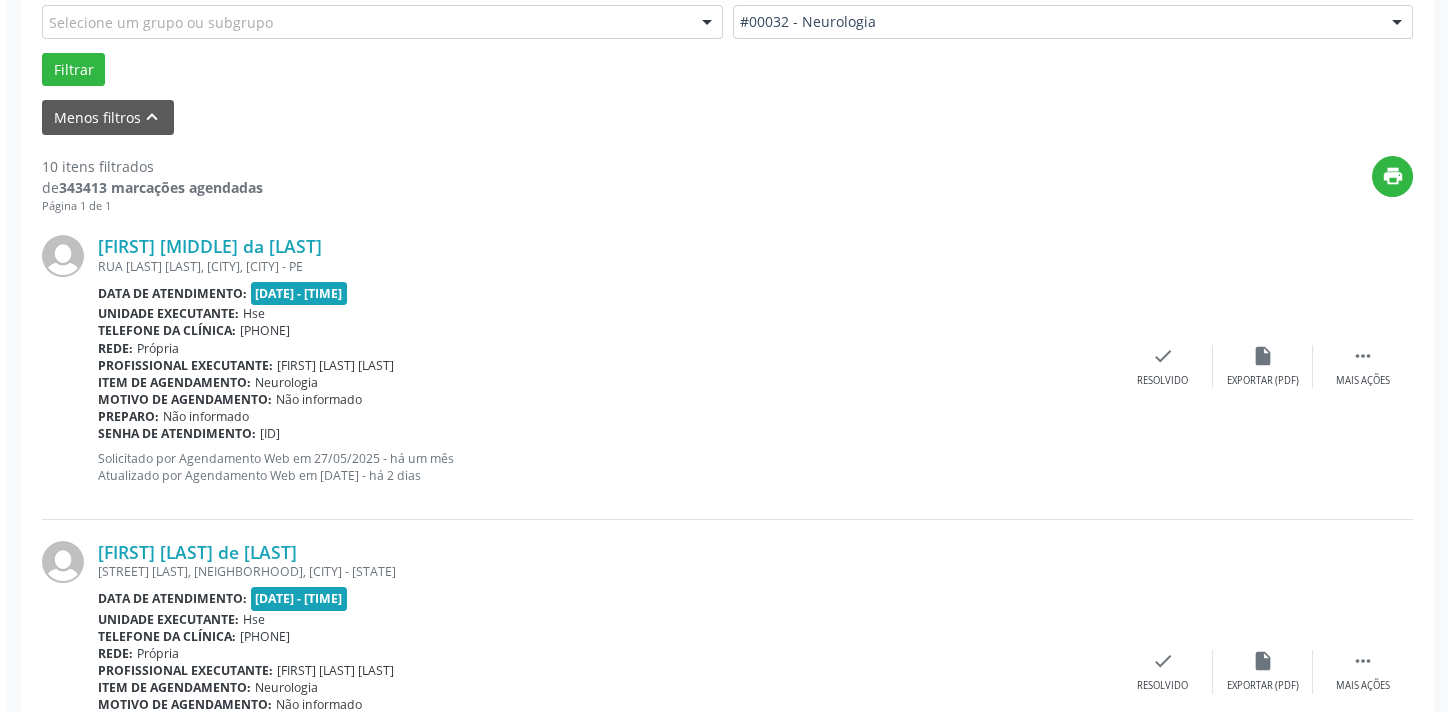 scroll, scrollTop: 705, scrollLeft: 0, axis: vertical 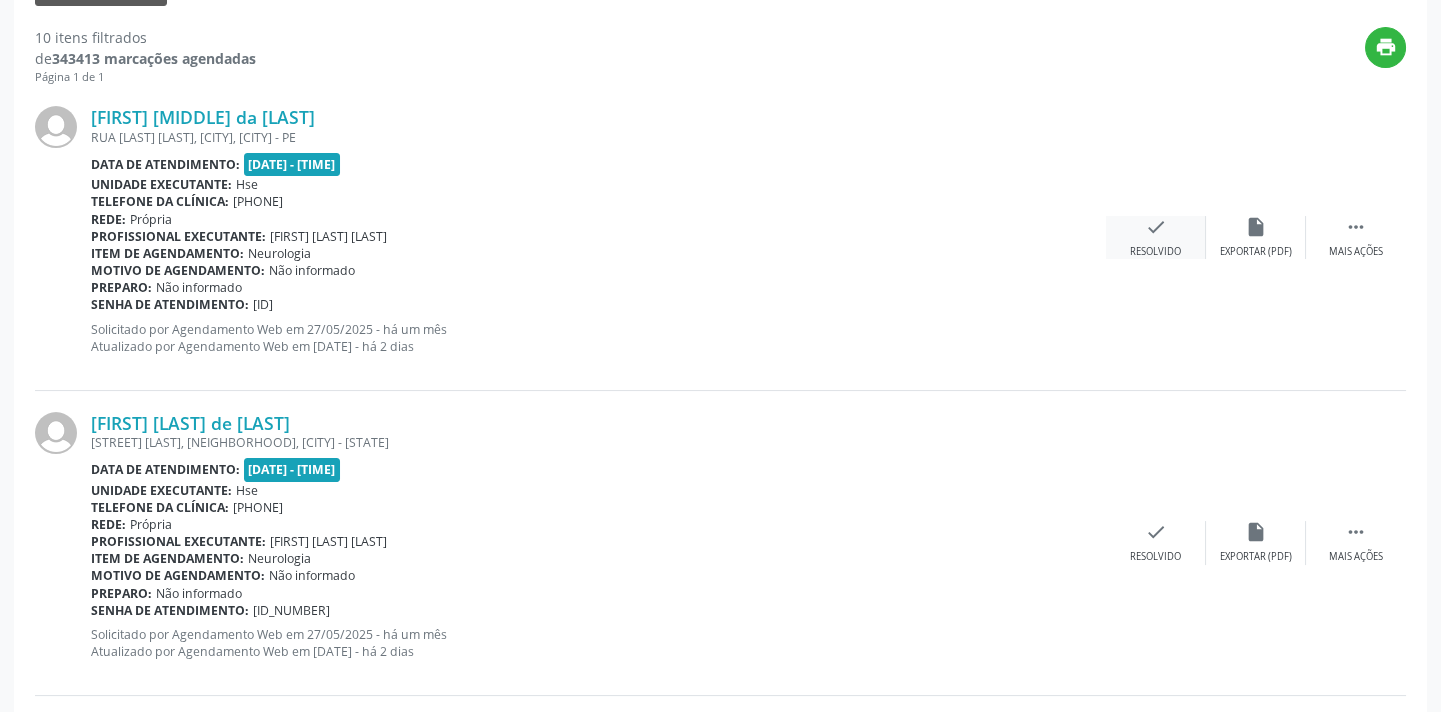 click on "Resolvido" at bounding box center (1155, 252) 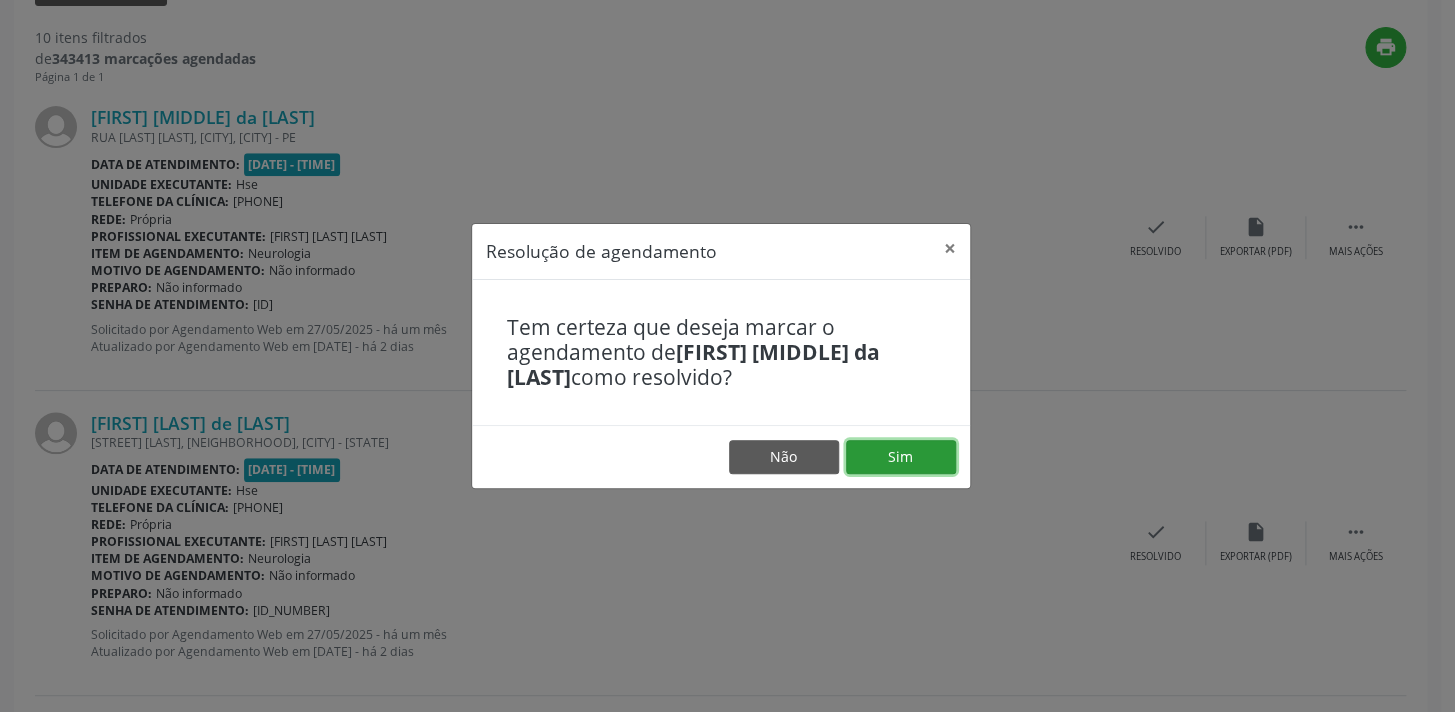 click on "Sim" at bounding box center (901, 457) 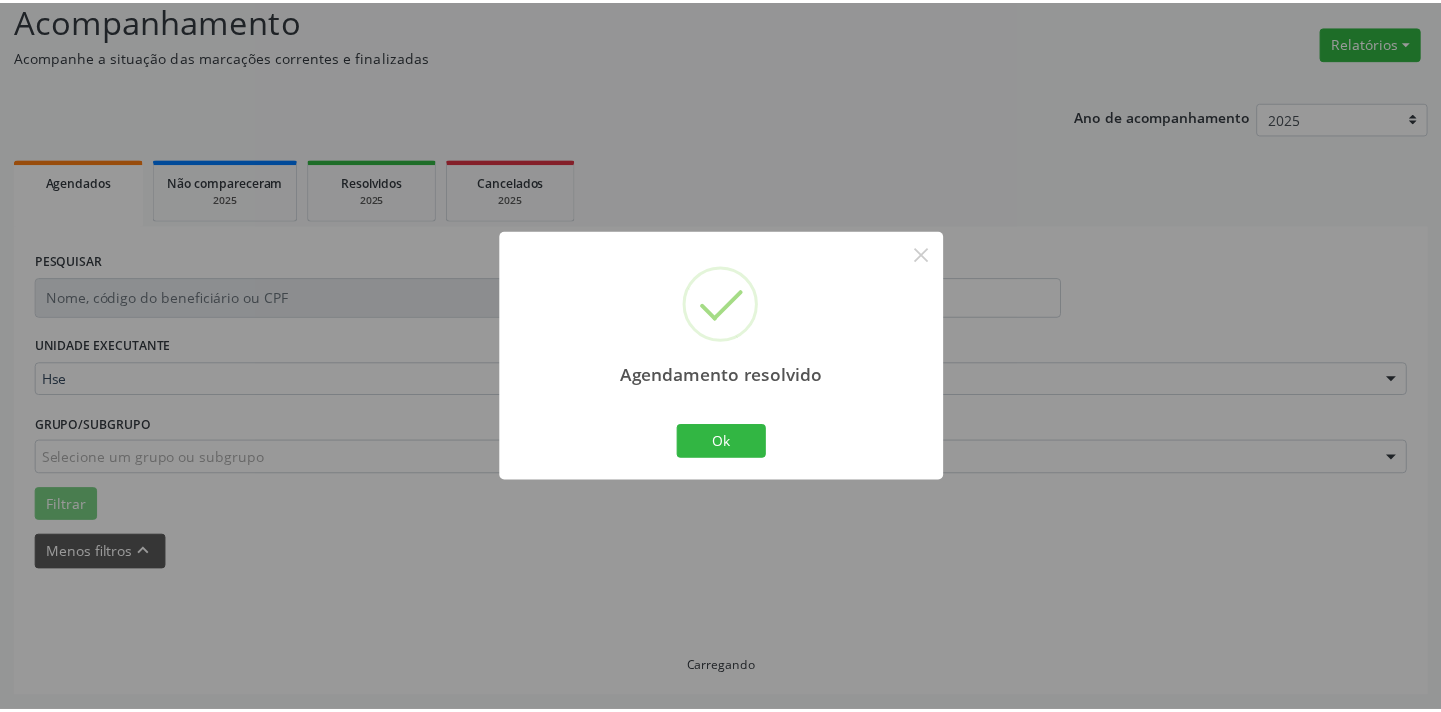 scroll, scrollTop: 139, scrollLeft: 0, axis: vertical 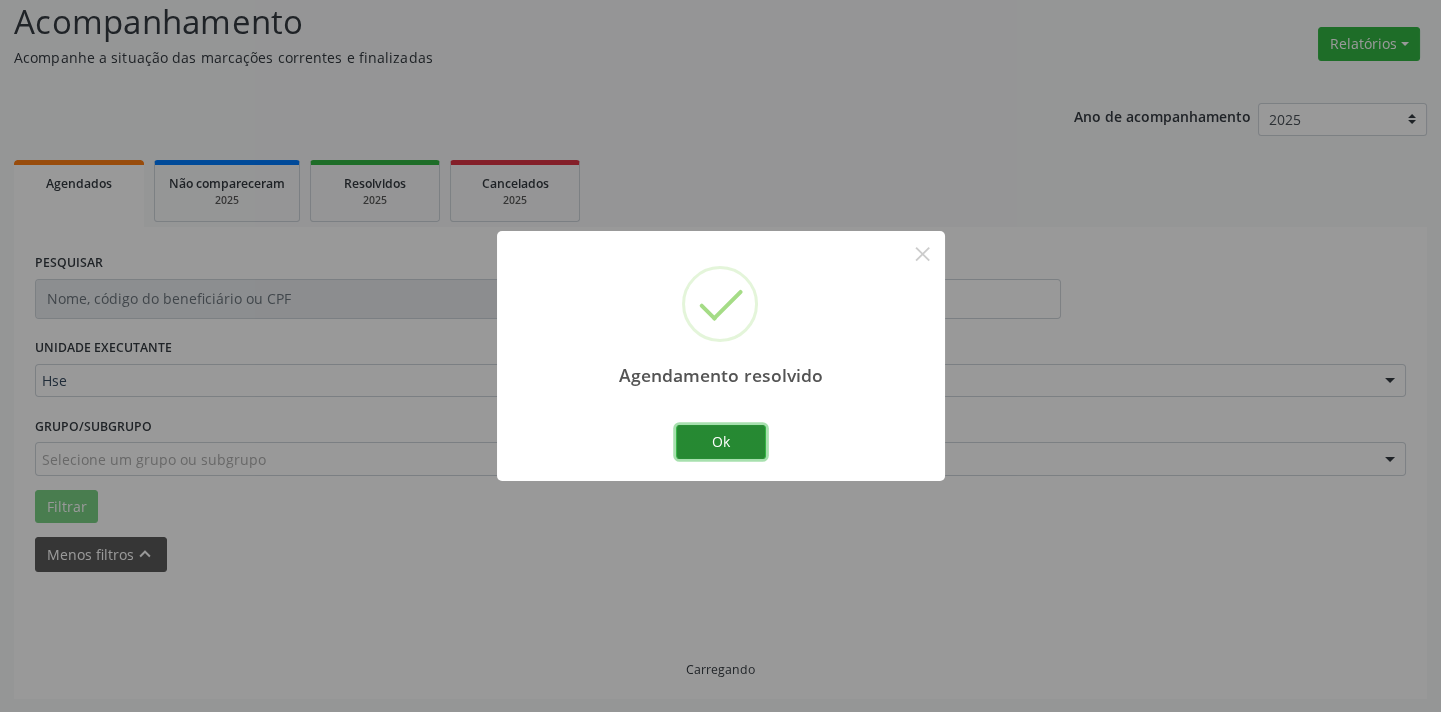 click on "Ok" at bounding box center [721, 442] 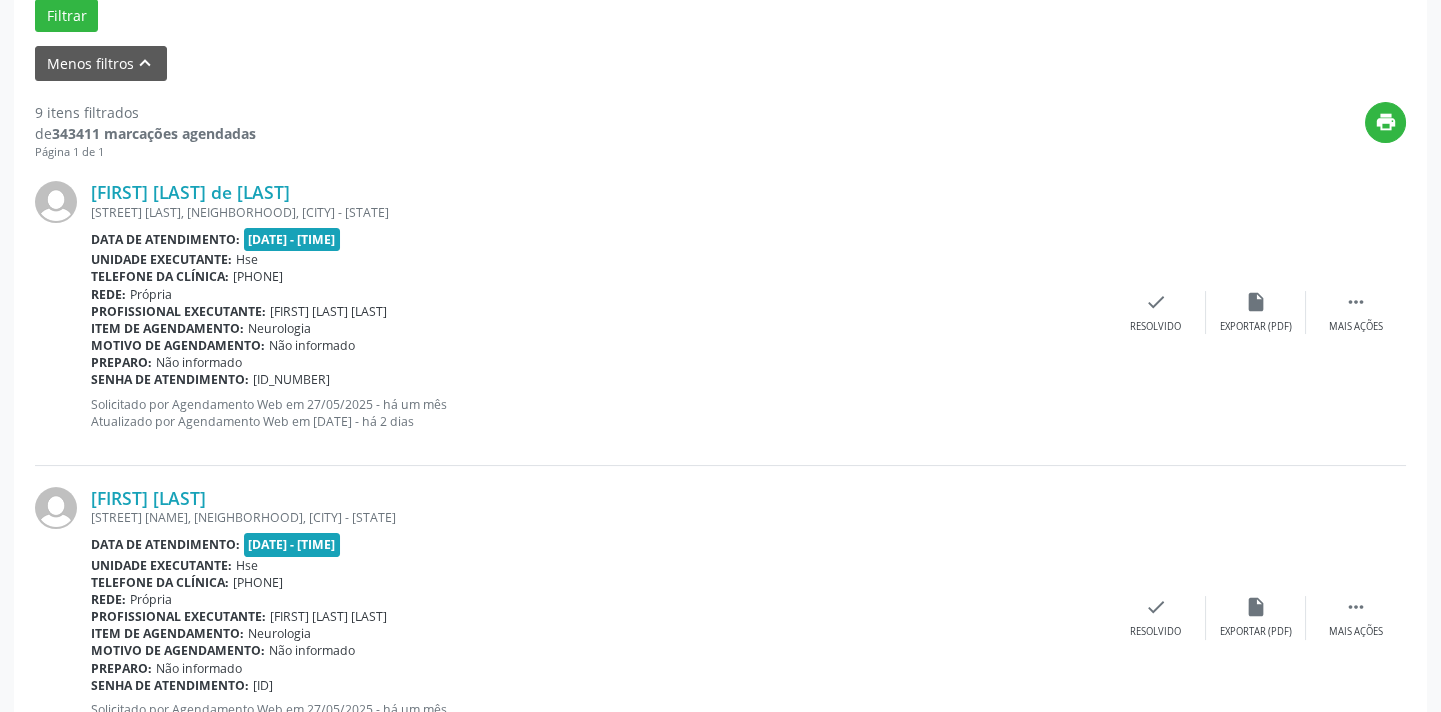 scroll, scrollTop: 705, scrollLeft: 0, axis: vertical 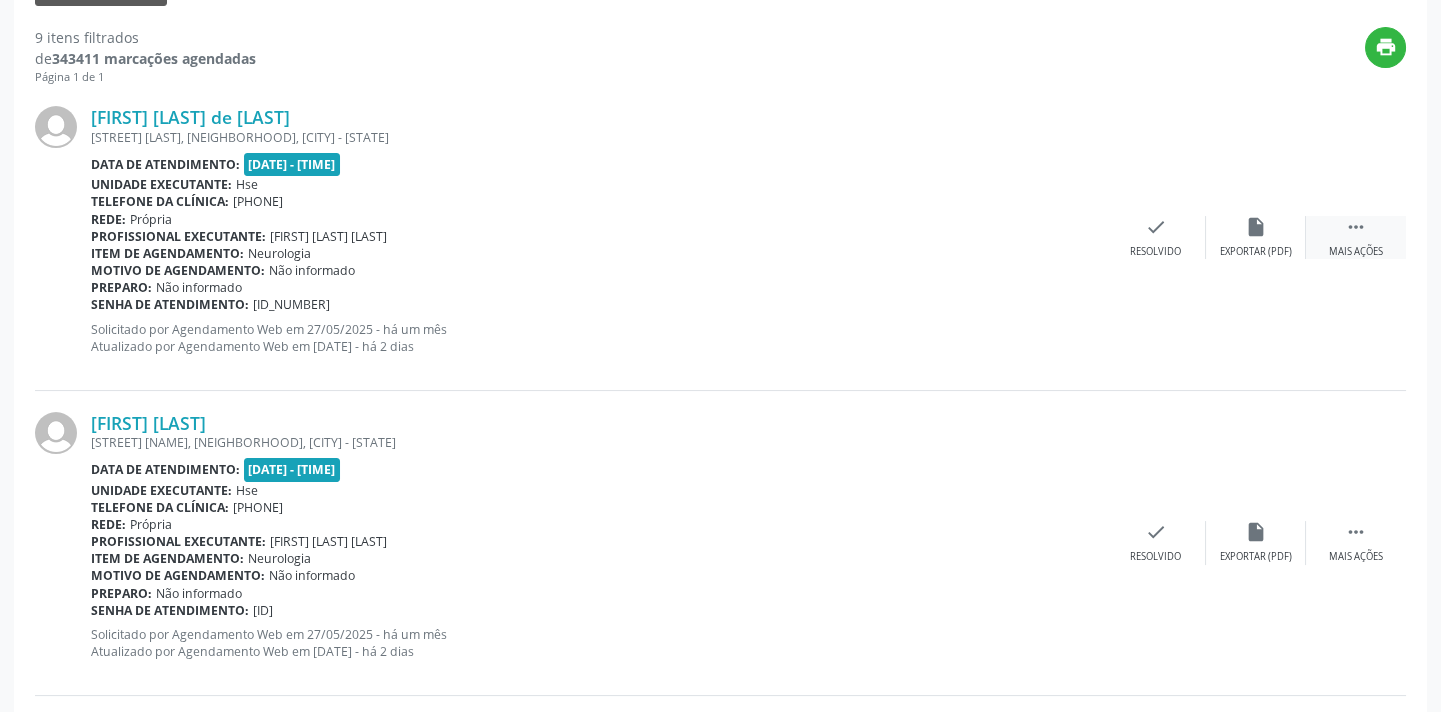click on "Mais ações" at bounding box center [1356, 252] 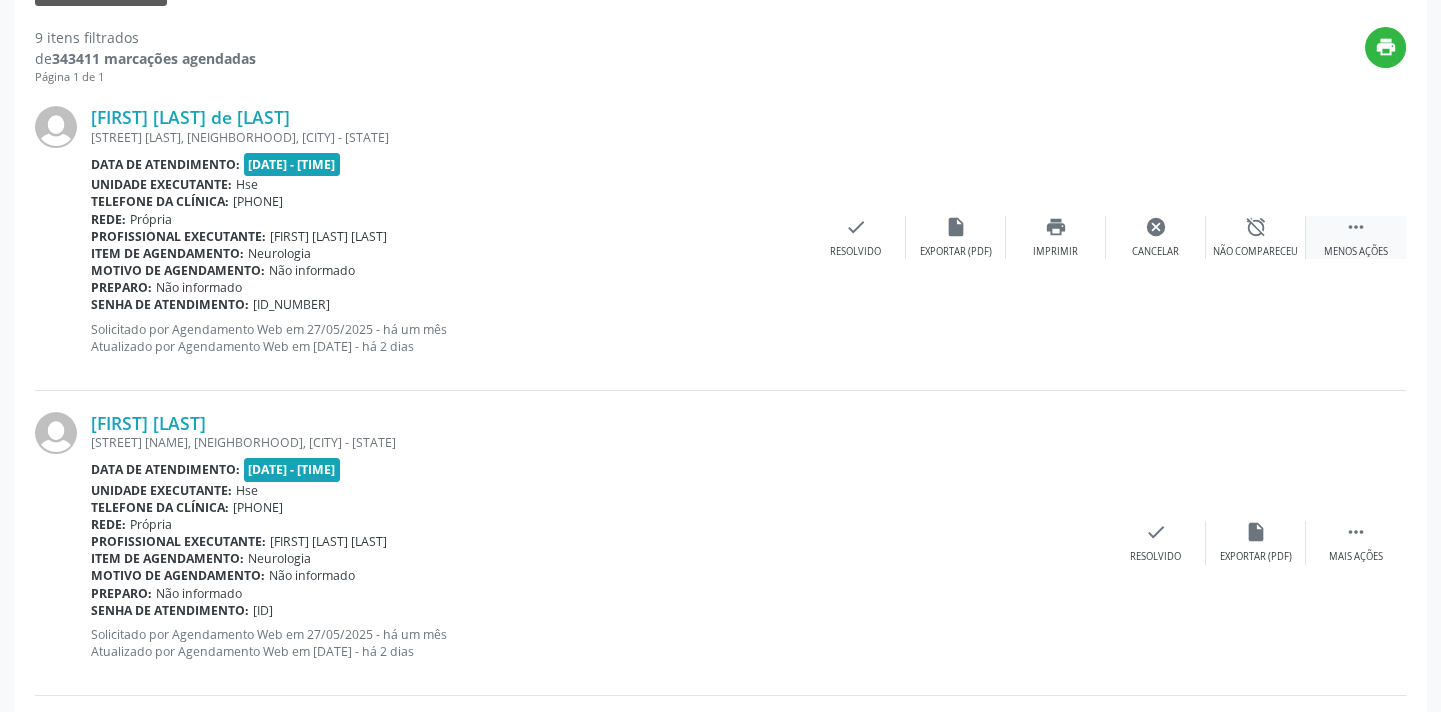 click on "Não compareceu" at bounding box center (1255, 252) 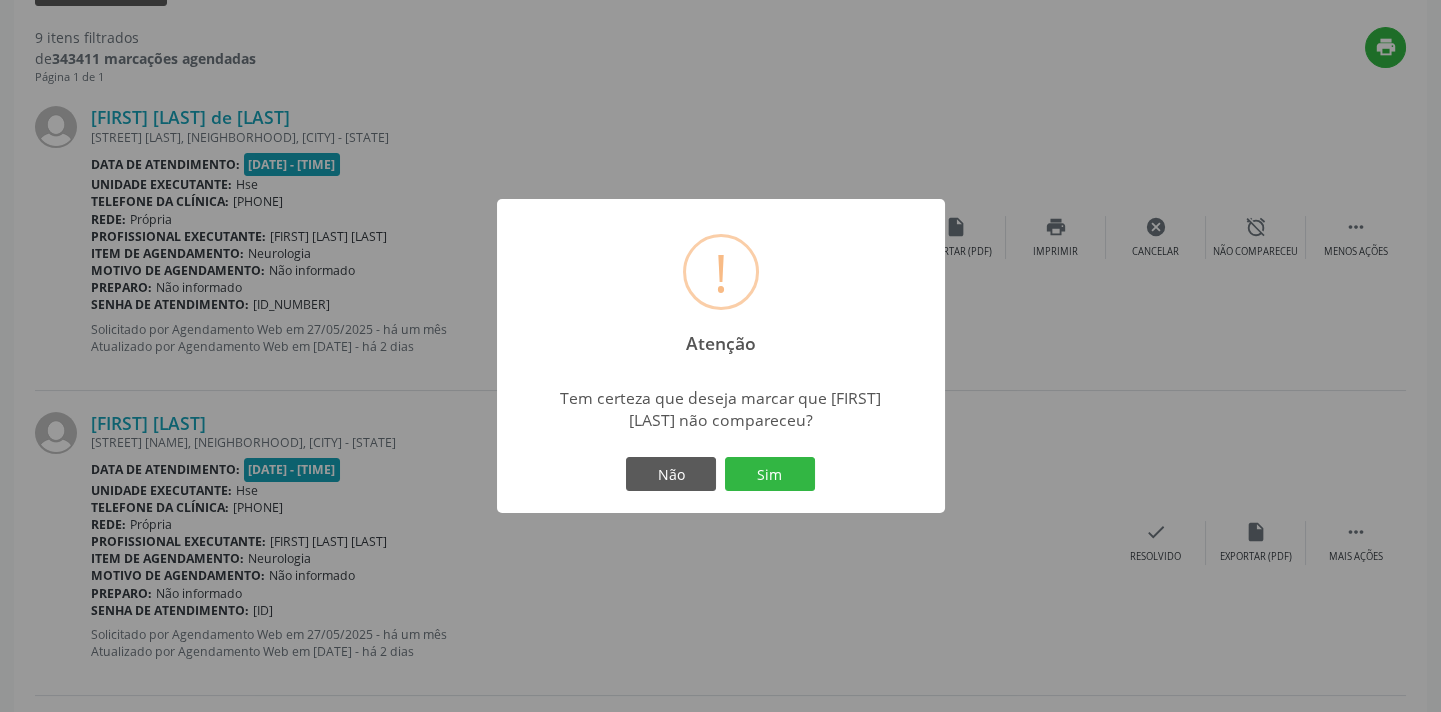 click on "Não Sim" at bounding box center (721, 474) 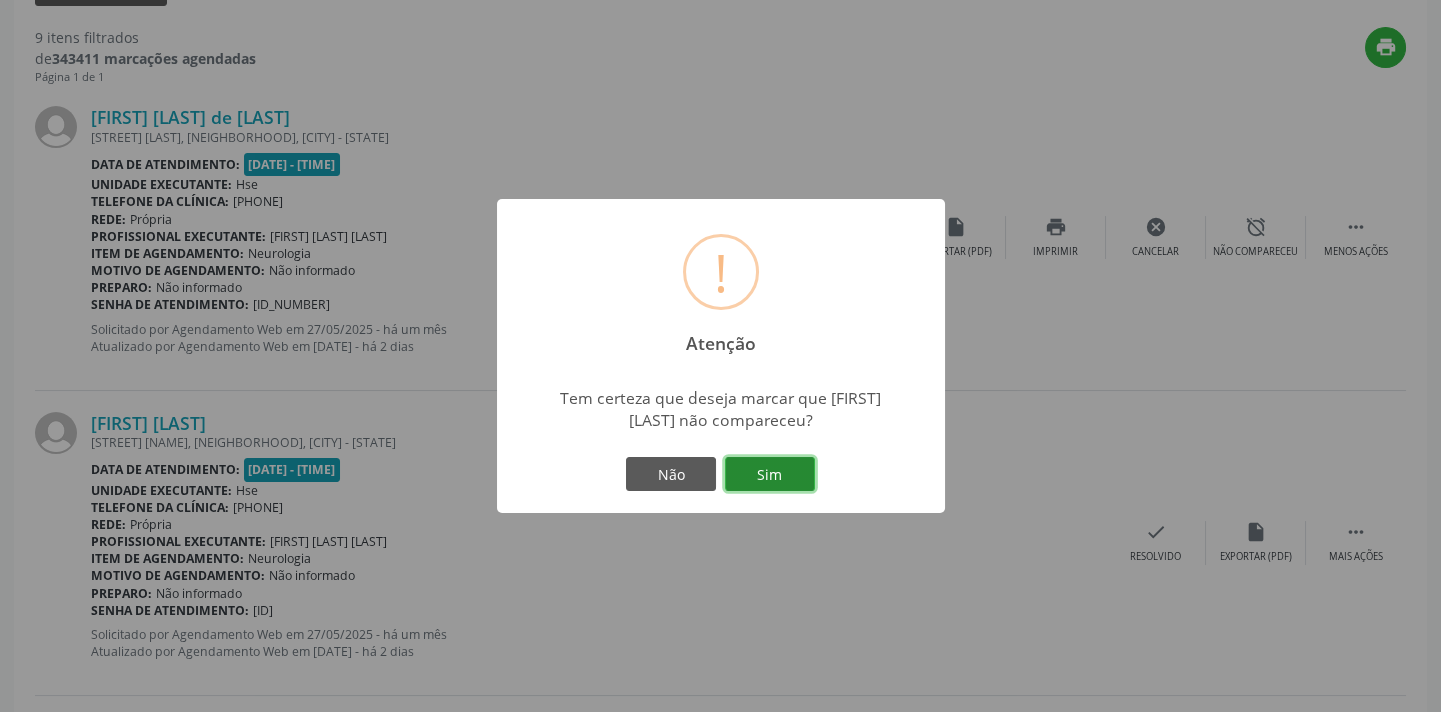 click on "Sim" at bounding box center [770, 474] 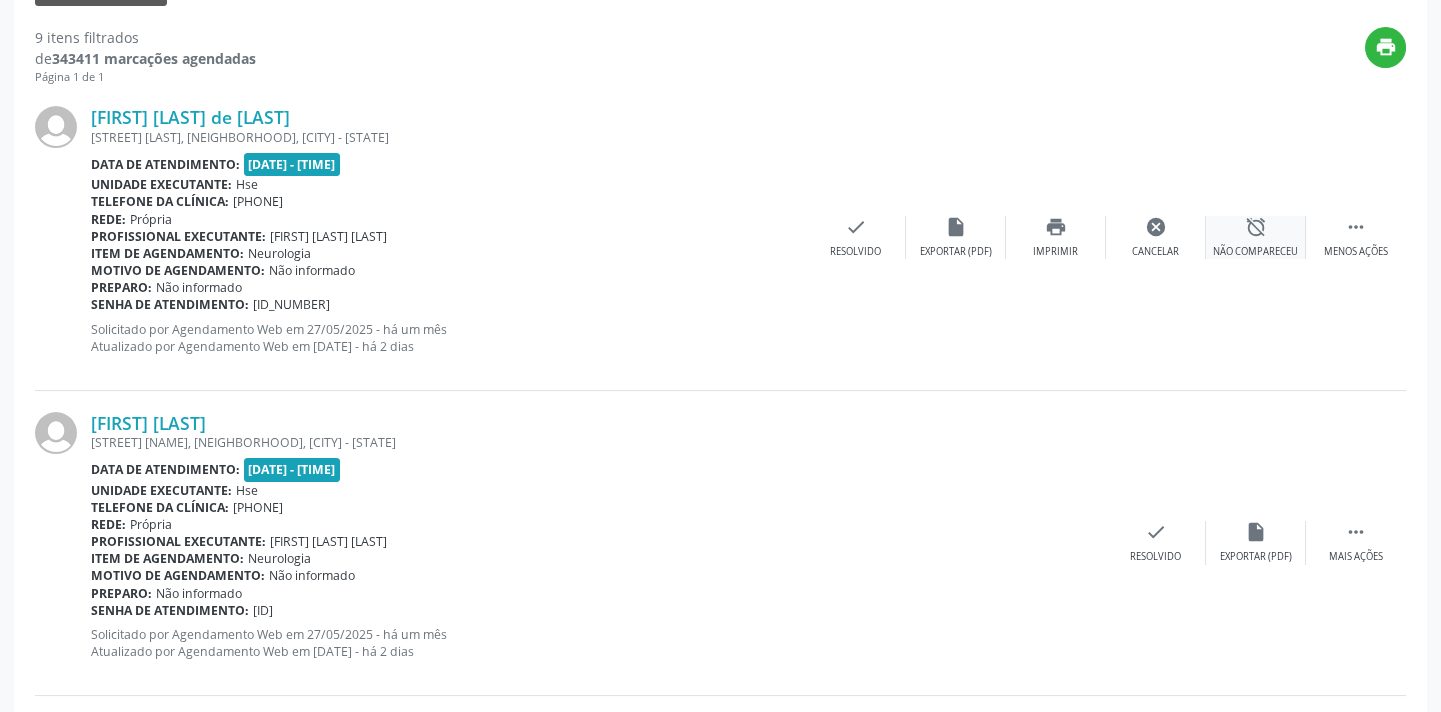 click on "Não compareceu" at bounding box center [1255, 252] 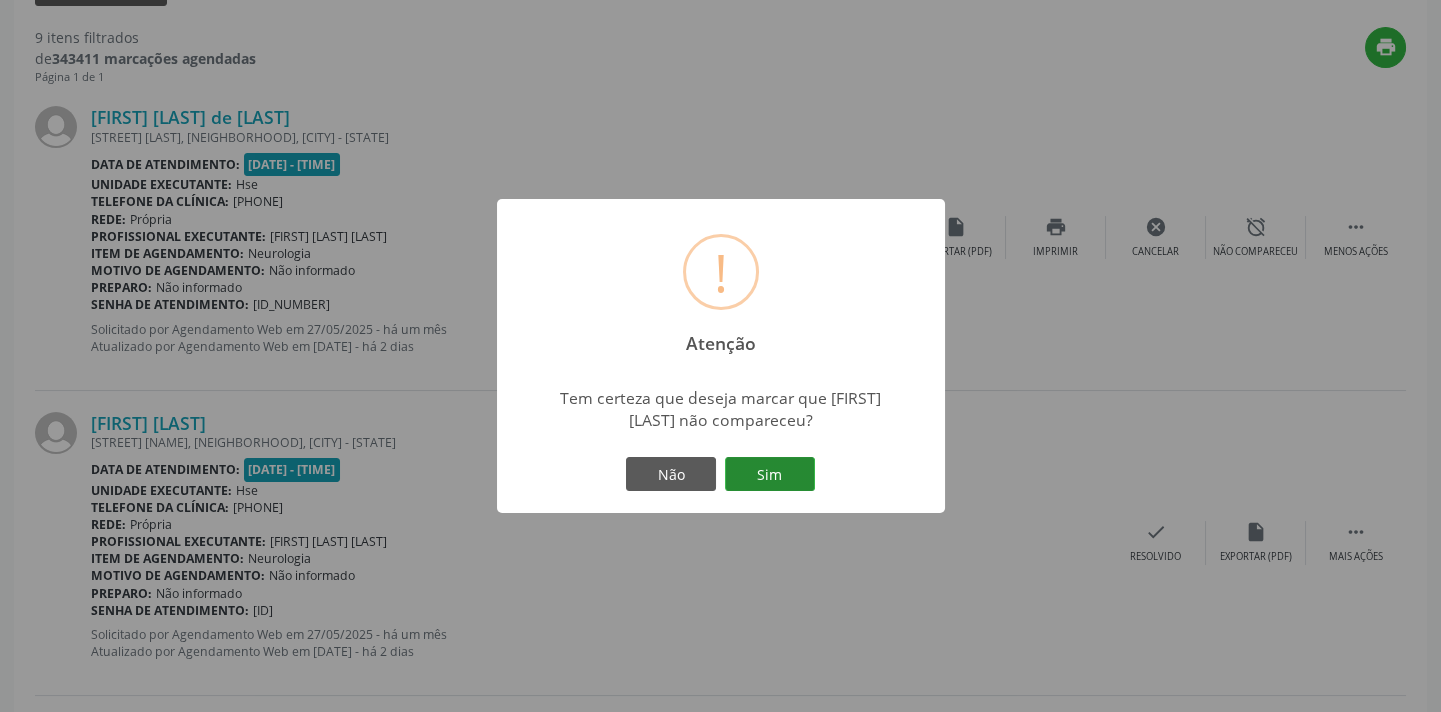 click on "Sim" at bounding box center (770, 474) 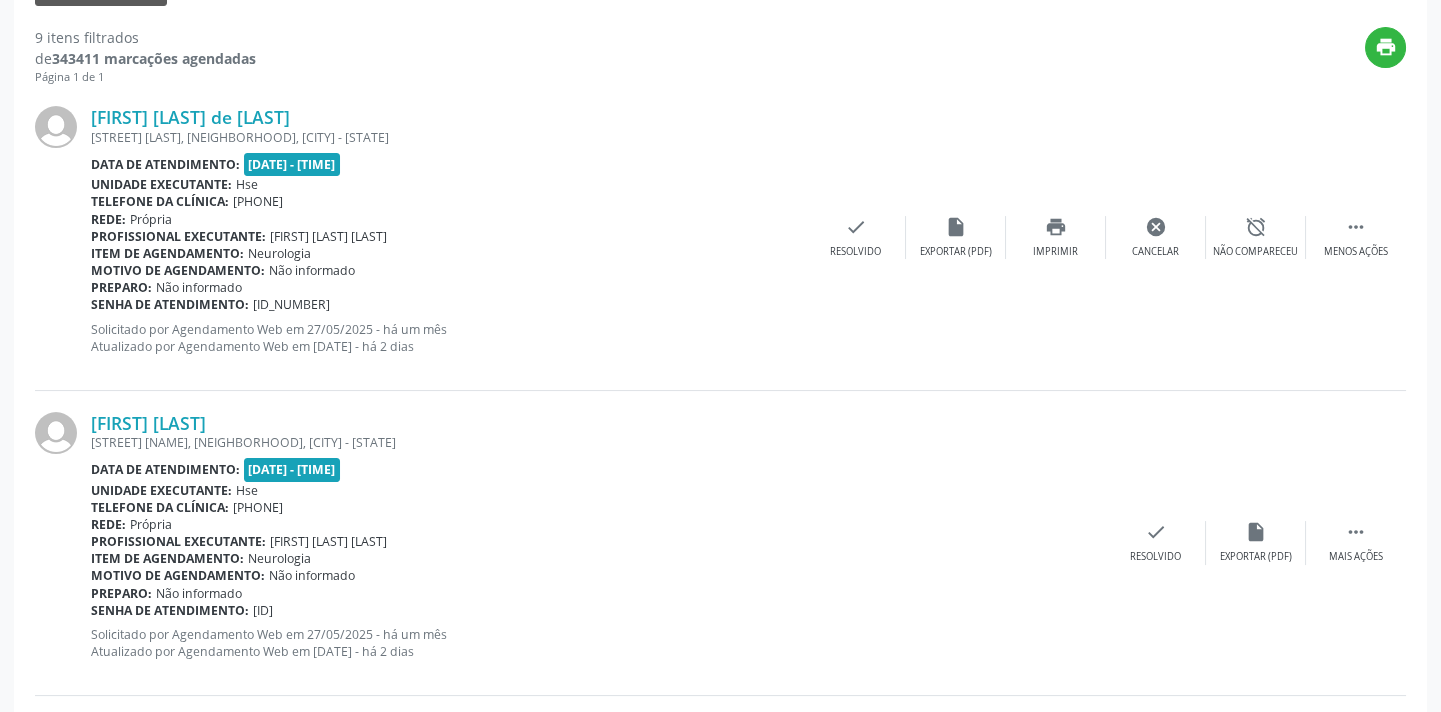 scroll, scrollTop: 160, scrollLeft: 0, axis: vertical 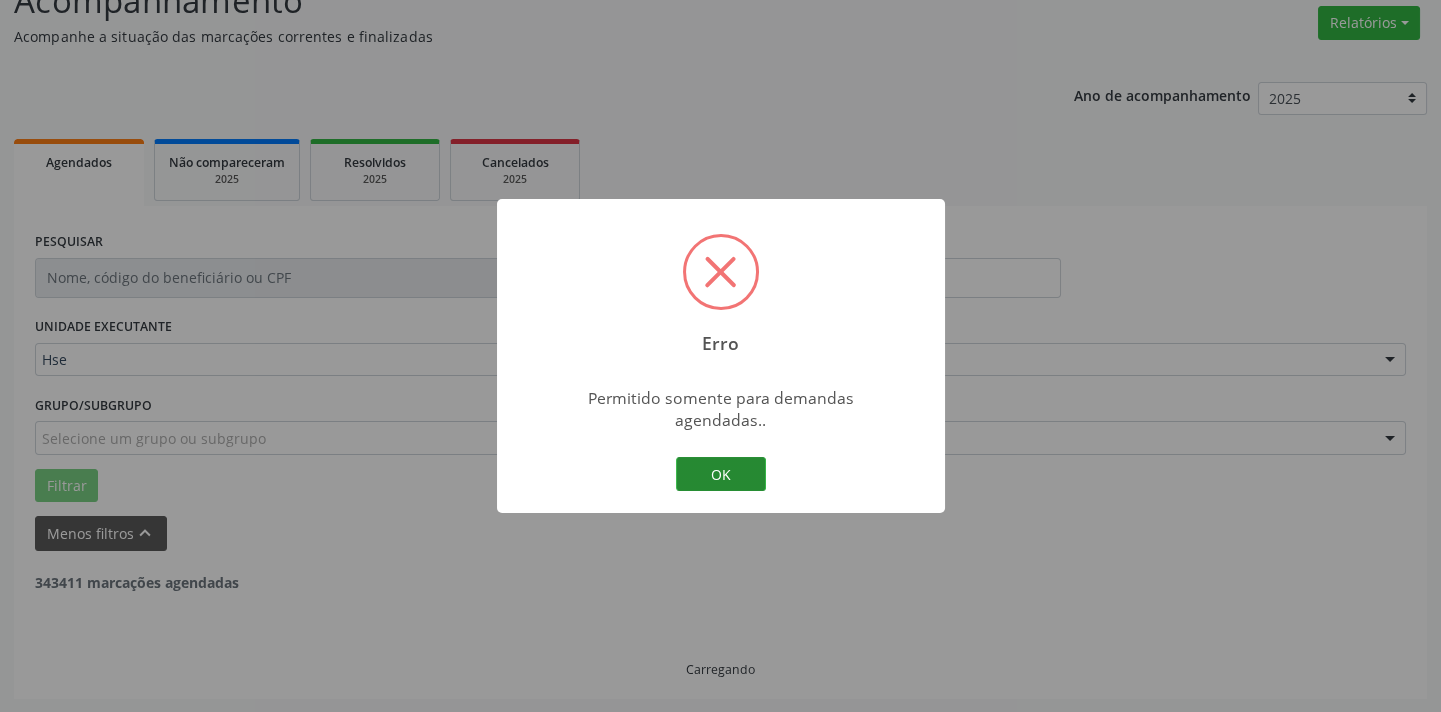 click on "OK" at bounding box center (721, 474) 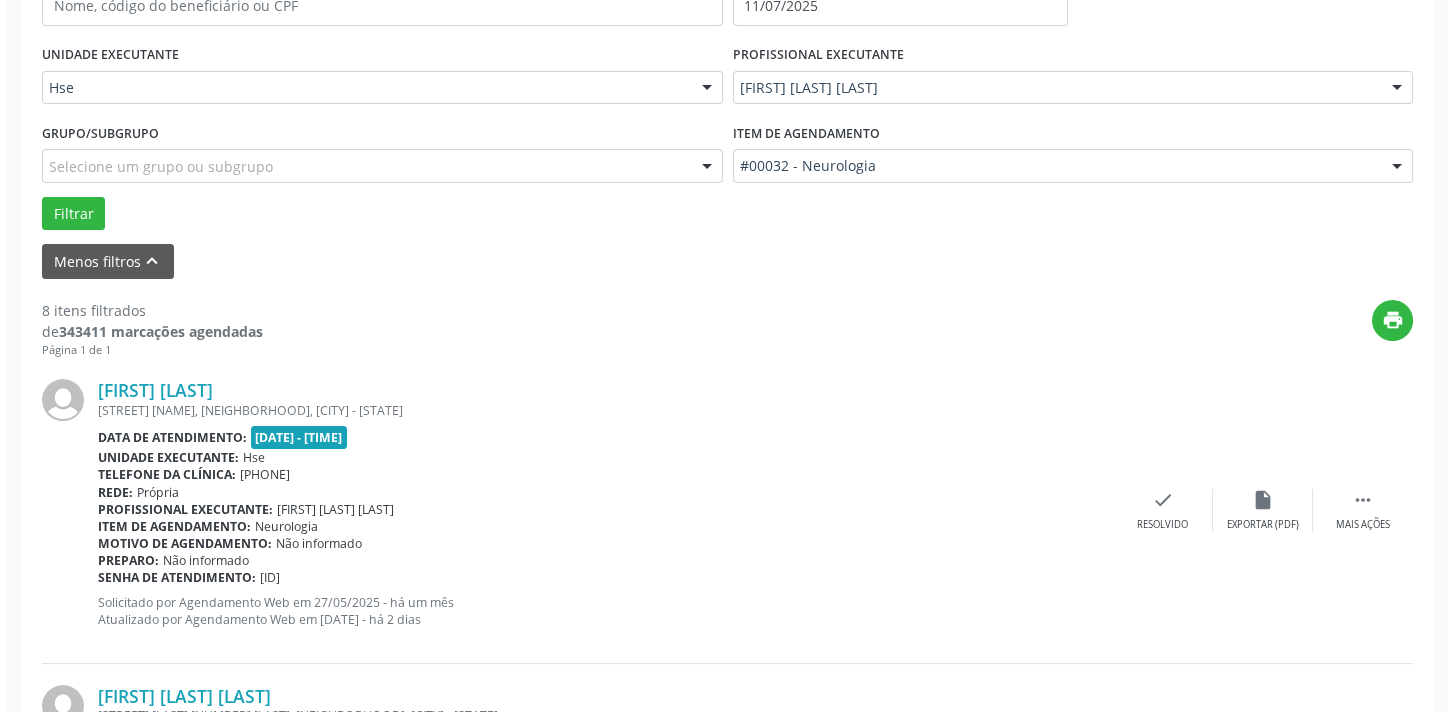 scroll, scrollTop: 705, scrollLeft: 0, axis: vertical 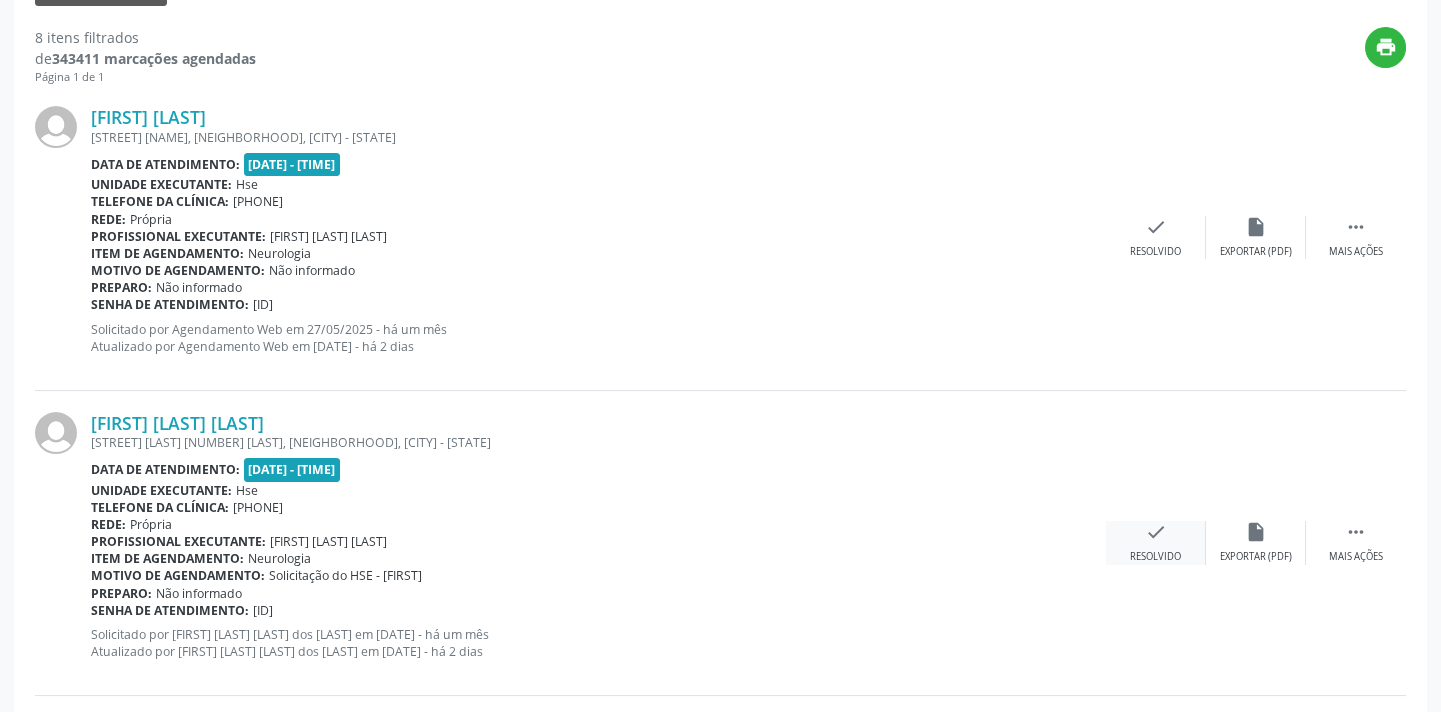 click on "check
Resolvido" at bounding box center (1156, 542) 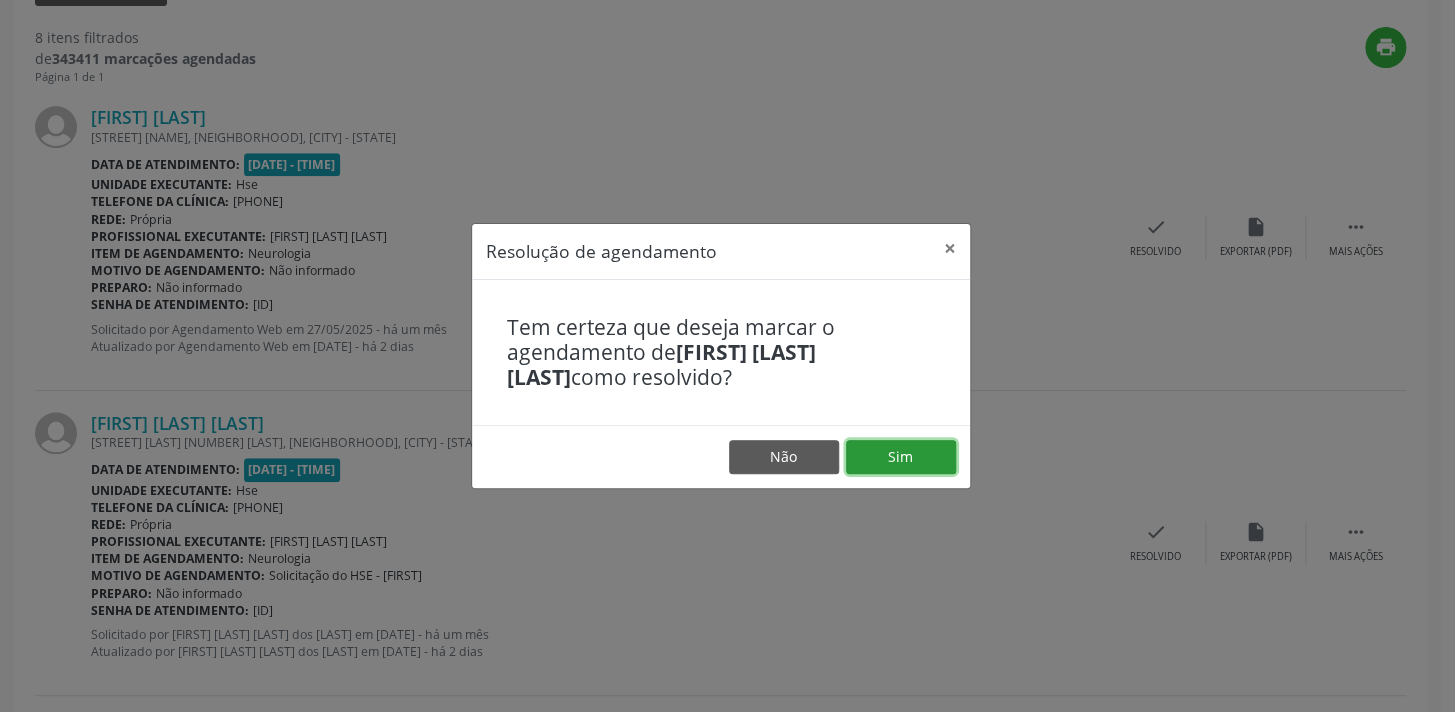 click on "Sim" at bounding box center (901, 457) 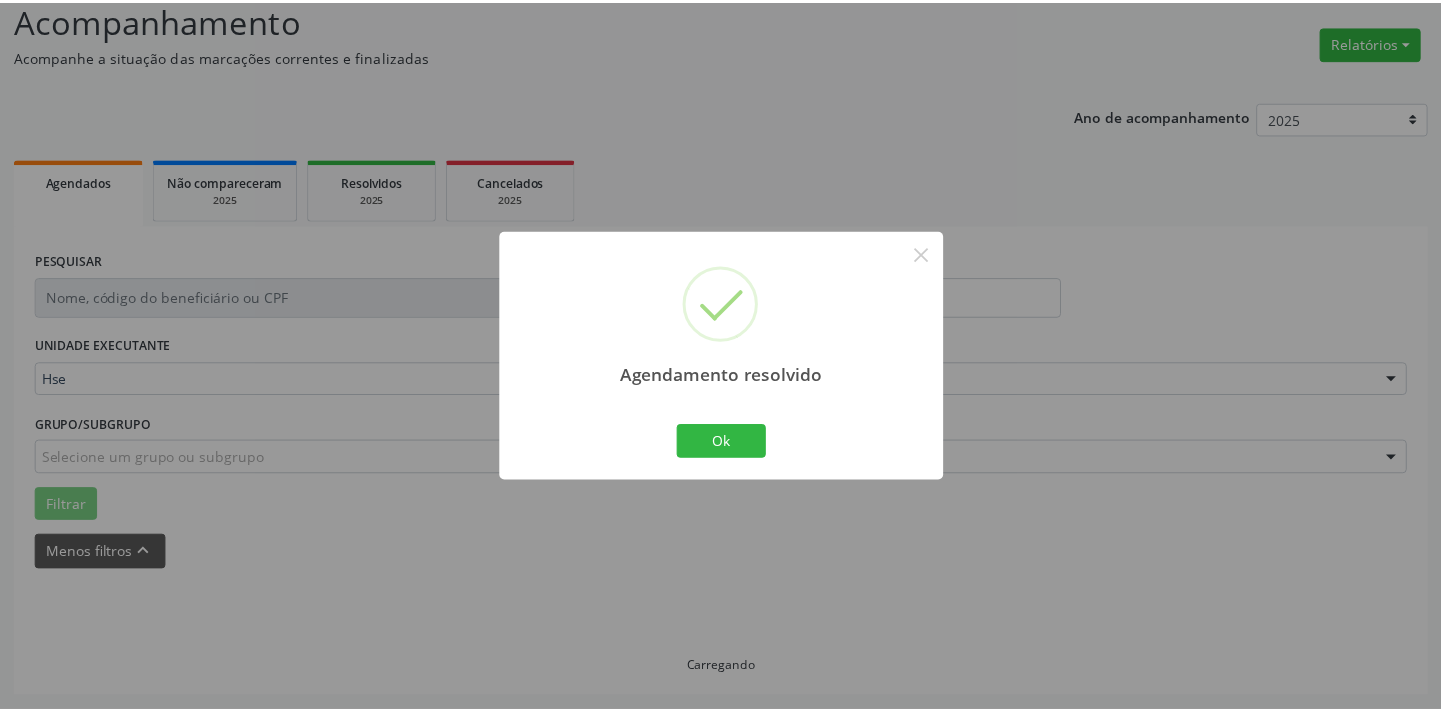 scroll, scrollTop: 139, scrollLeft: 0, axis: vertical 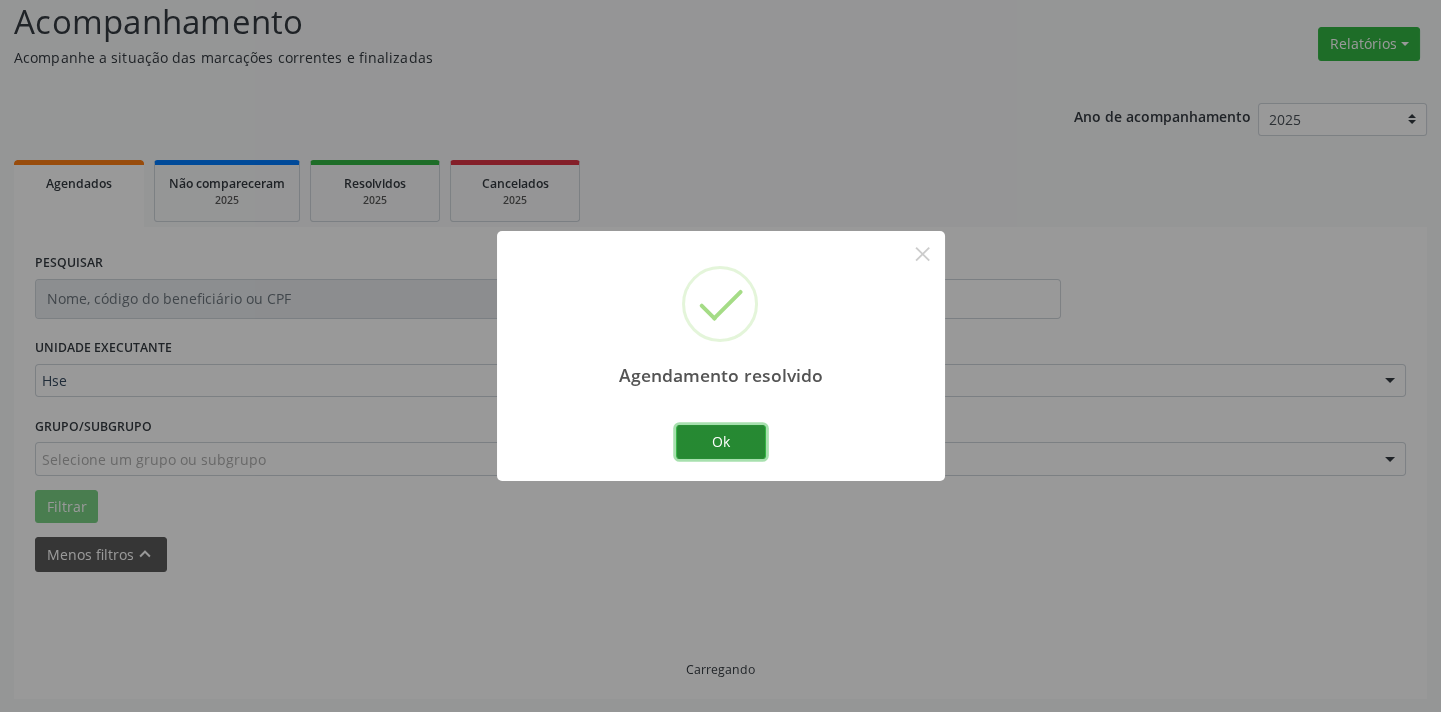 click on "Ok" at bounding box center [721, 442] 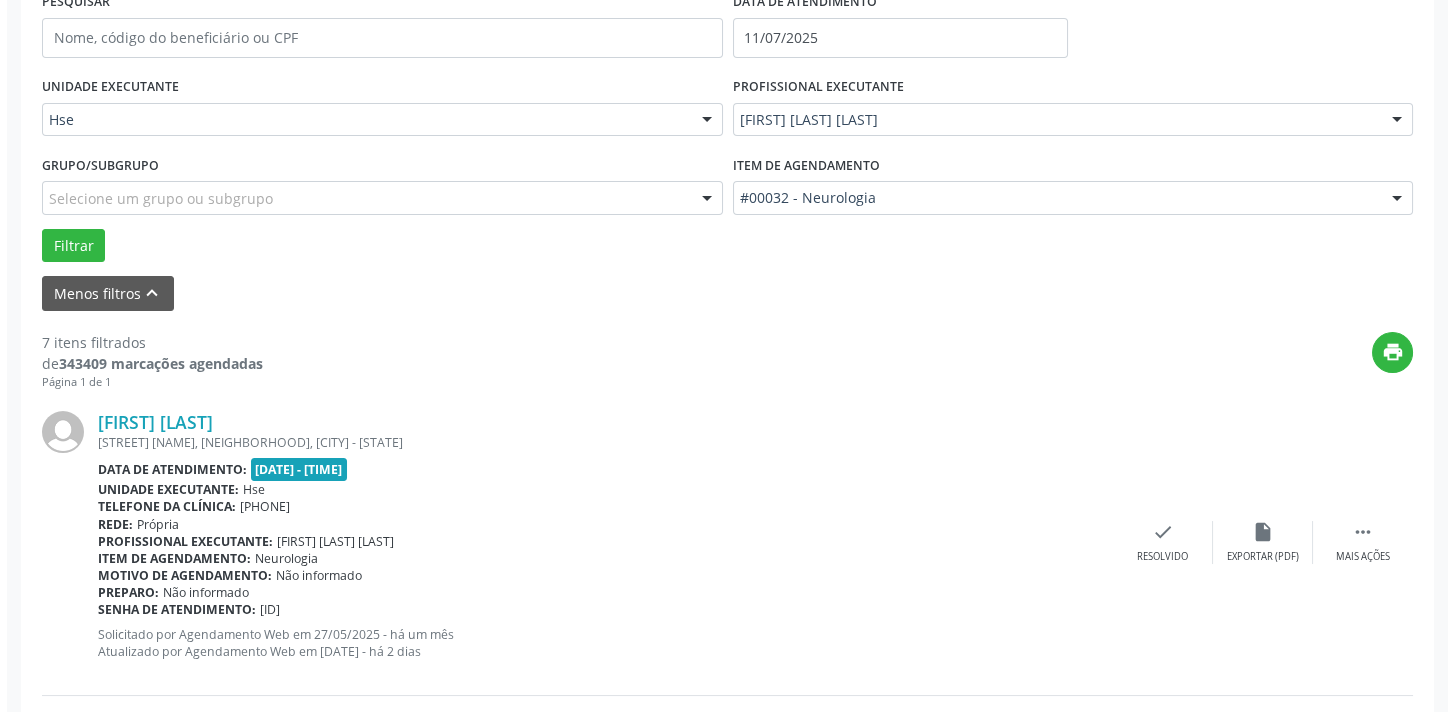 scroll, scrollTop: 593, scrollLeft: 0, axis: vertical 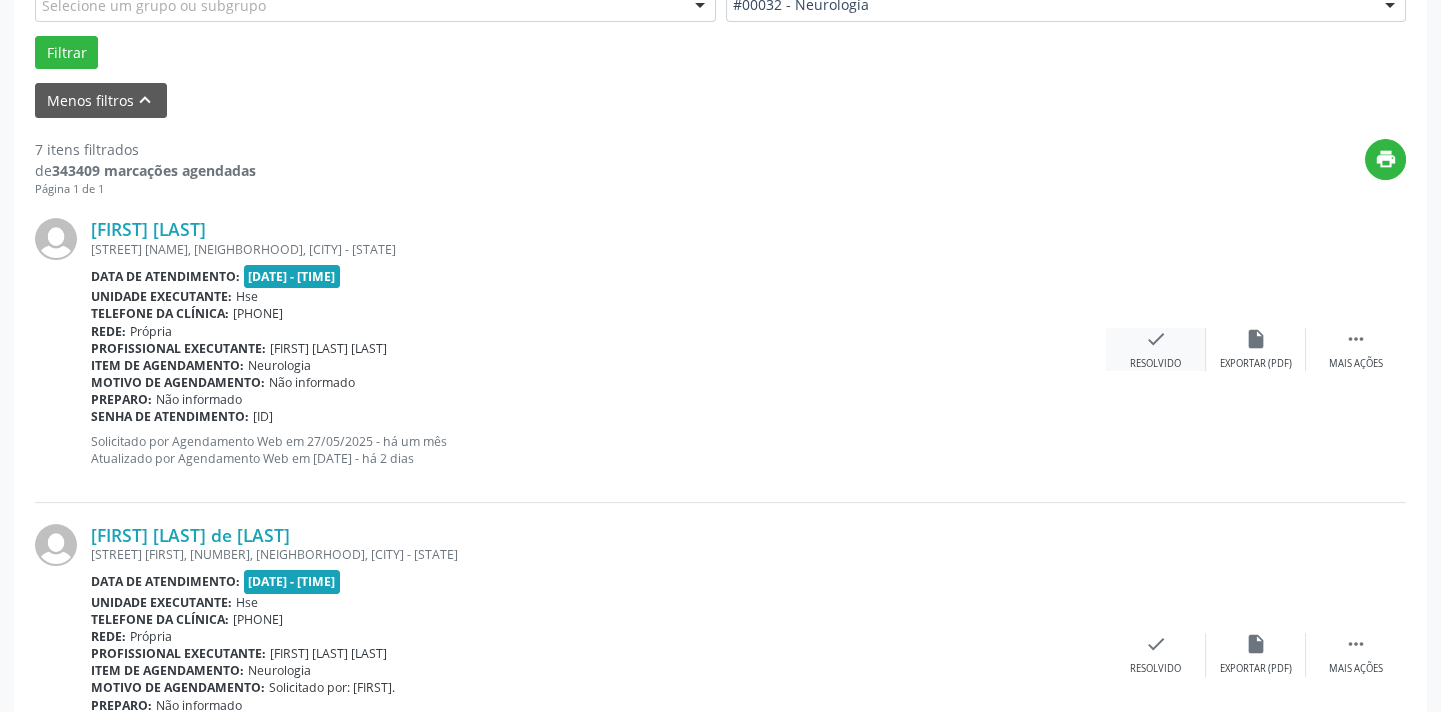 click on "Resolvido" at bounding box center (1155, 364) 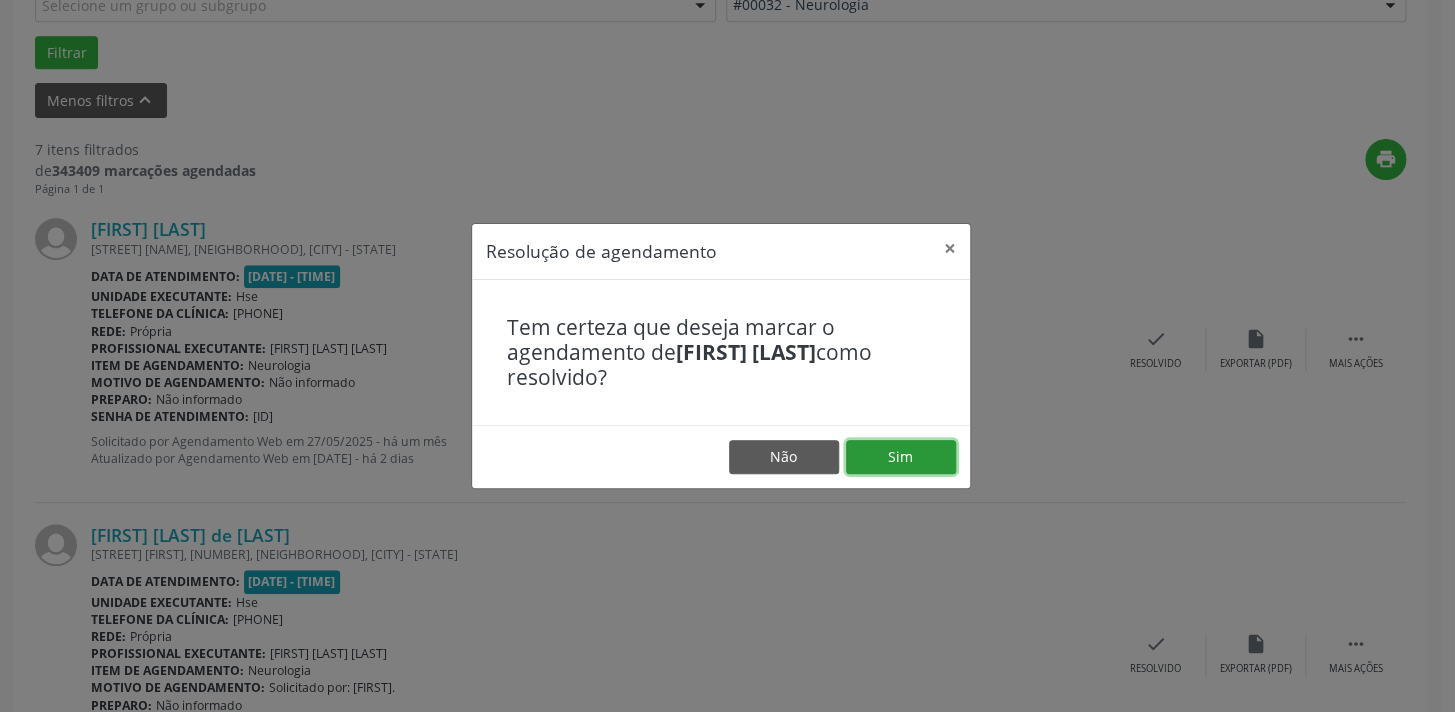 click on "Sim" at bounding box center [901, 457] 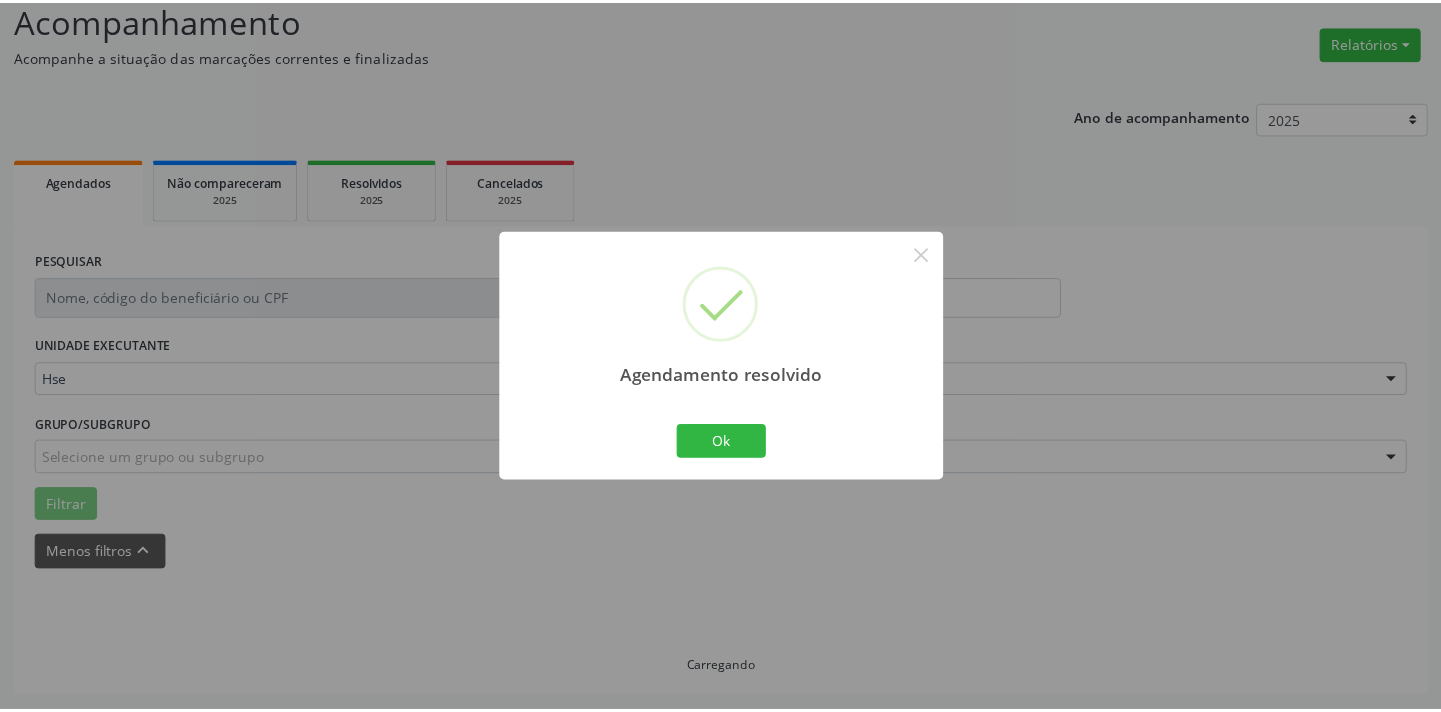 scroll, scrollTop: 139, scrollLeft: 0, axis: vertical 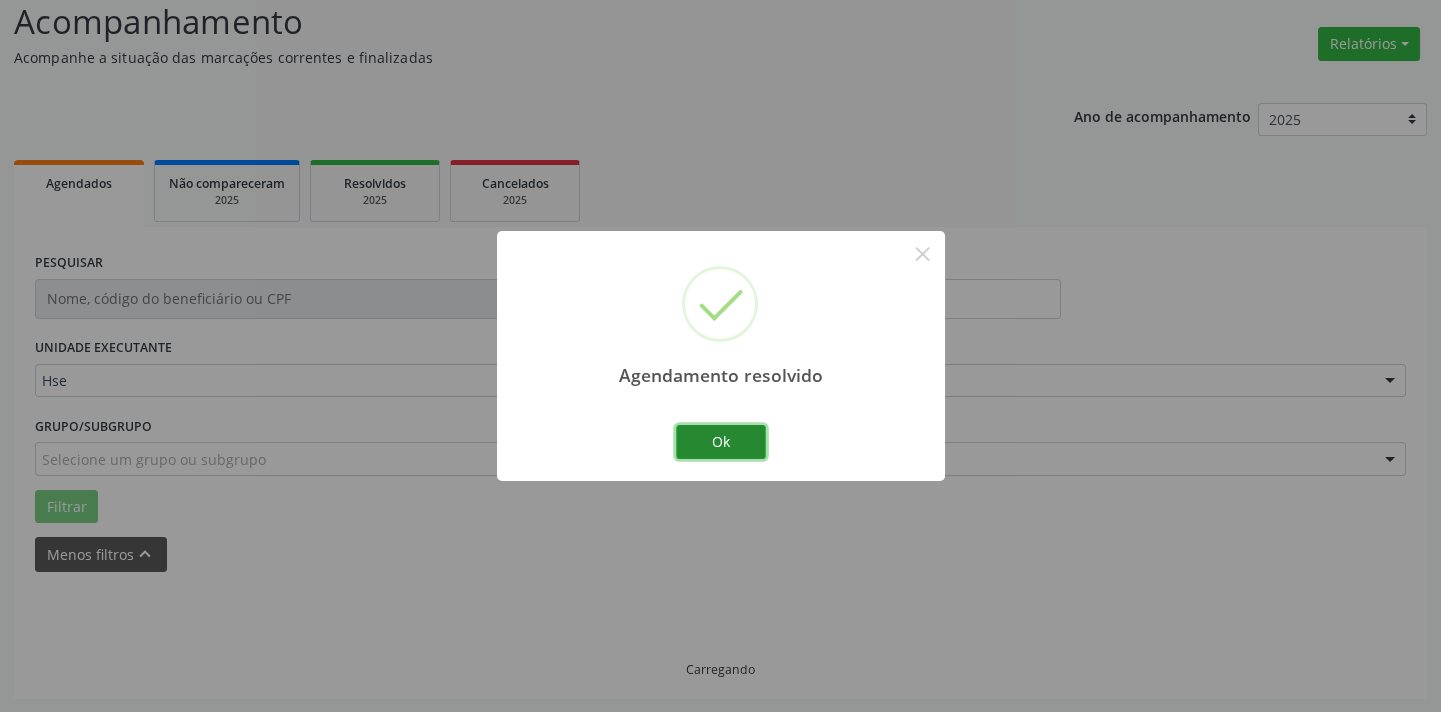 click on "Ok" at bounding box center (721, 442) 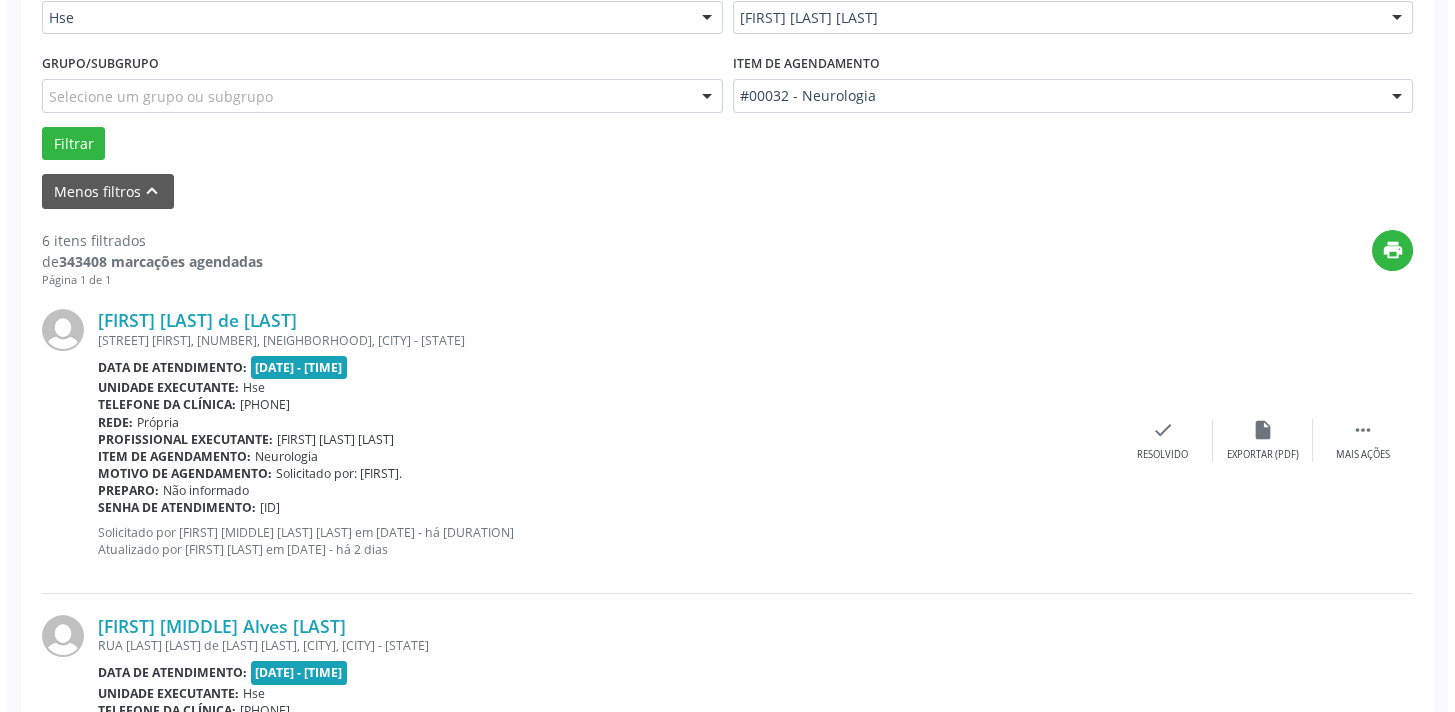 scroll, scrollTop: 593, scrollLeft: 0, axis: vertical 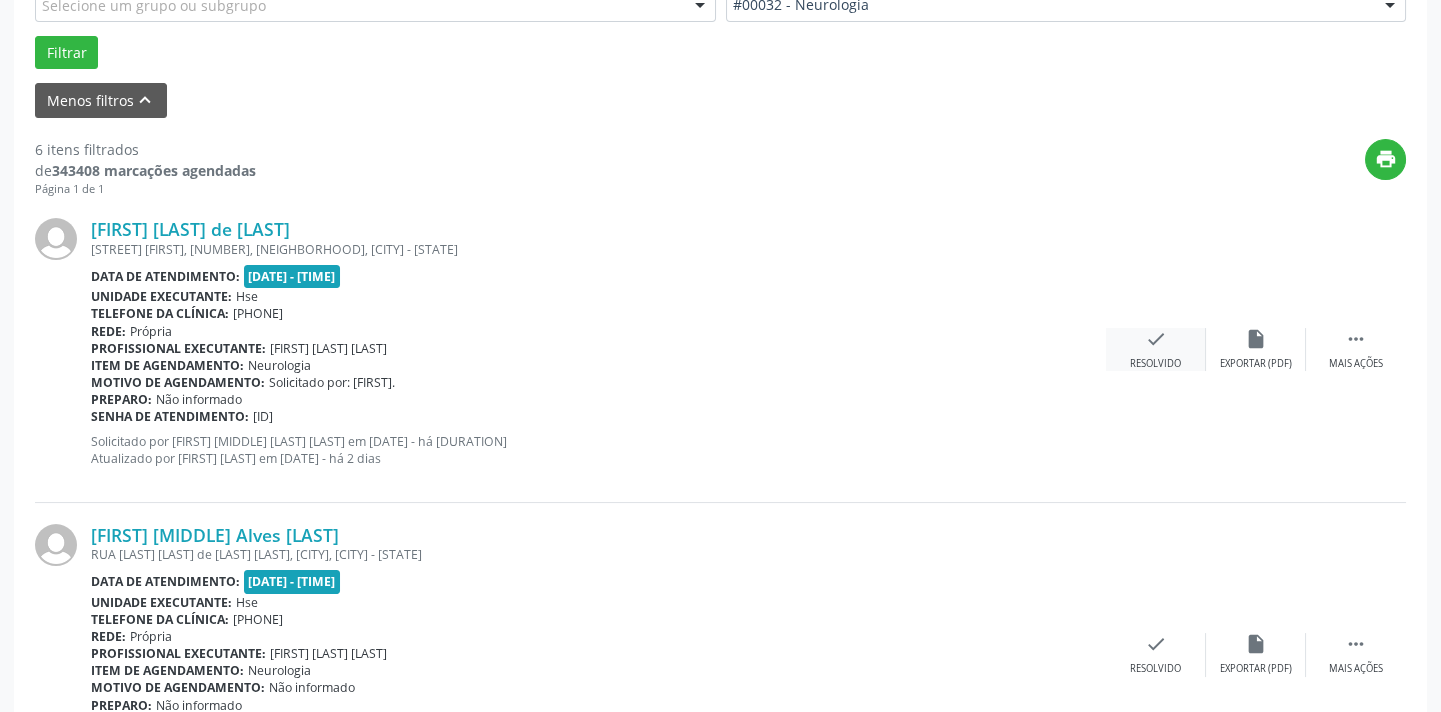 click on "check" at bounding box center [1156, 339] 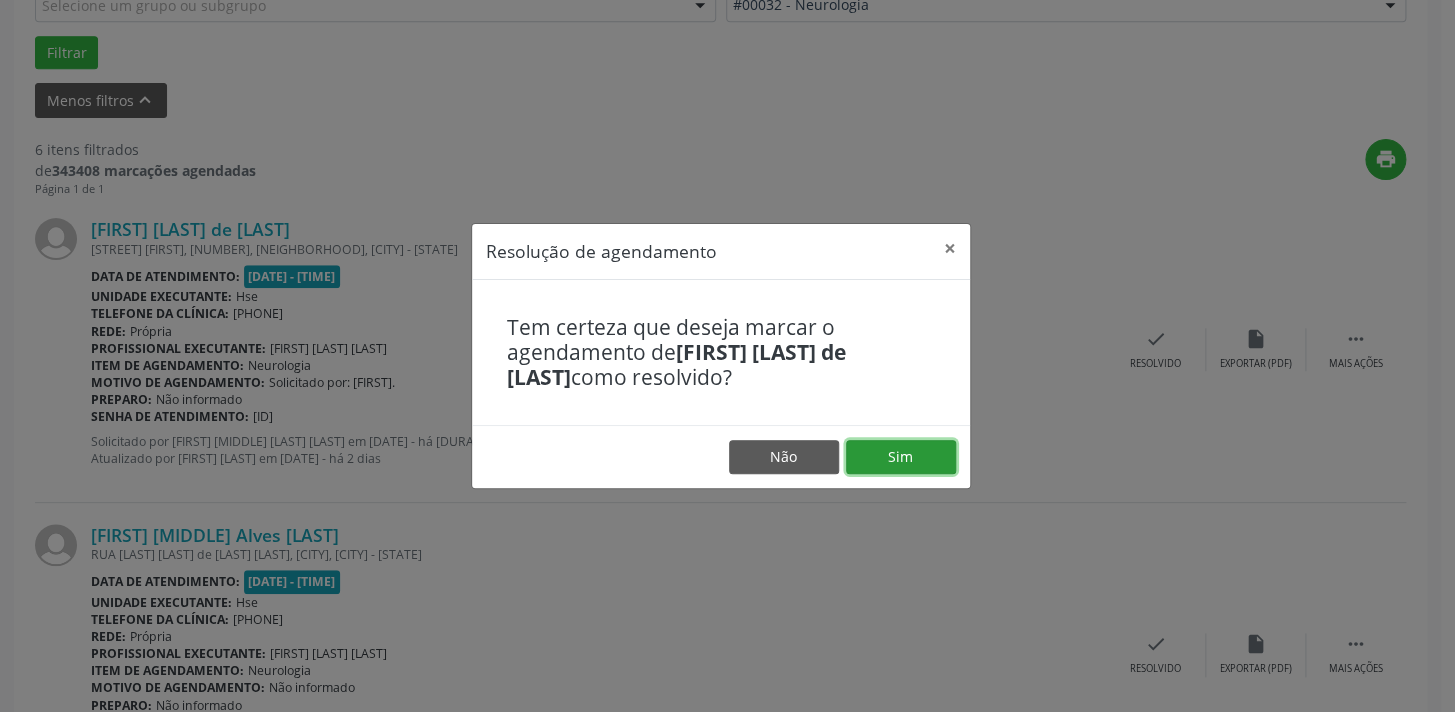 click on "Sim" at bounding box center (901, 457) 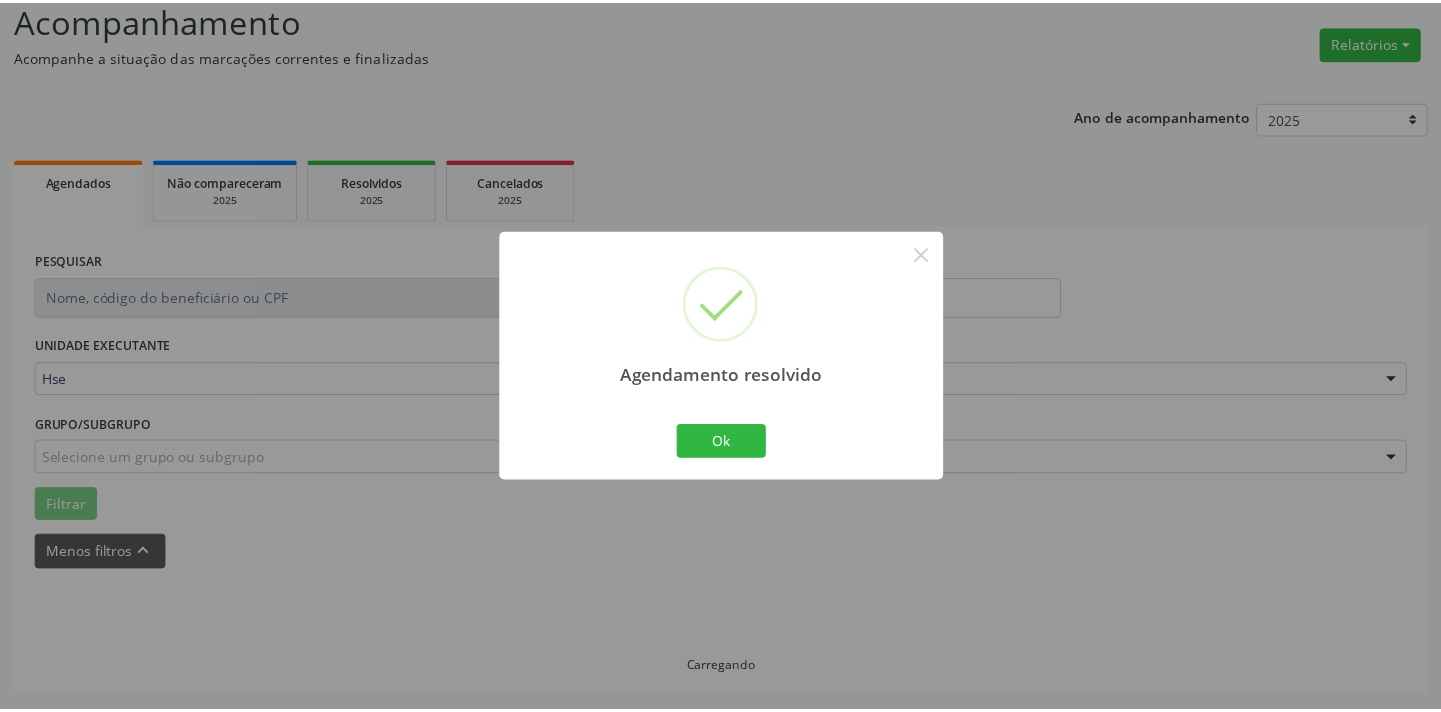 scroll, scrollTop: 139, scrollLeft: 0, axis: vertical 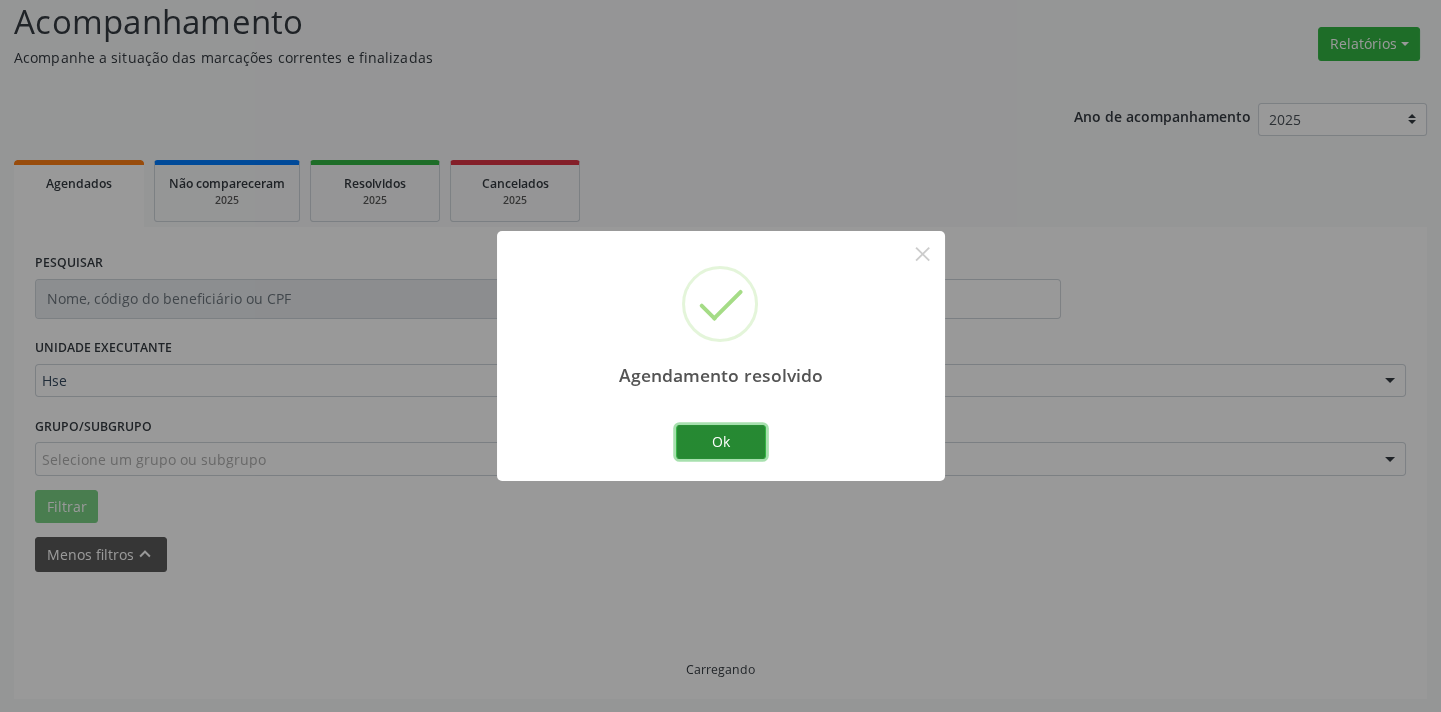 click on "Ok" at bounding box center [721, 442] 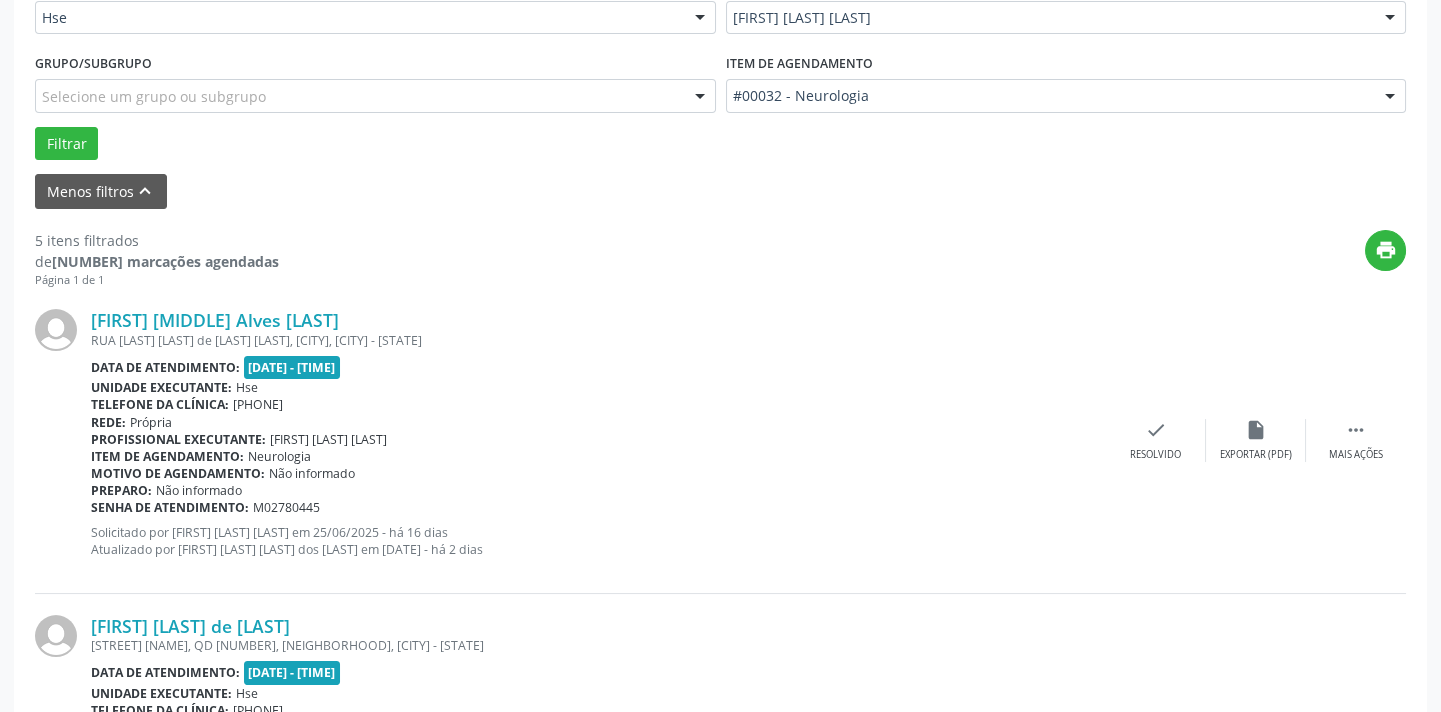 scroll, scrollTop: 684, scrollLeft: 0, axis: vertical 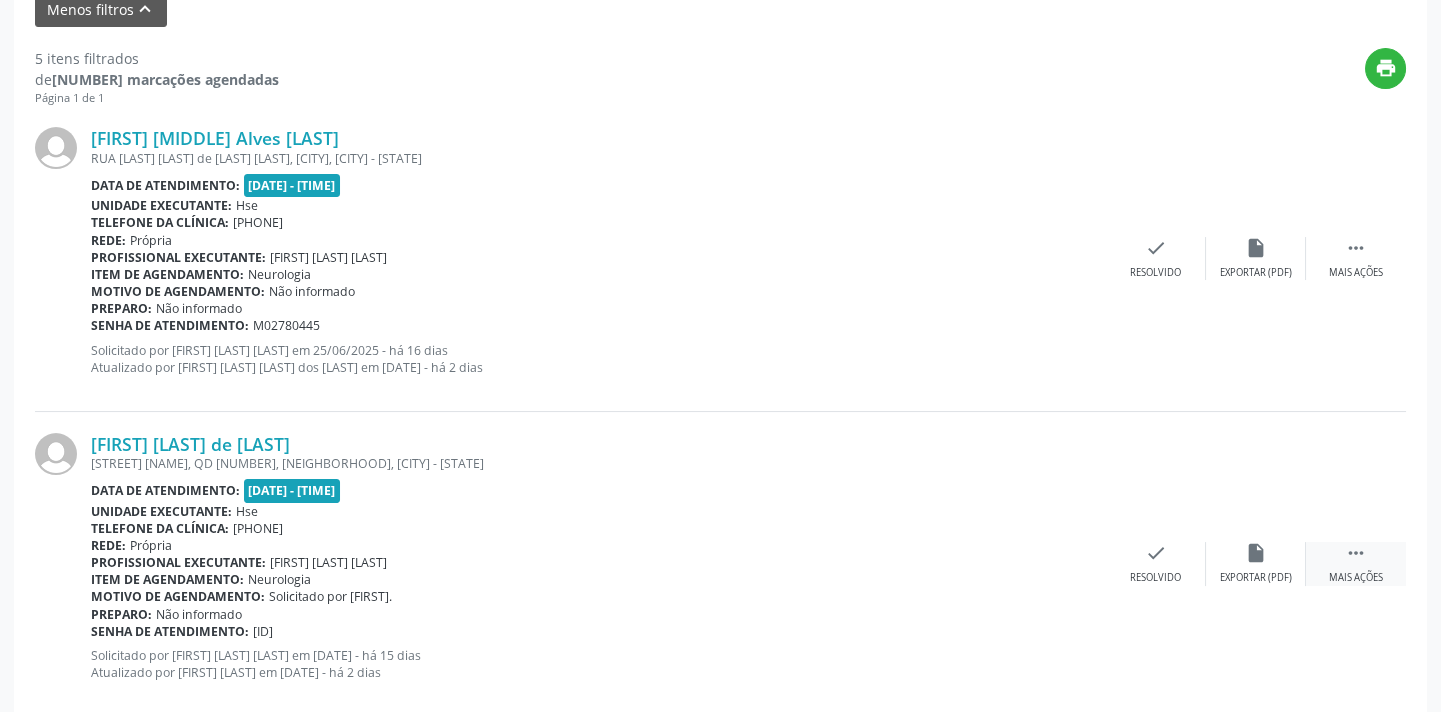 click on "
Mais ações" at bounding box center [1356, 563] 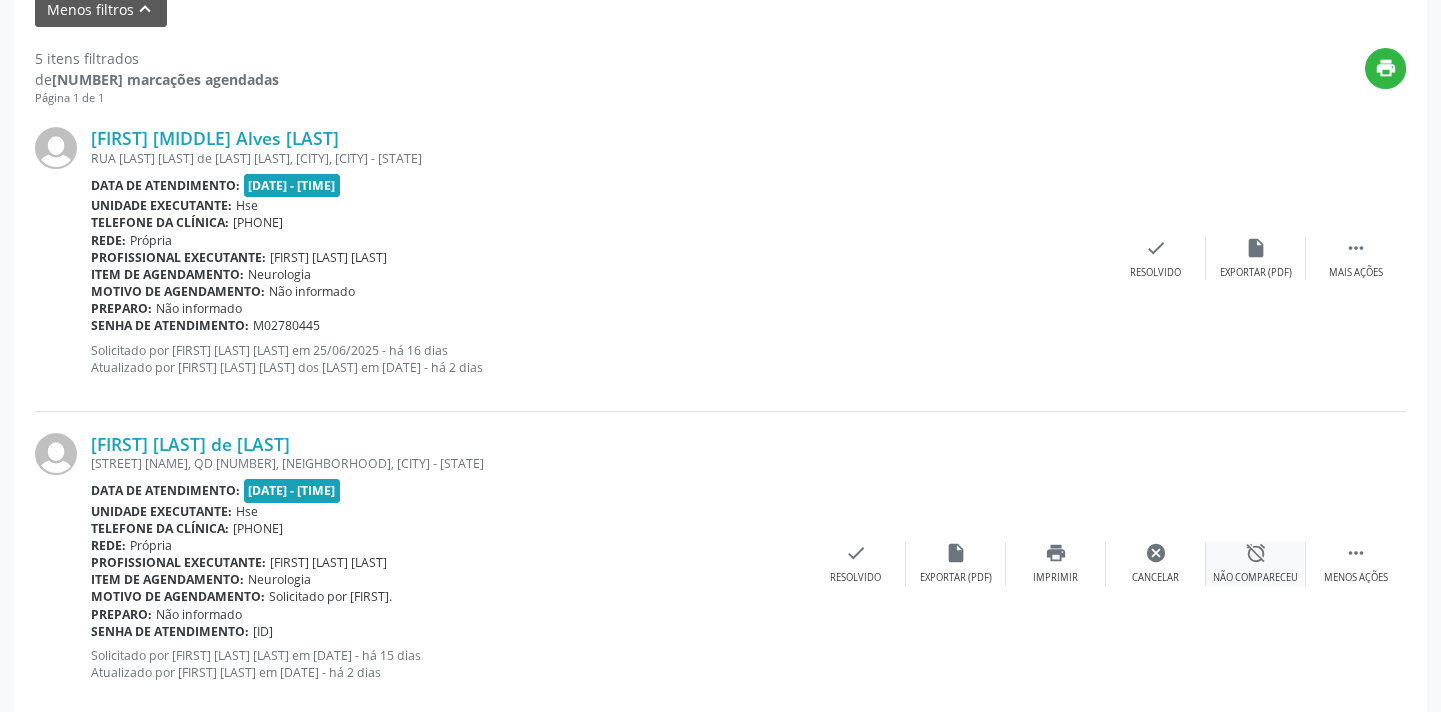 drag, startPoint x: 1310, startPoint y: 568, endPoint x: 1275, endPoint y: 568, distance: 35 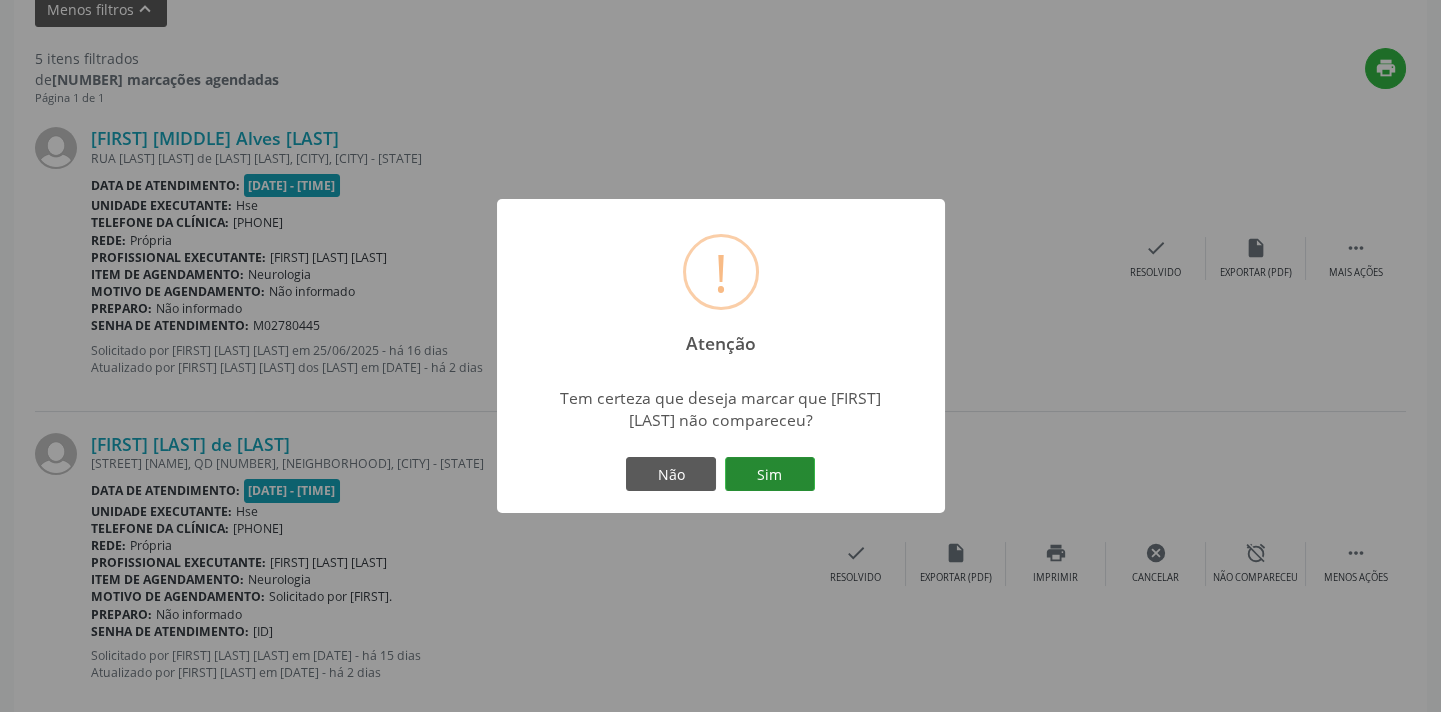 click on "Sim" at bounding box center [770, 474] 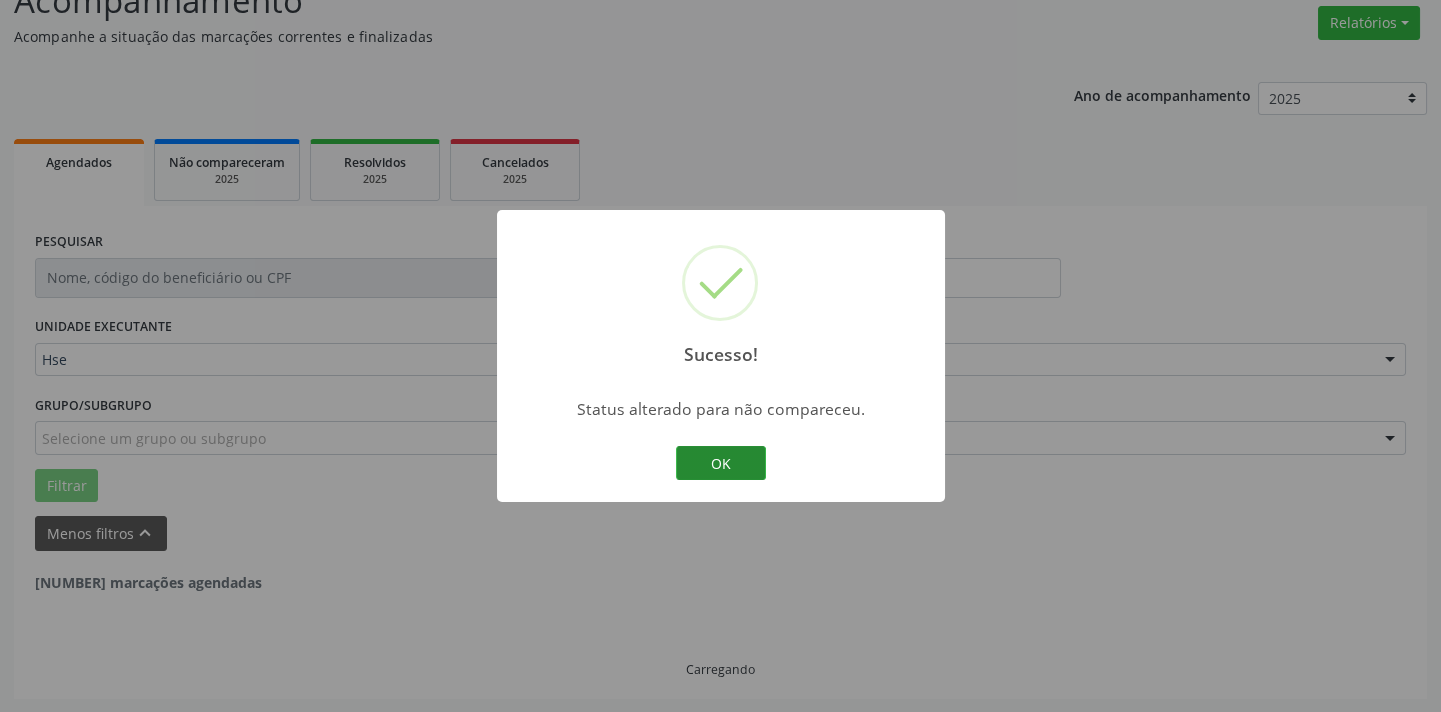 click on "OK" at bounding box center [721, 463] 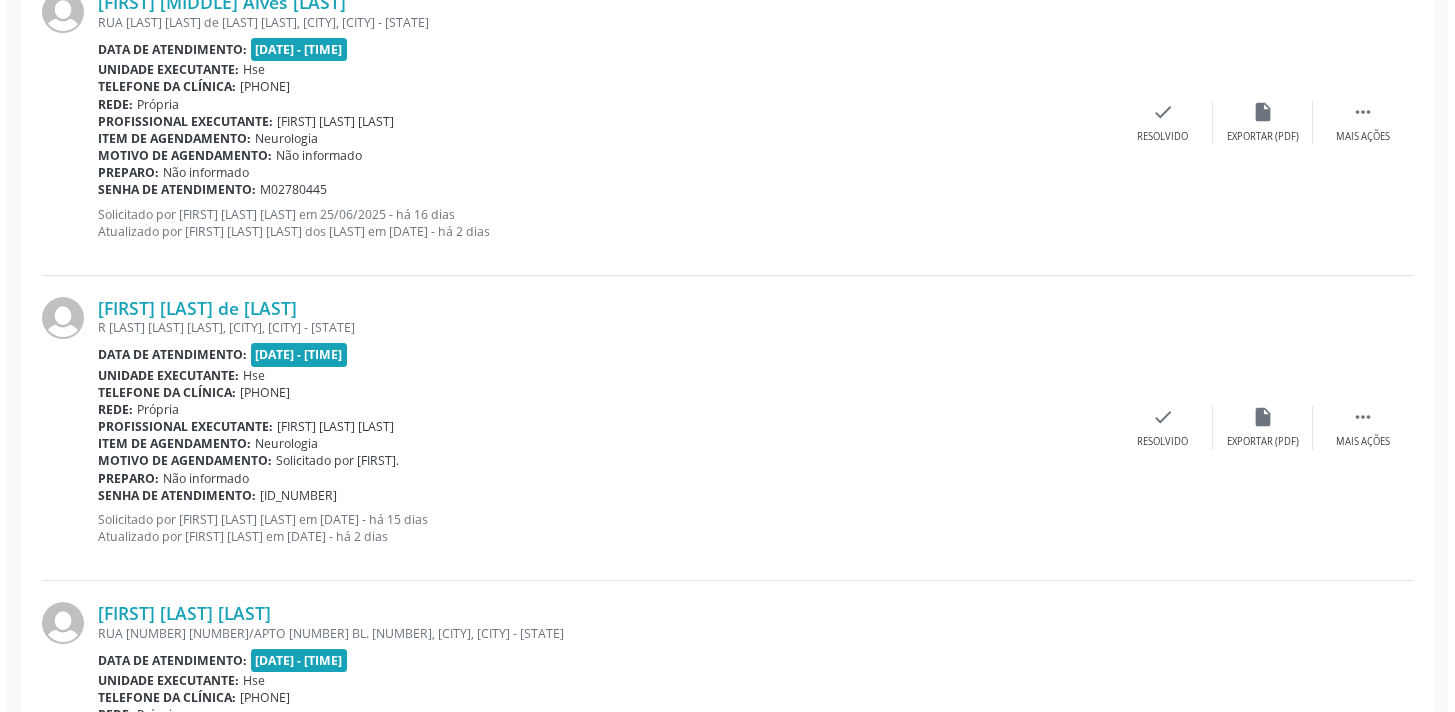 scroll, scrollTop: 957, scrollLeft: 0, axis: vertical 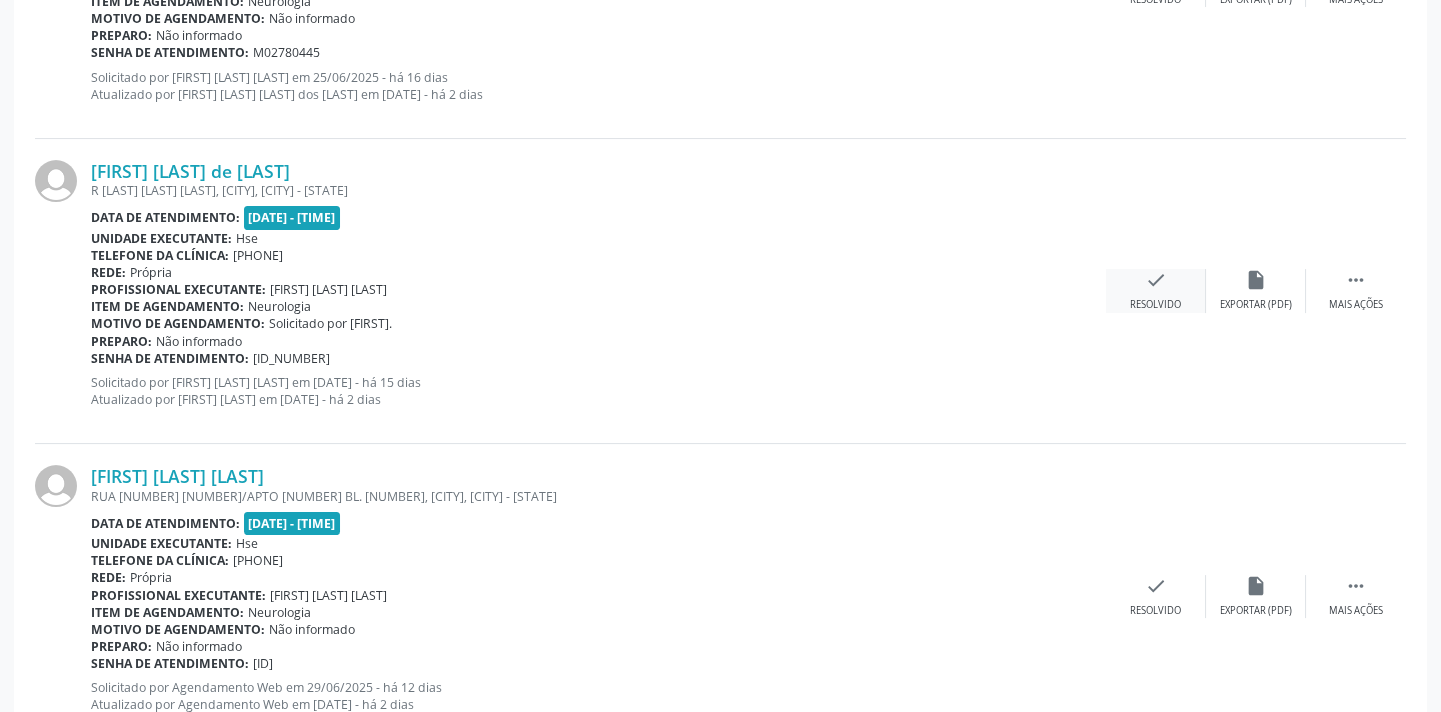 click on "Resolvido" at bounding box center (1155, 305) 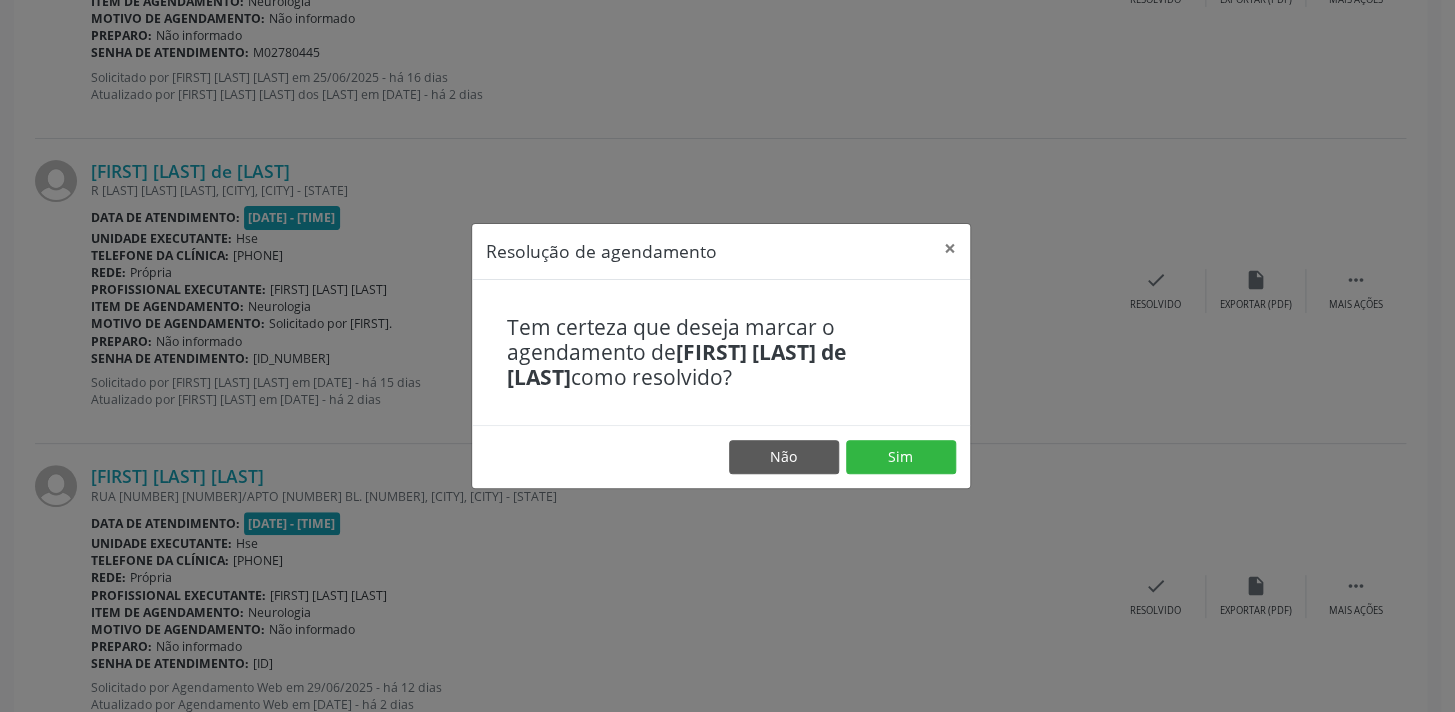 click on "Não Sim" at bounding box center (721, 456) 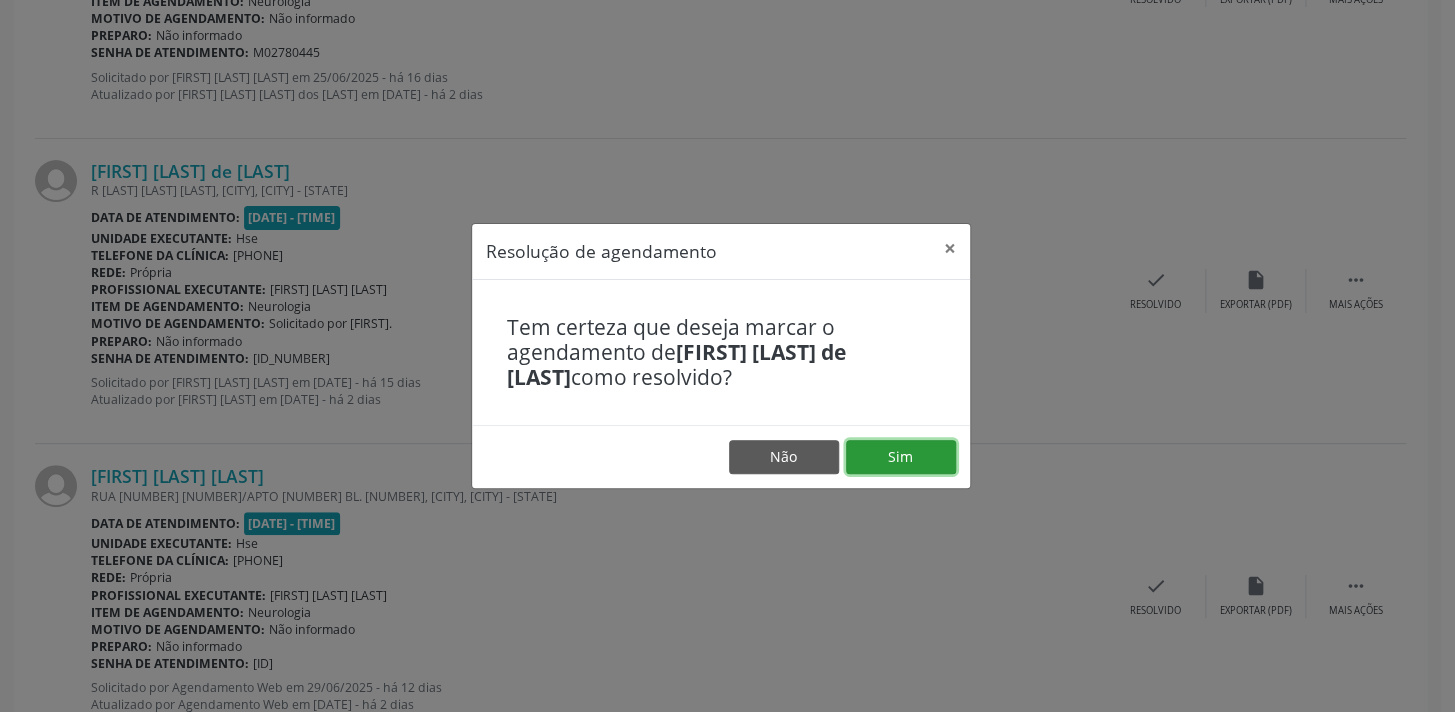 click on "Sim" at bounding box center [901, 457] 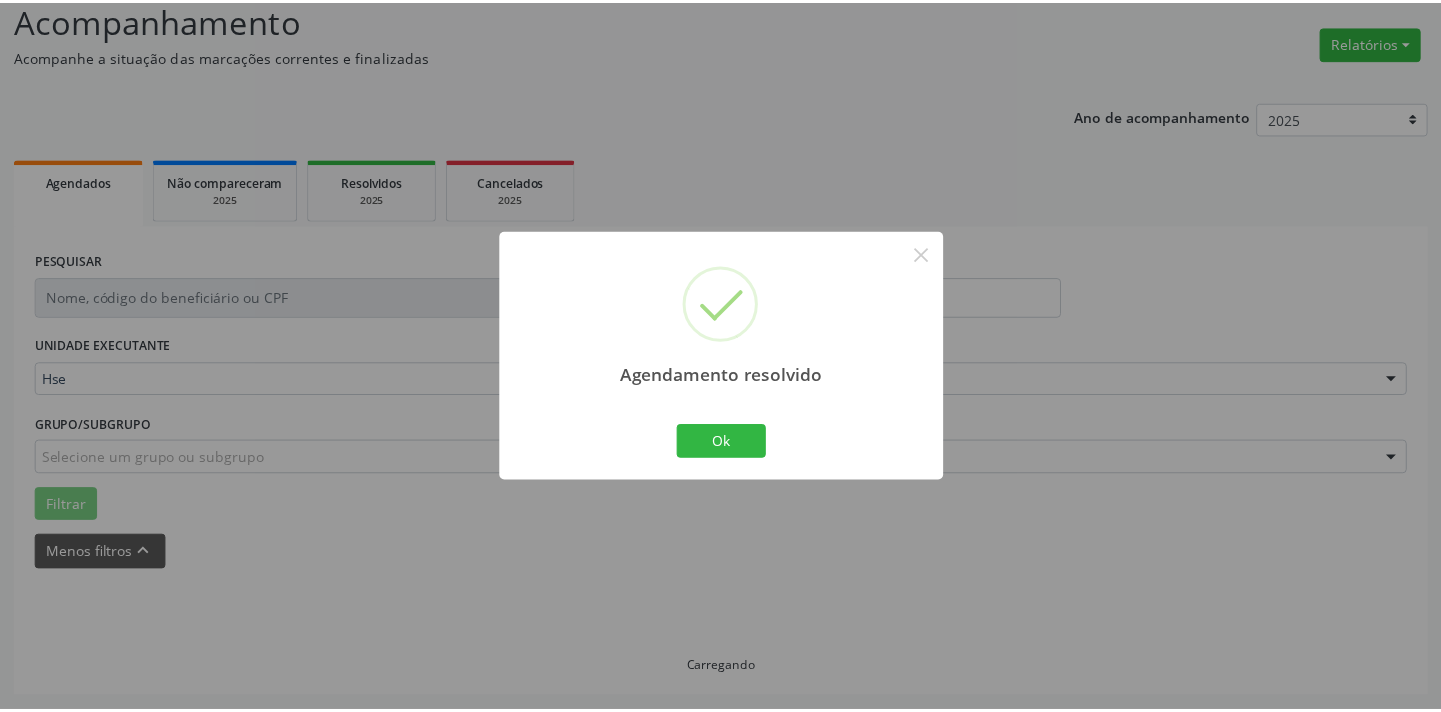 scroll, scrollTop: 139, scrollLeft: 0, axis: vertical 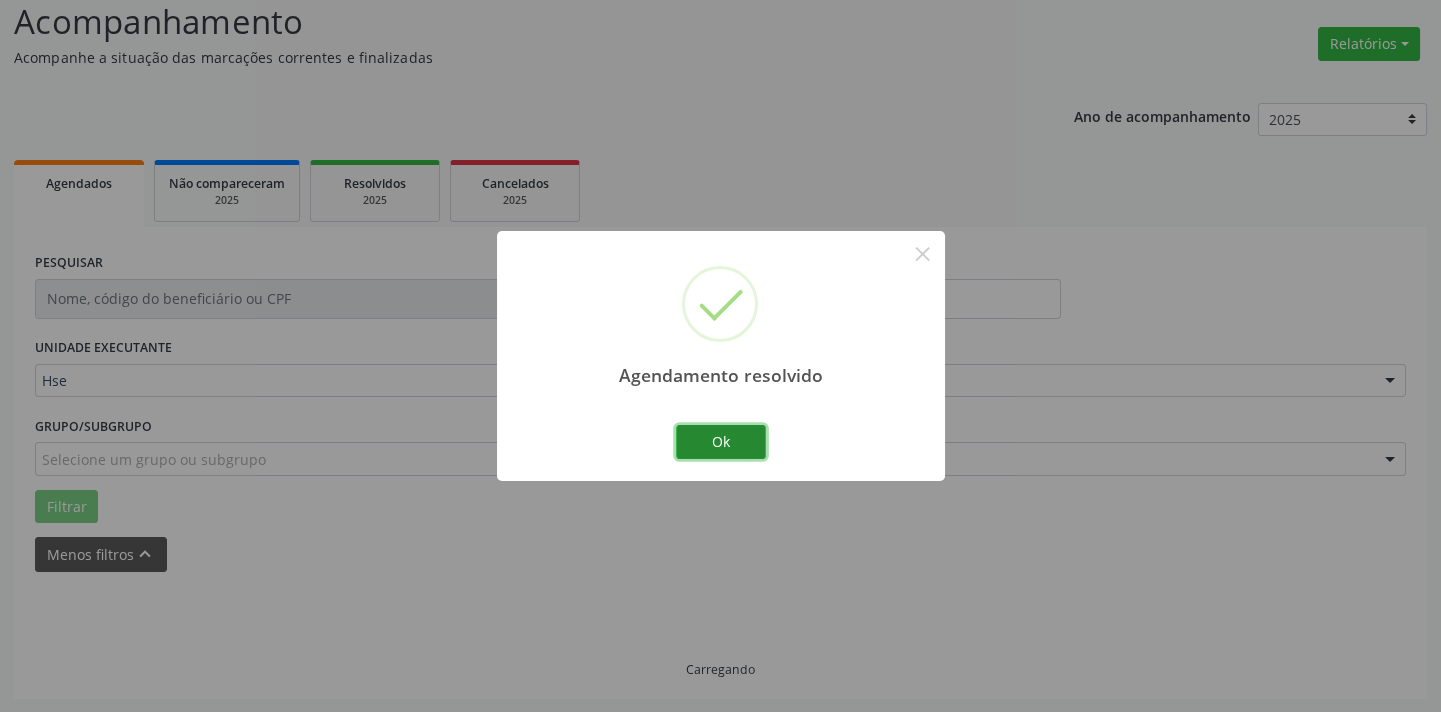 click on "Ok" at bounding box center [721, 442] 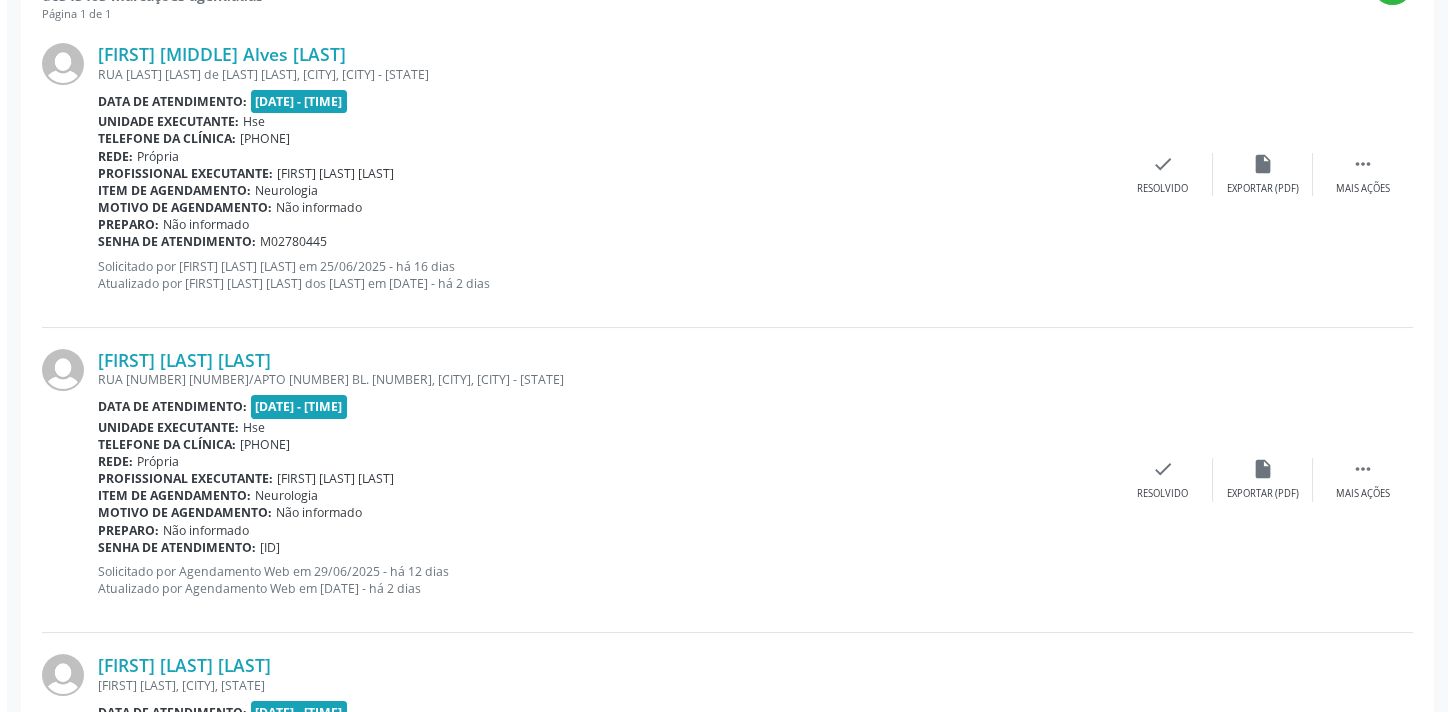 scroll, scrollTop: 775, scrollLeft: 0, axis: vertical 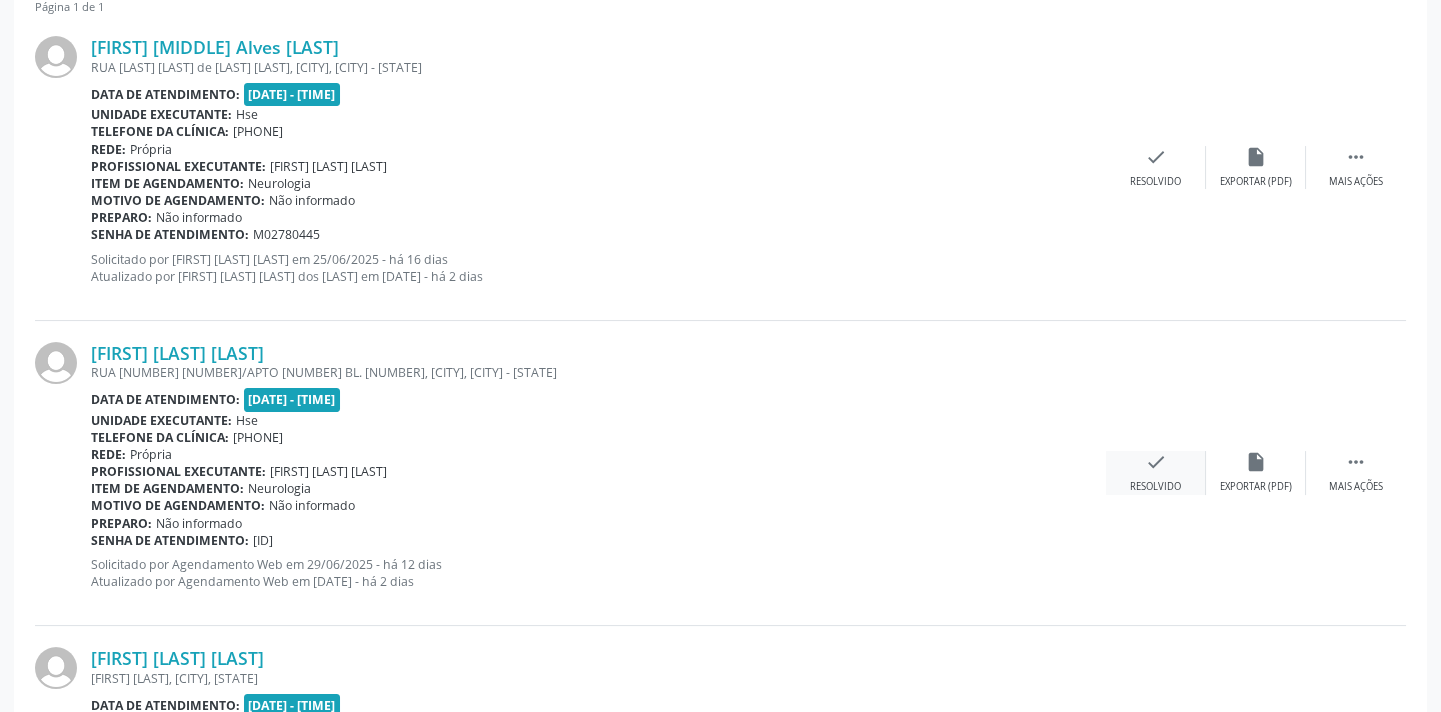 click on "check
Resolvido" at bounding box center [1156, 472] 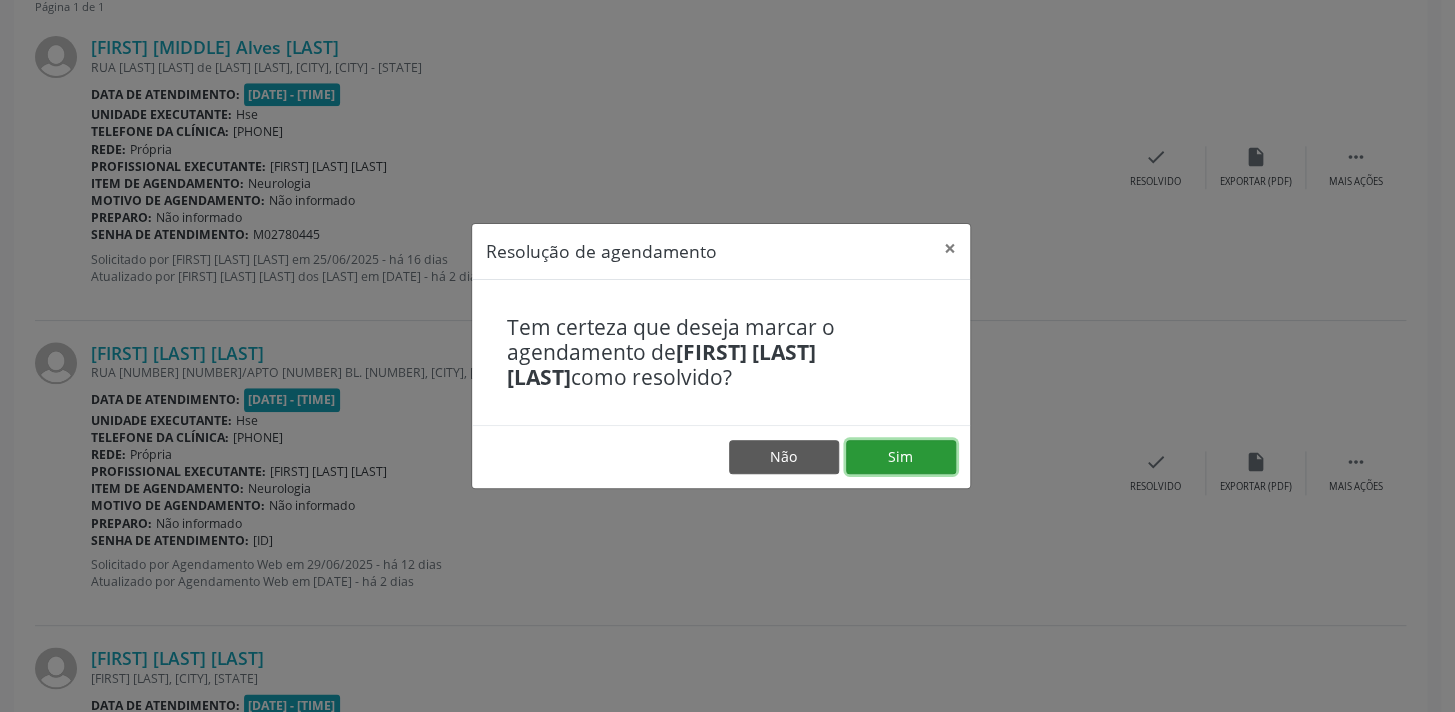 click on "Sim" at bounding box center (901, 457) 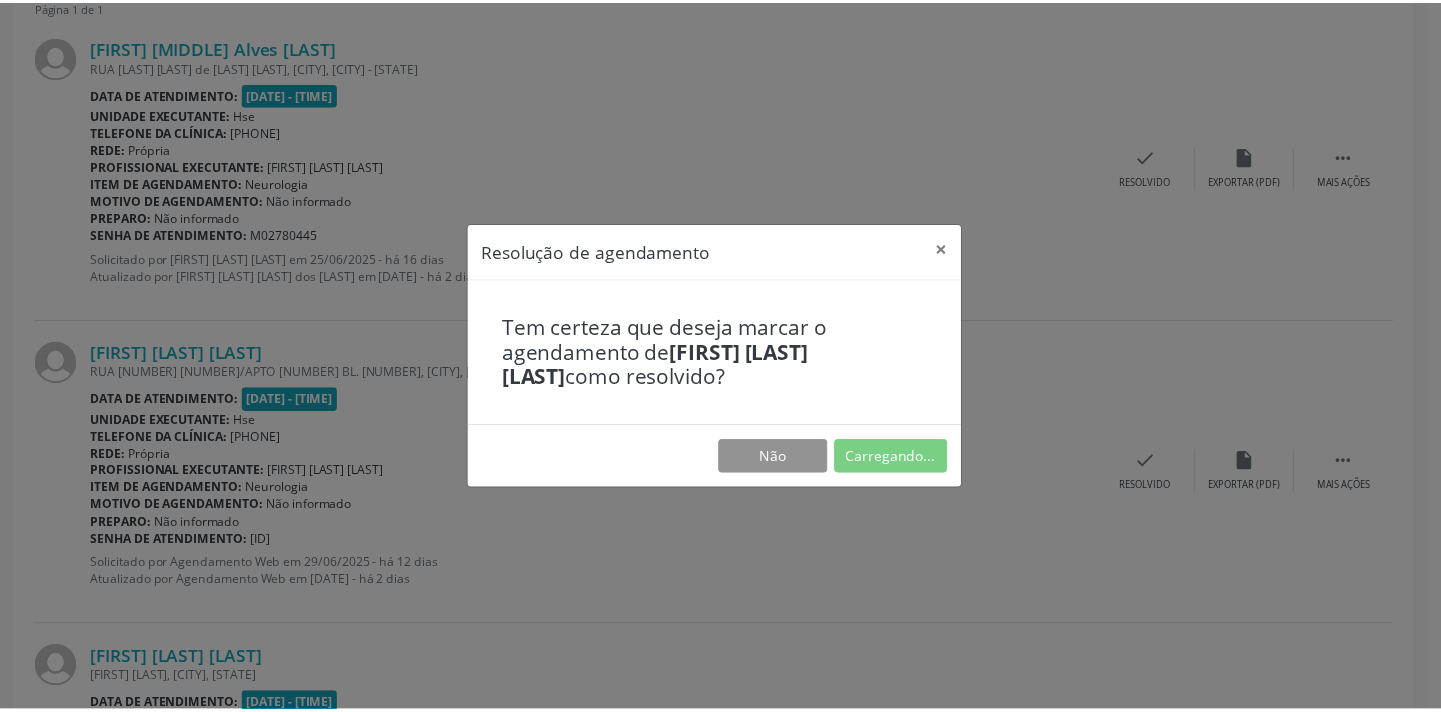 scroll, scrollTop: 139, scrollLeft: 0, axis: vertical 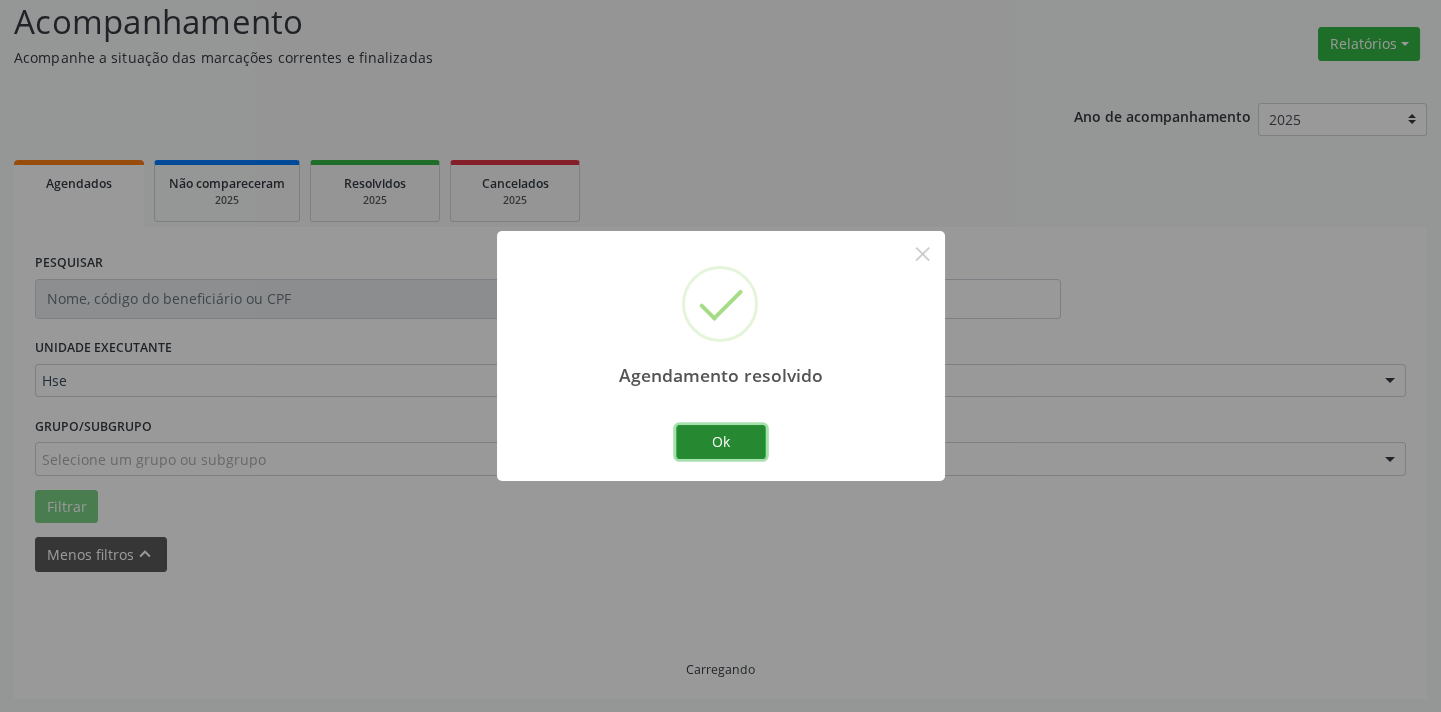 click on "Ok" at bounding box center [721, 442] 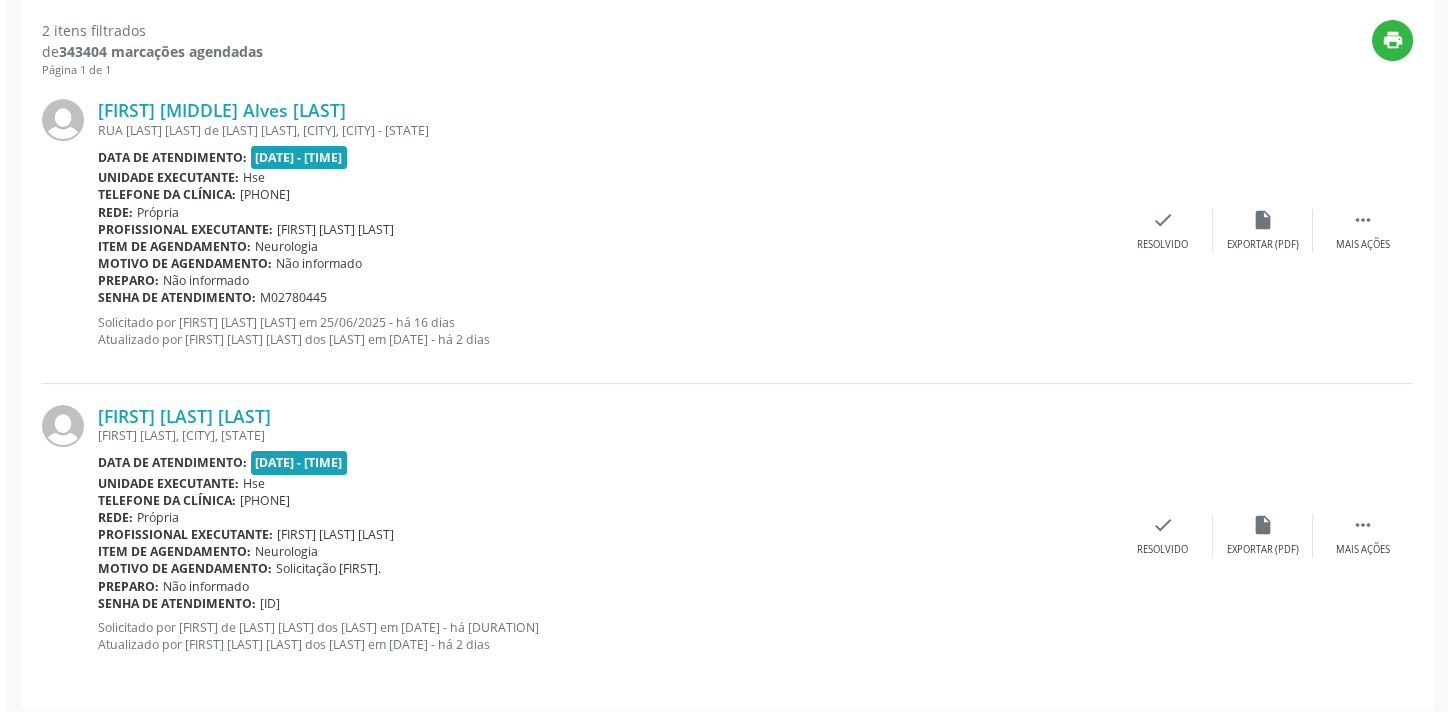 scroll, scrollTop: 721, scrollLeft: 0, axis: vertical 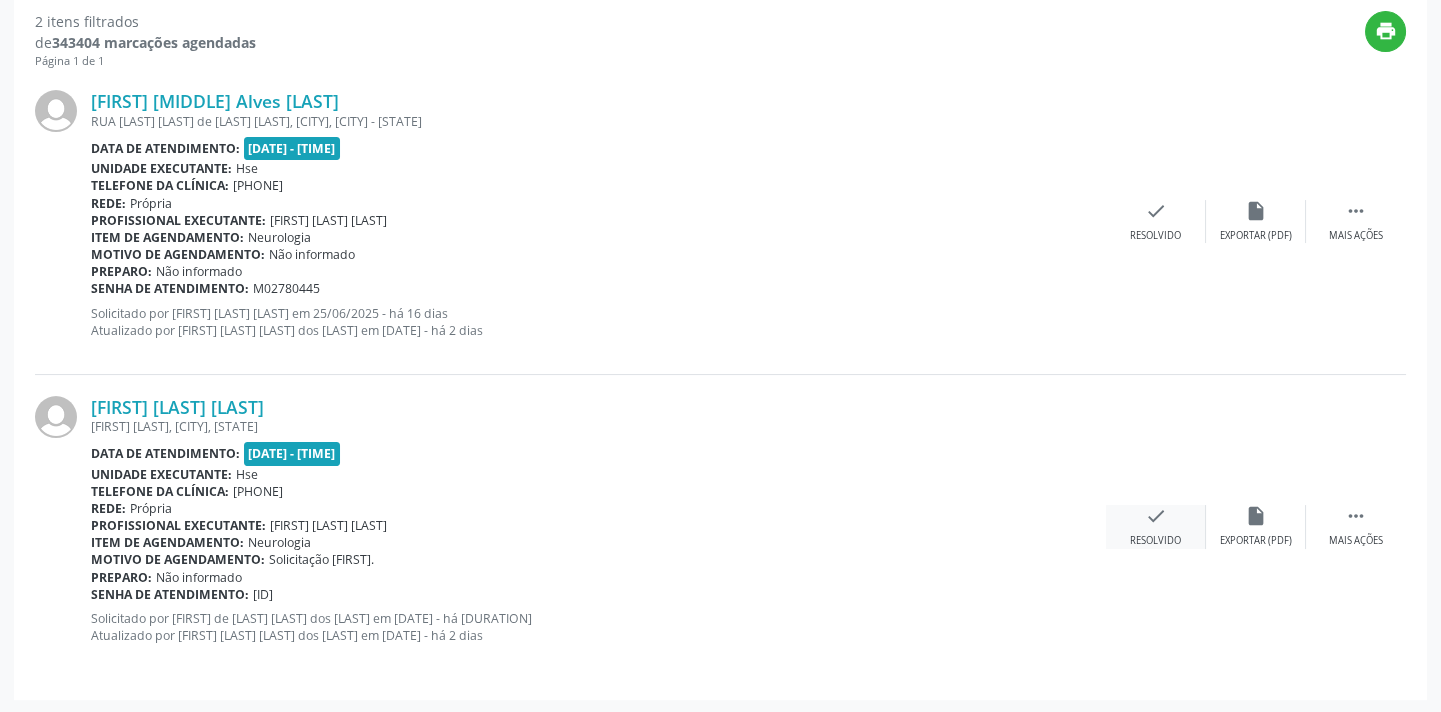 click on "check
Resolvido" at bounding box center [1156, 526] 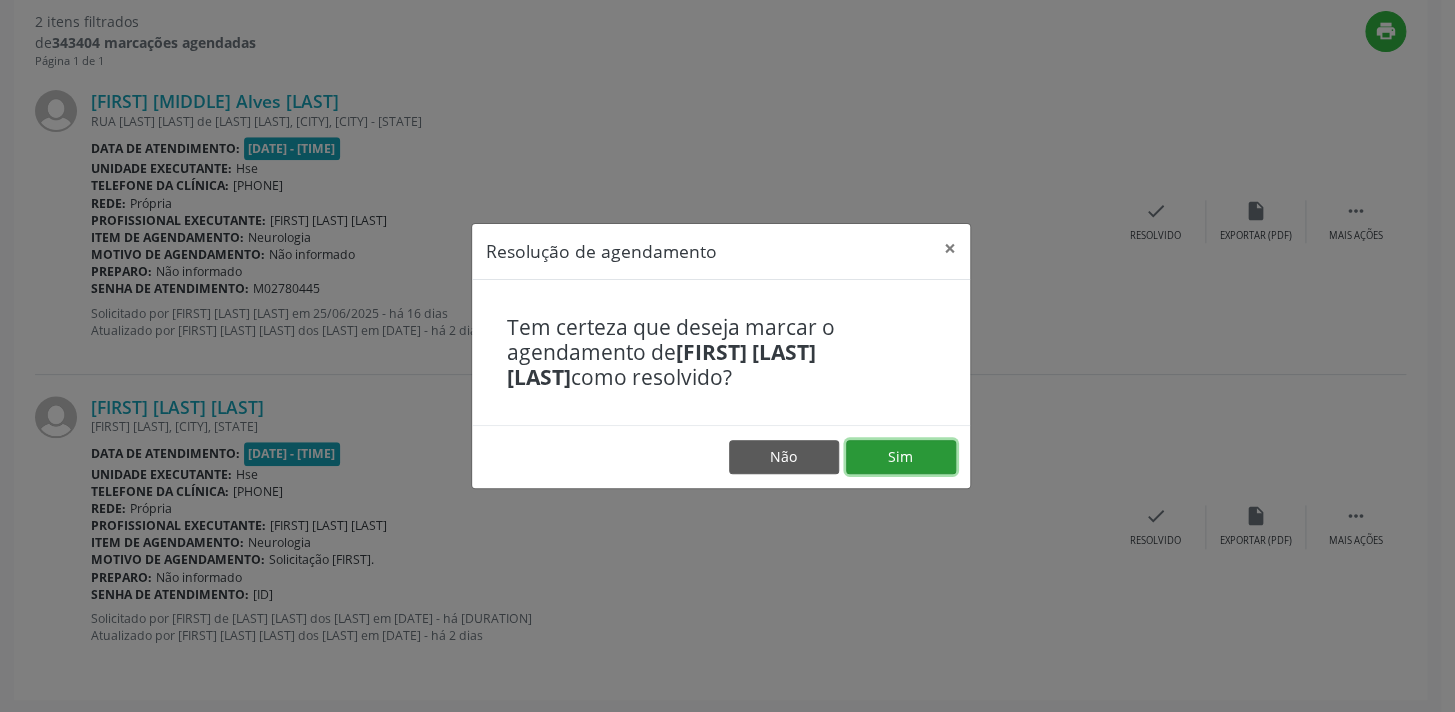 click on "Sim" at bounding box center [901, 457] 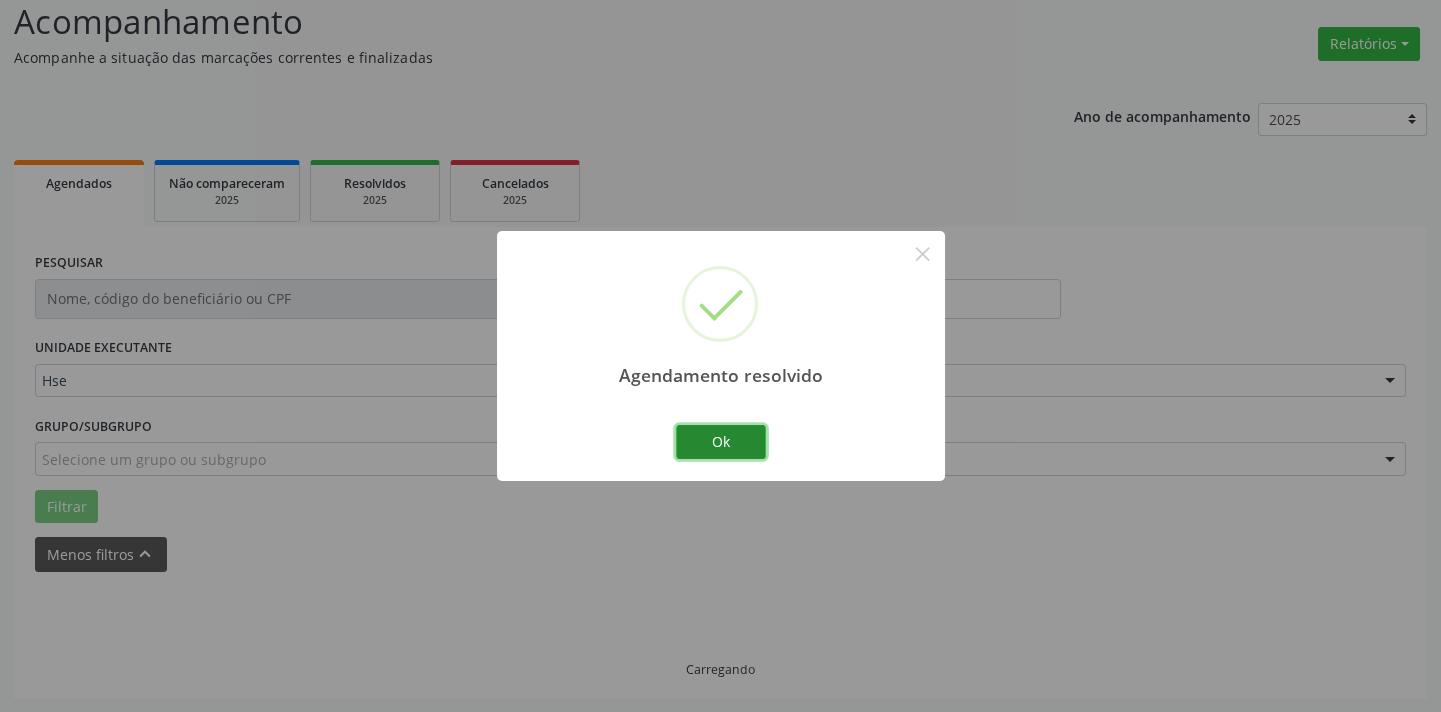 click on "Ok" at bounding box center [721, 442] 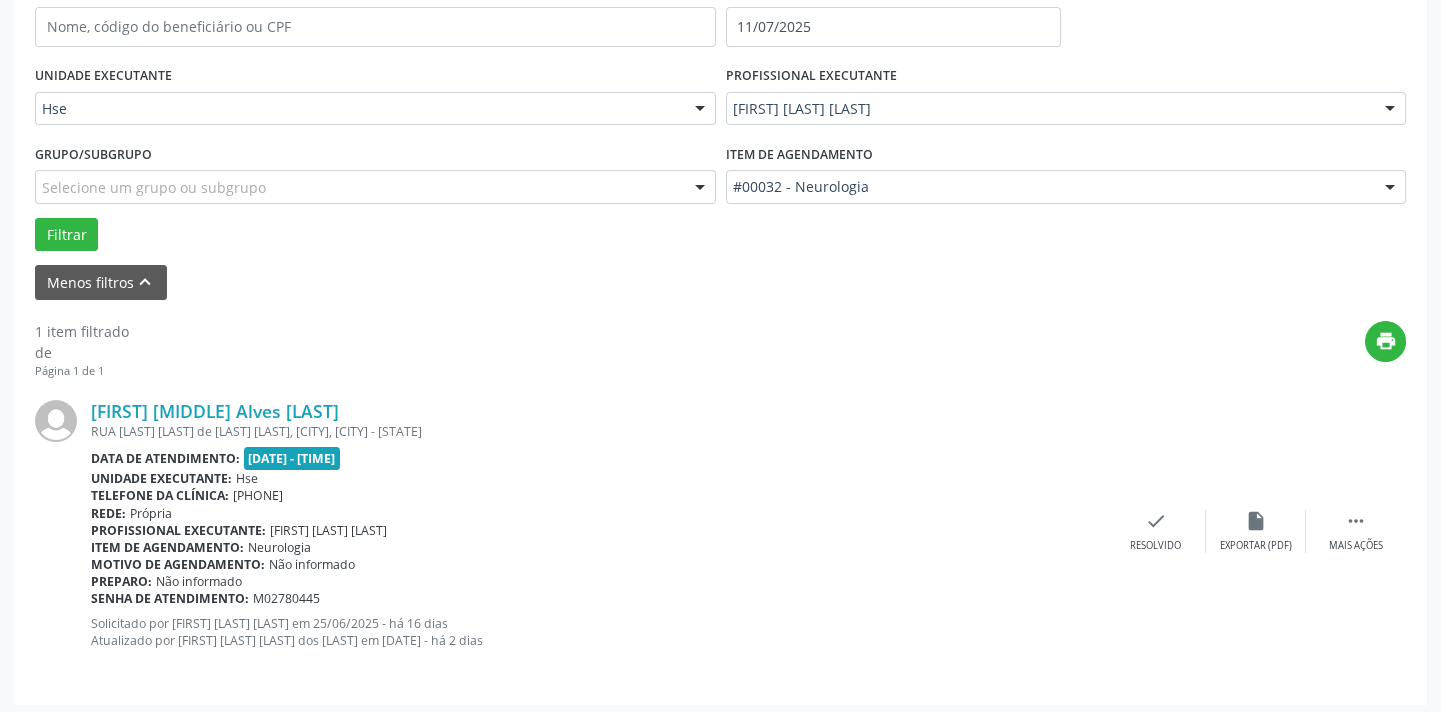 scroll, scrollTop: 417, scrollLeft: 0, axis: vertical 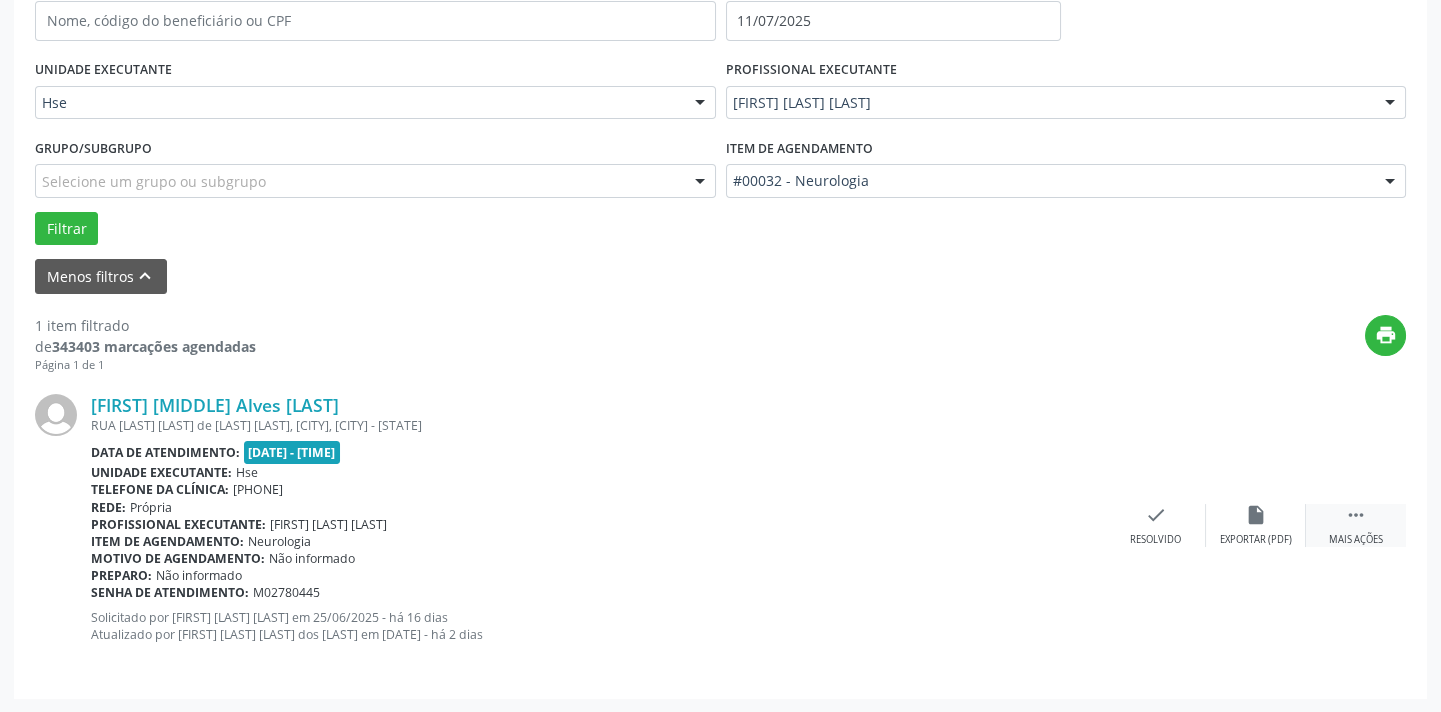 click on "
Mais ações" at bounding box center (1356, 525) 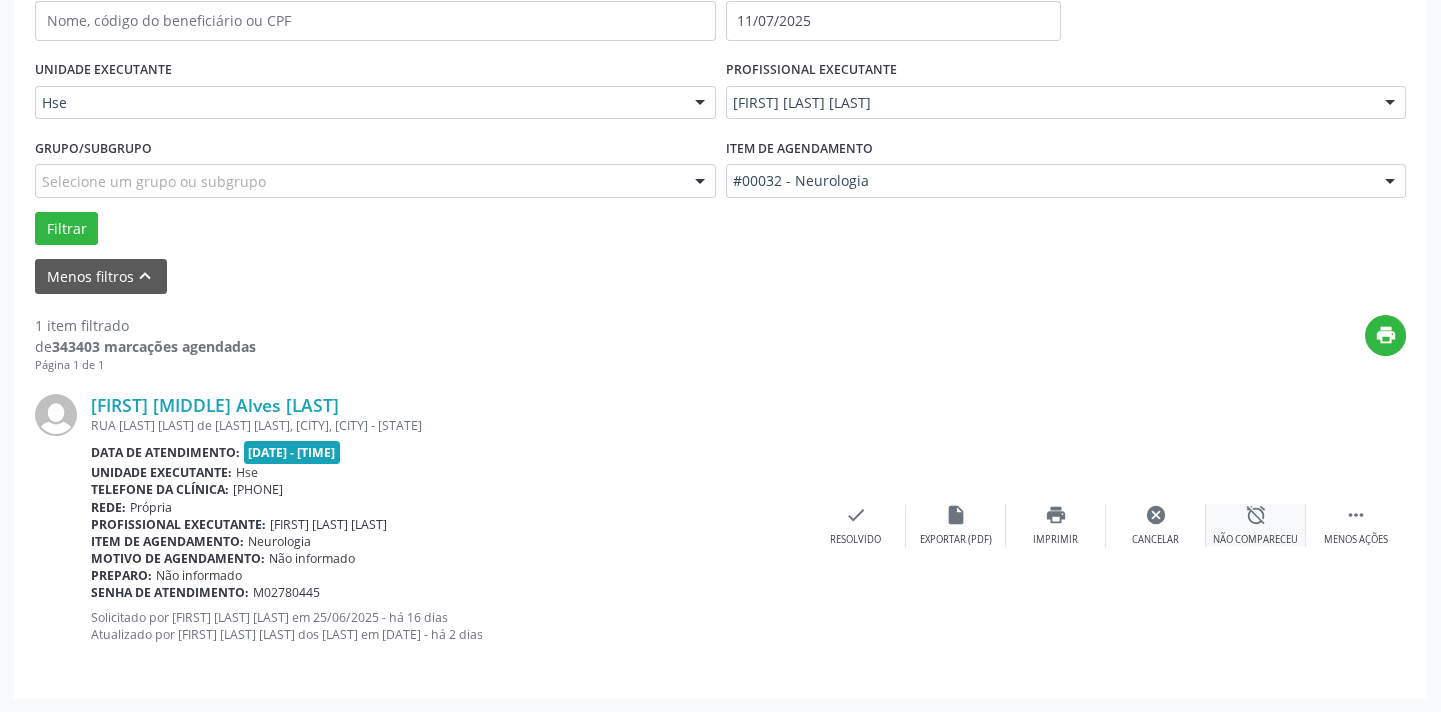 click on "alarm_off
Não compareceu" at bounding box center (1256, 525) 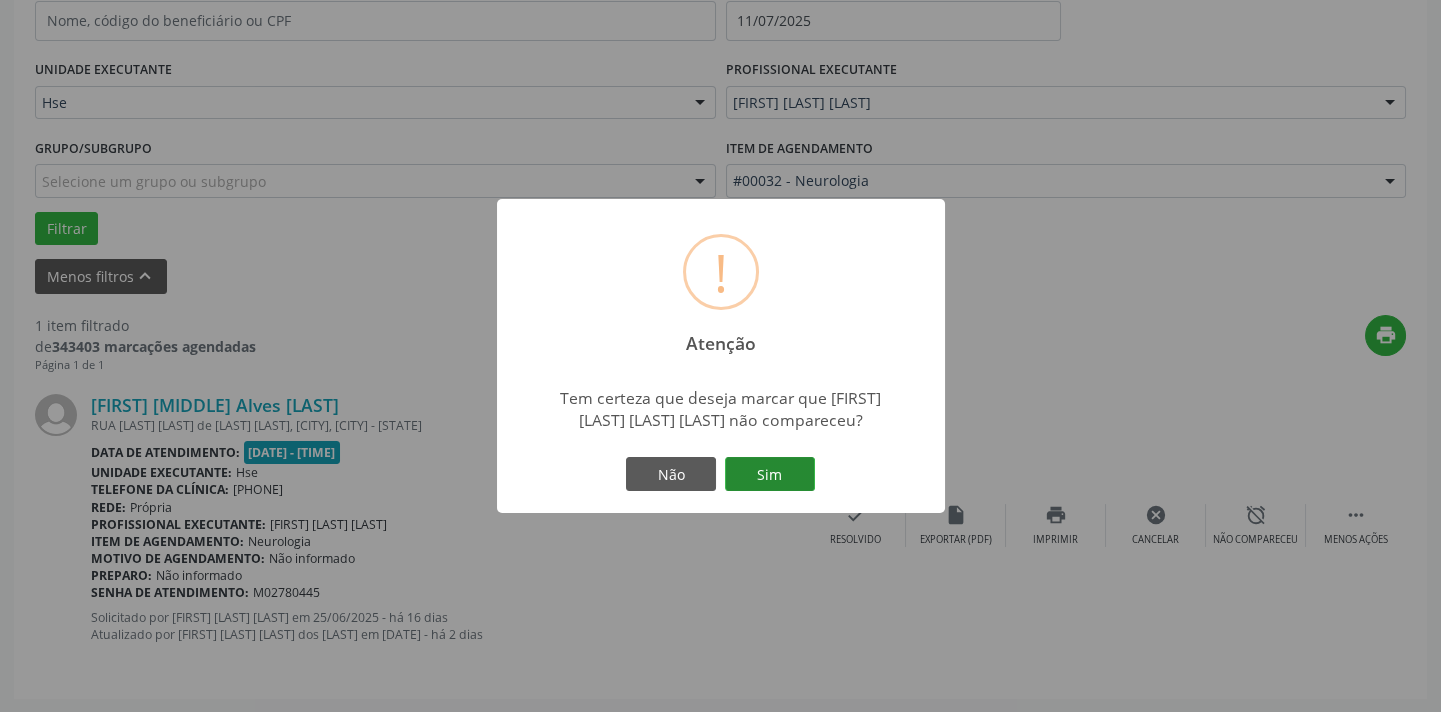 click on "Sim" at bounding box center (770, 474) 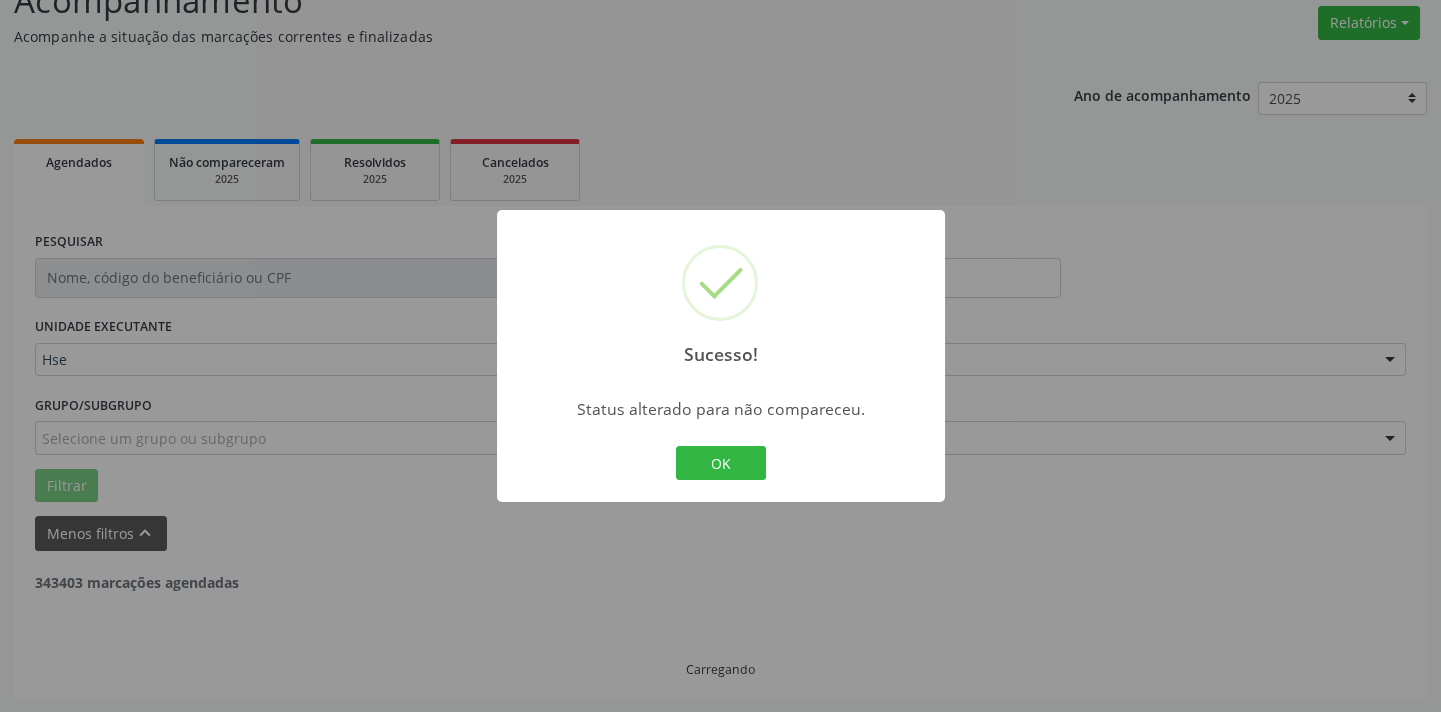 click on "OK" at bounding box center (721, 463) 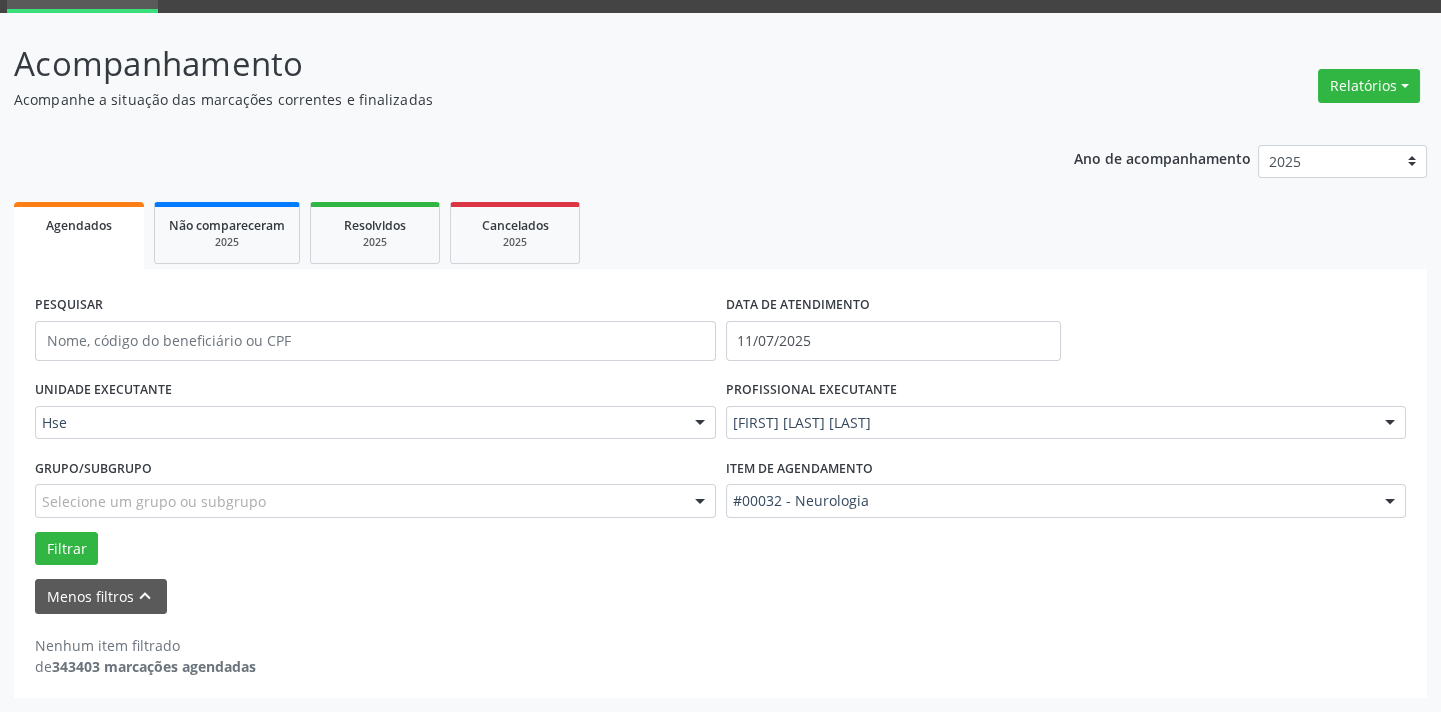 scroll, scrollTop: 95, scrollLeft: 0, axis: vertical 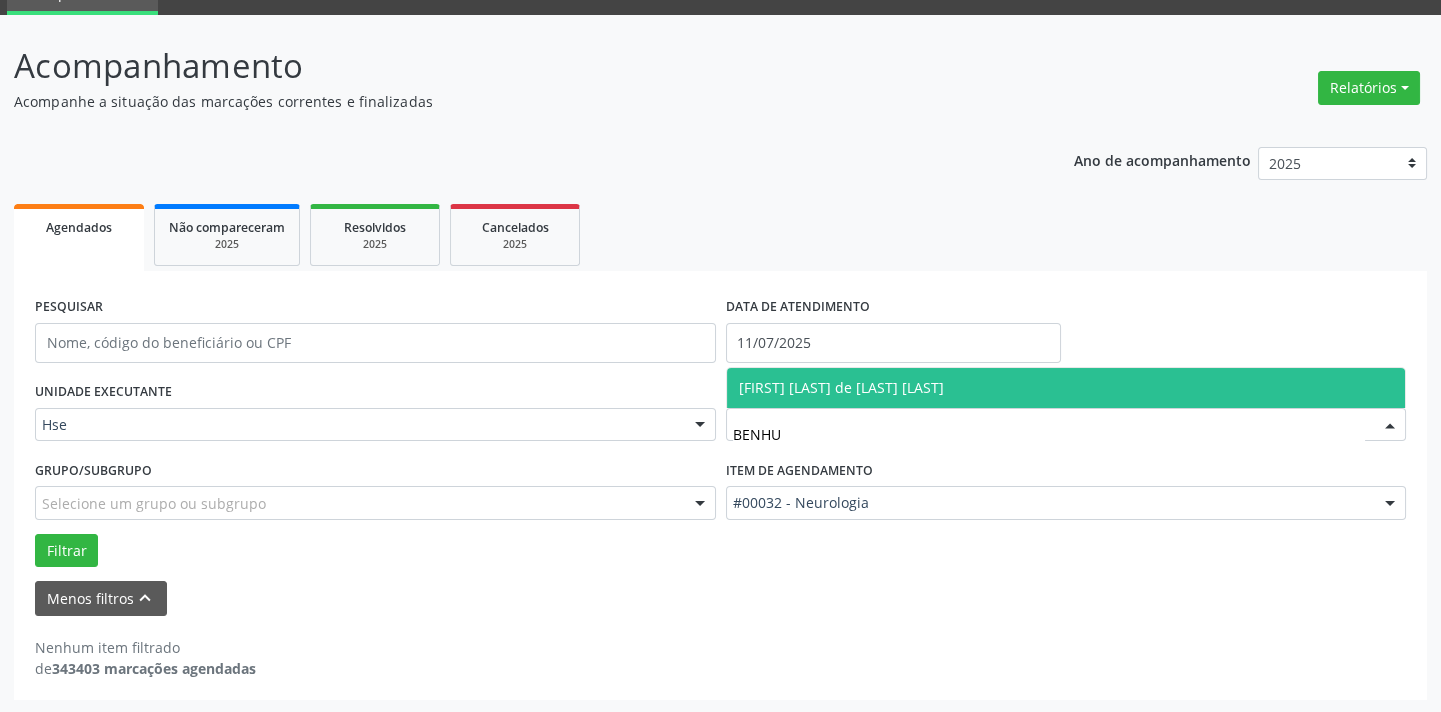 type on "BENHUR" 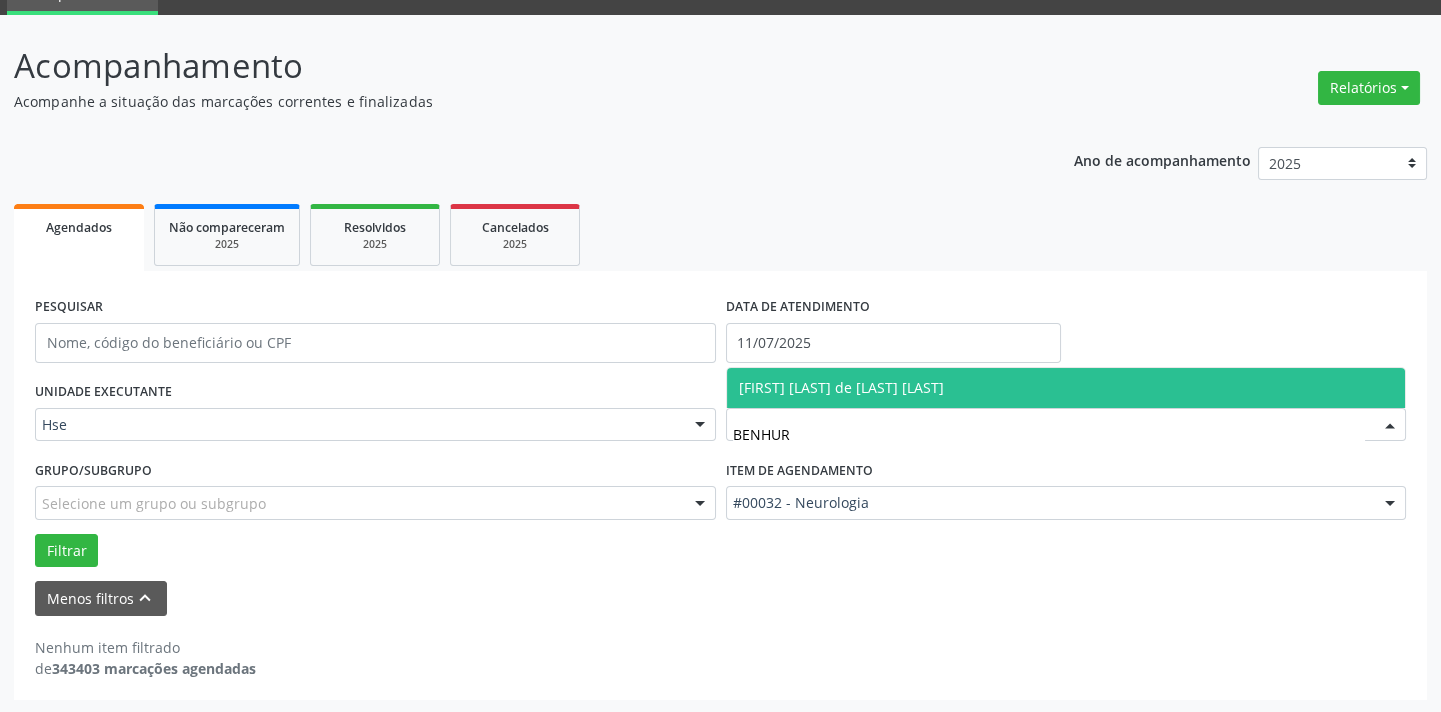 click on "[FIRST] [LAST] de [LAST] [LAST]" at bounding box center [841, 387] 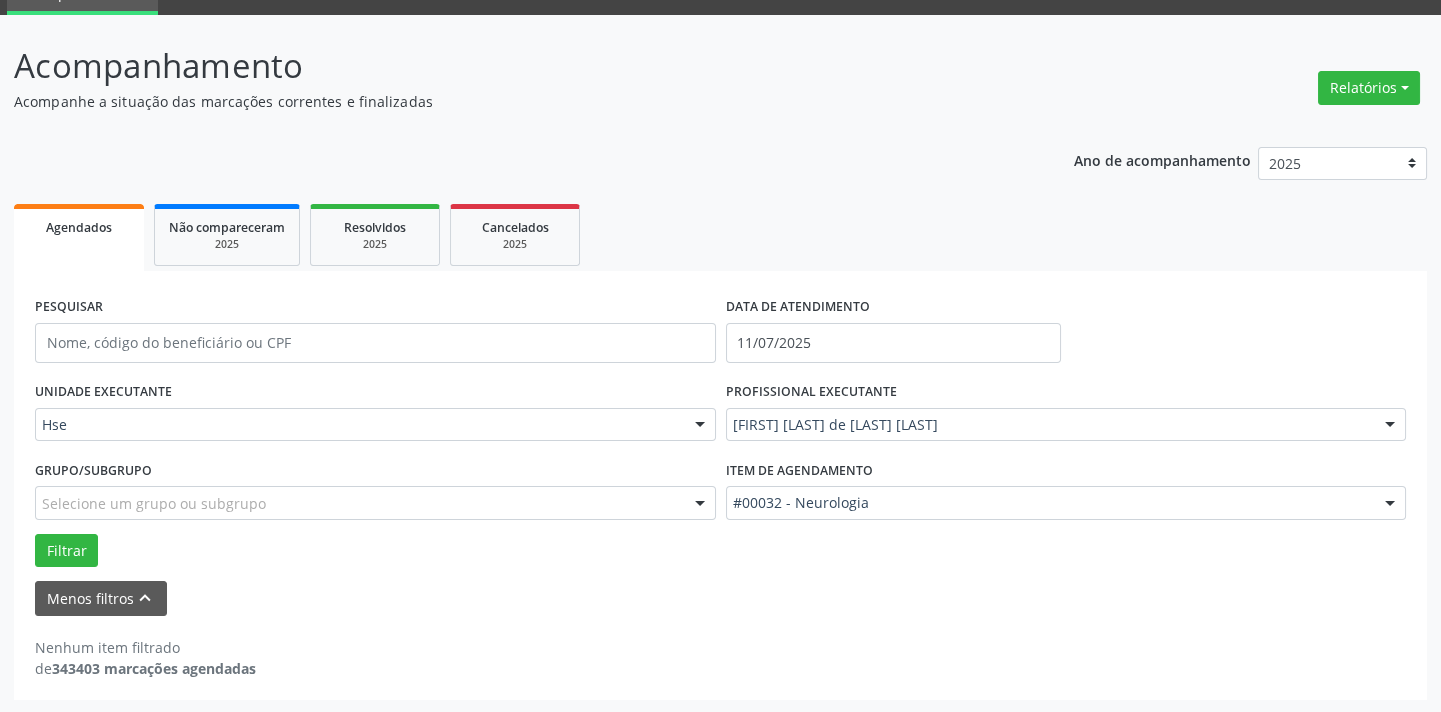 click on "#00032 - Neurologia" at bounding box center [1066, 503] 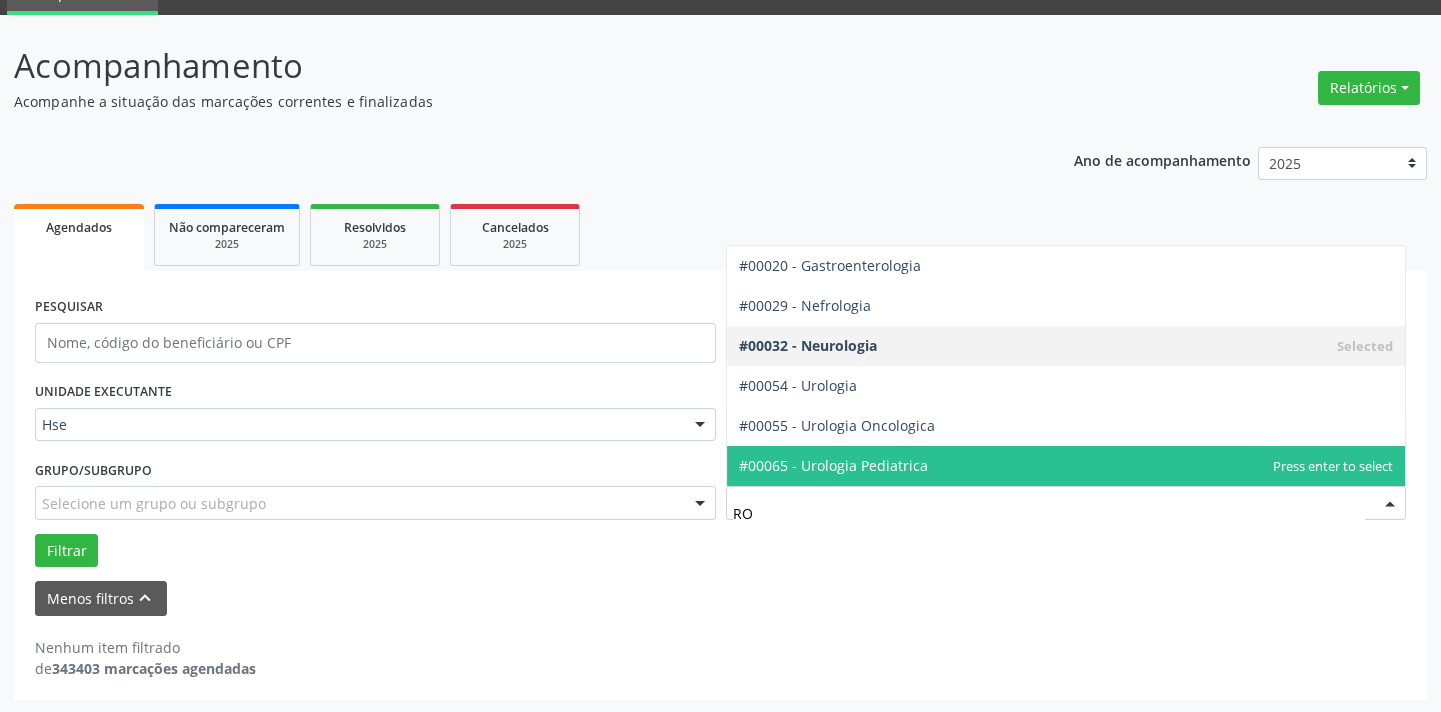 type on "R" 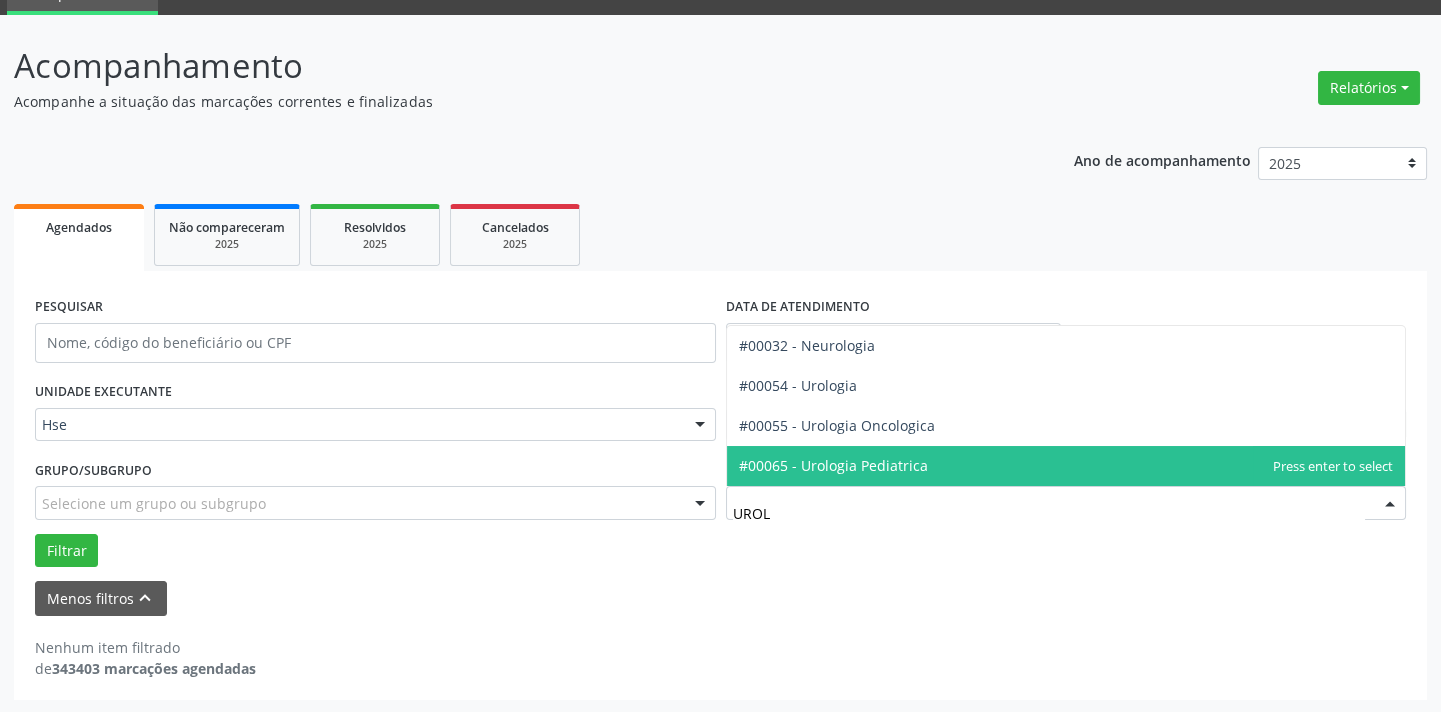 type on "UROLO" 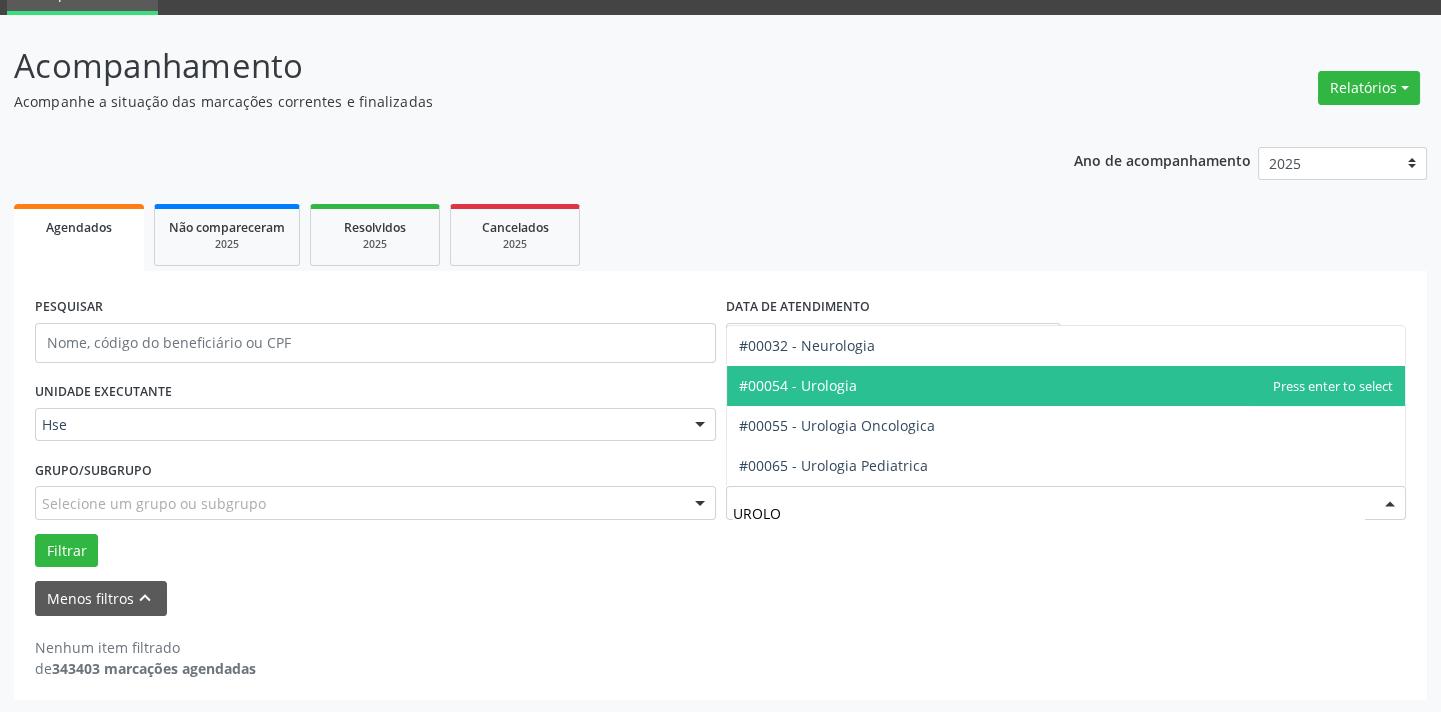 drag, startPoint x: 848, startPoint y: 380, endPoint x: 459, endPoint y: 474, distance: 400.1962 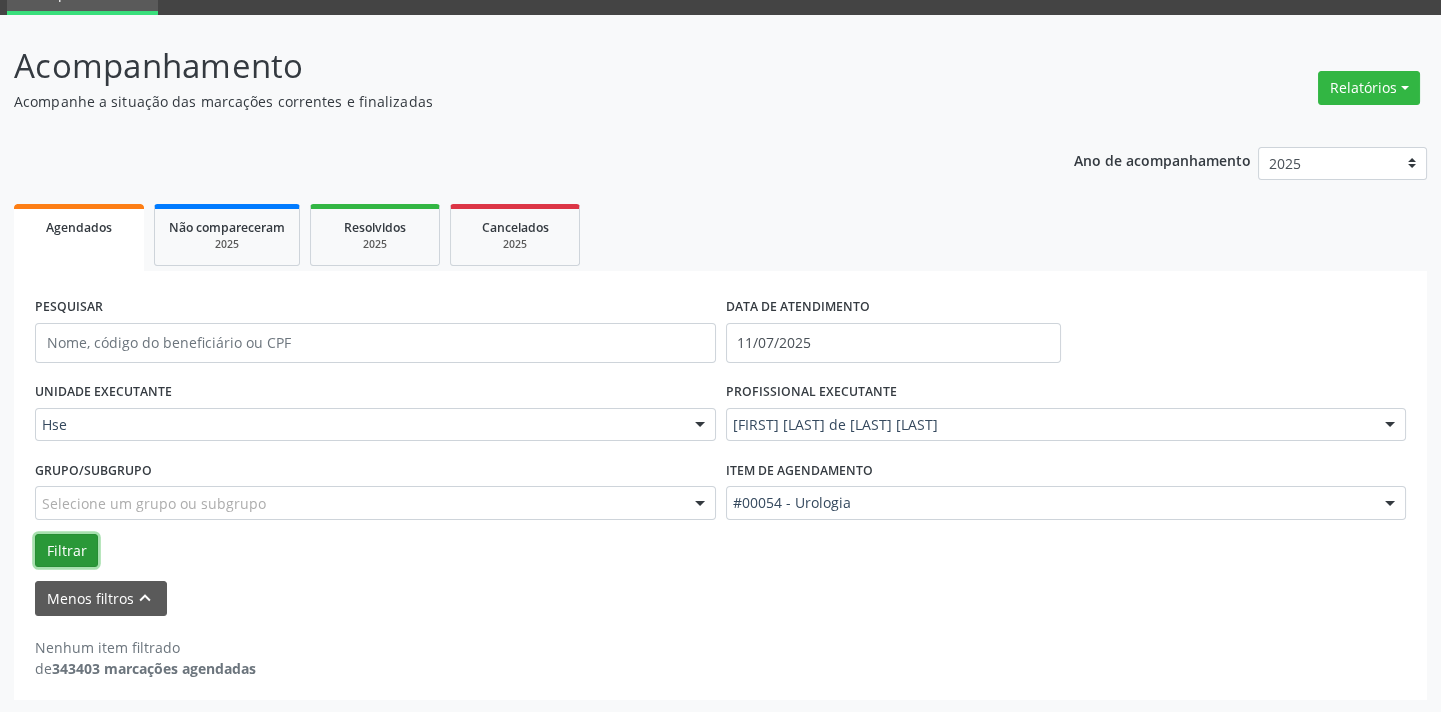 click on "Filtrar" at bounding box center (66, 551) 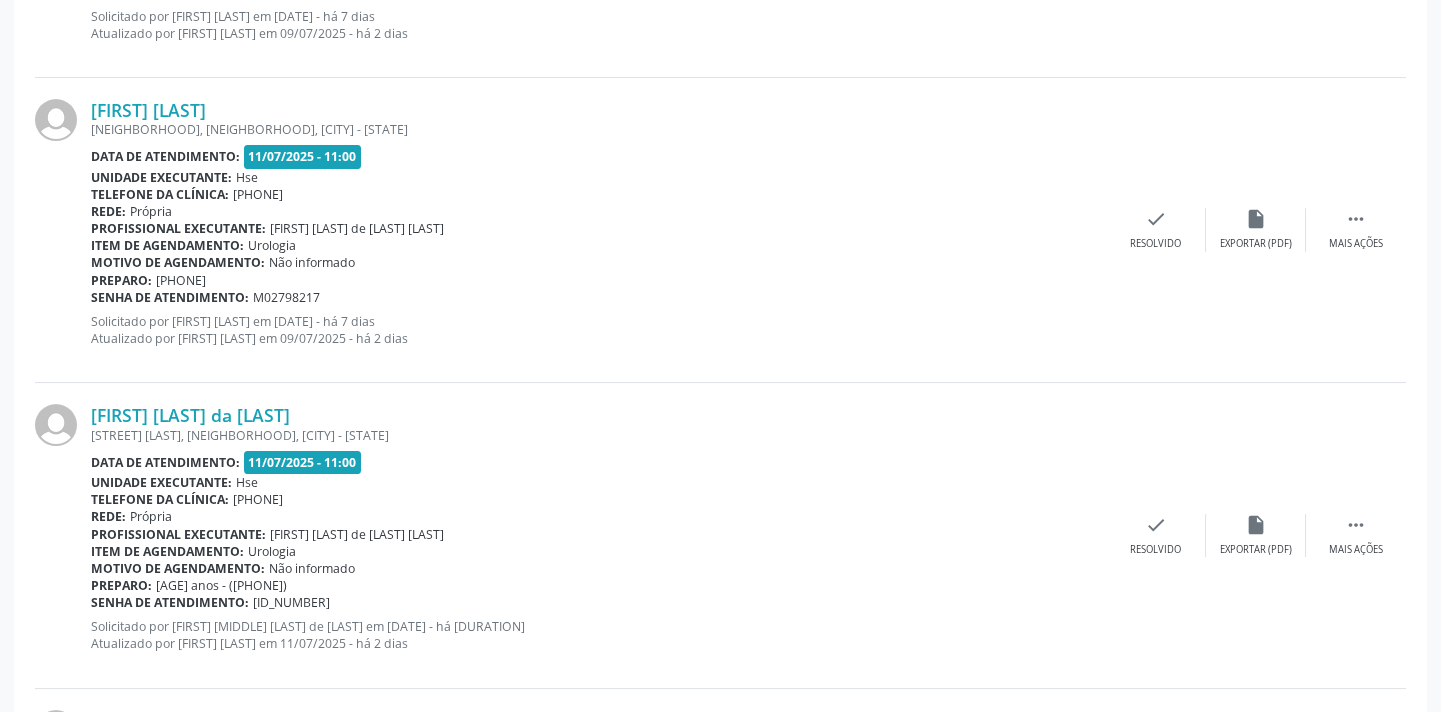 scroll, scrollTop: 1160, scrollLeft: 0, axis: vertical 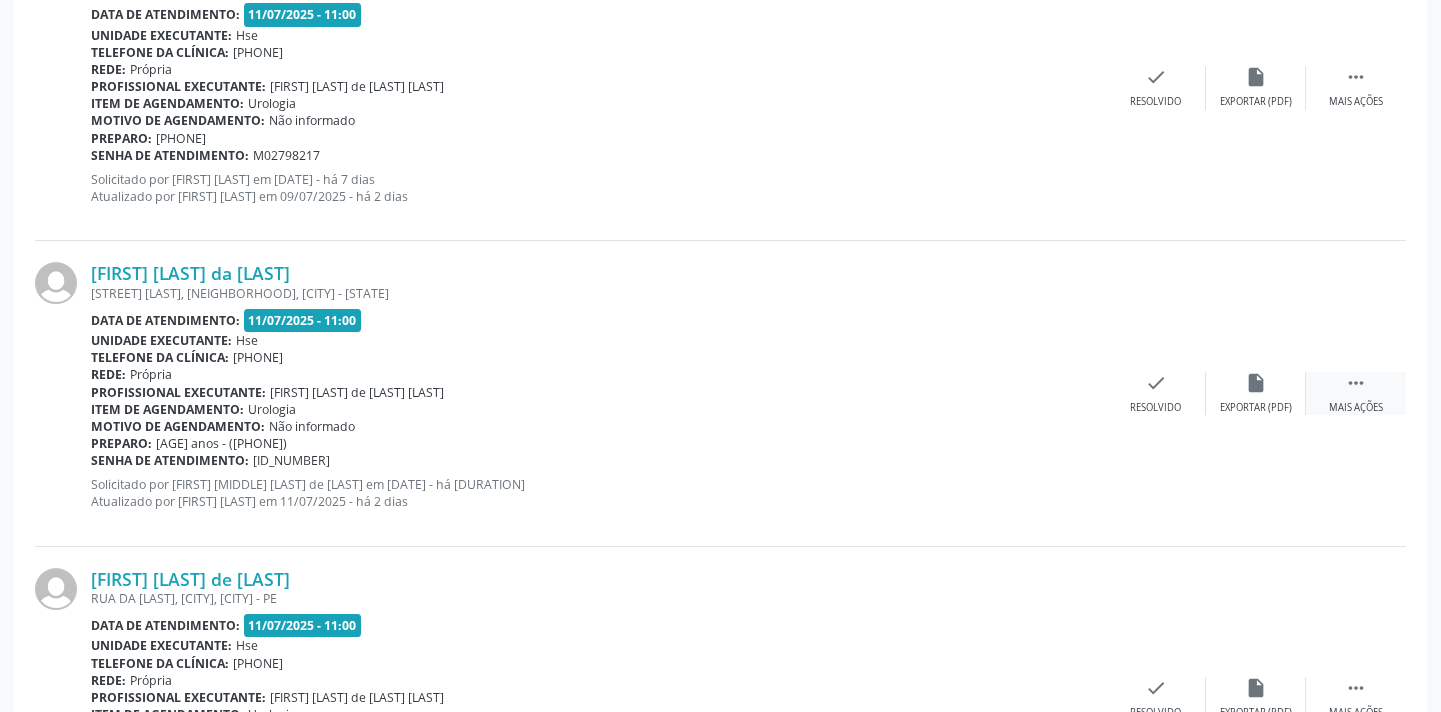 drag, startPoint x: 1382, startPoint y: 379, endPoint x: 1372, endPoint y: 385, distance: 11.661903 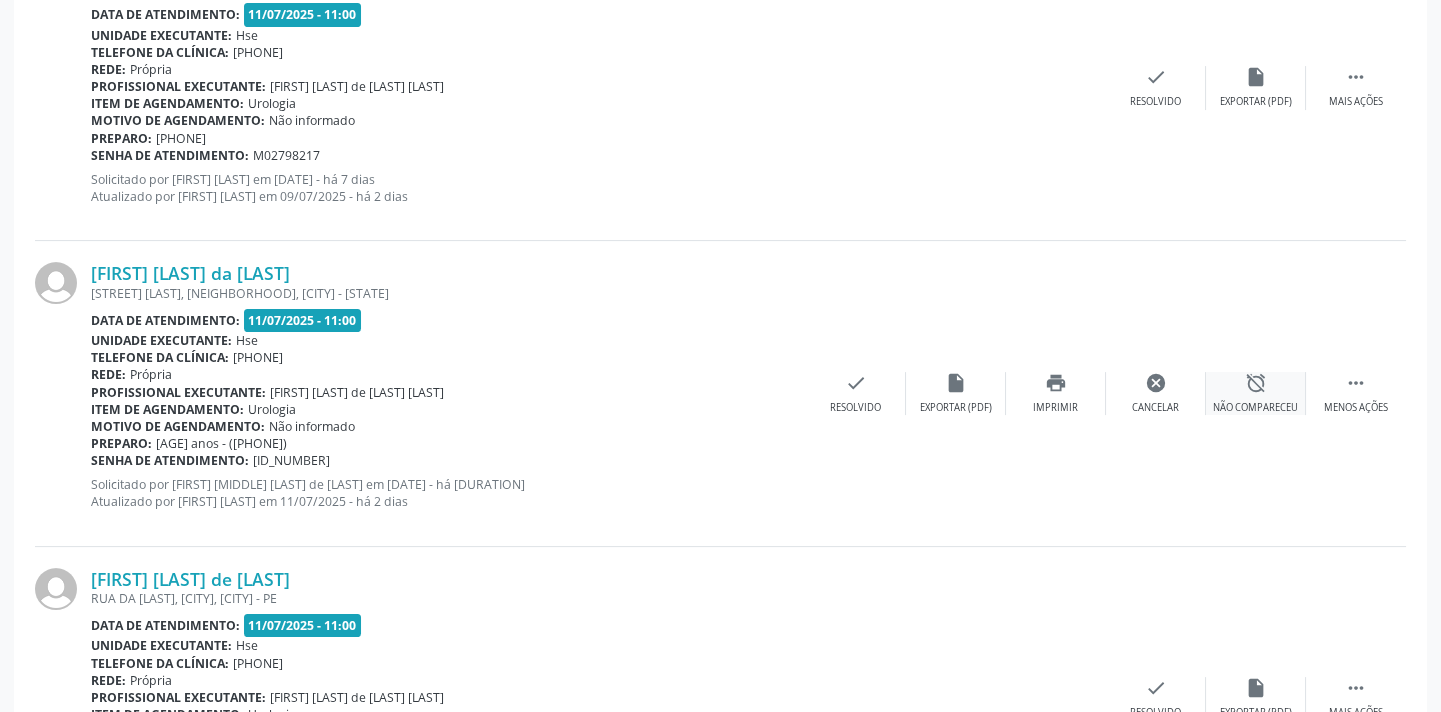click on "alarm_off
Não compareceu" at bounding box center [1256, 393] 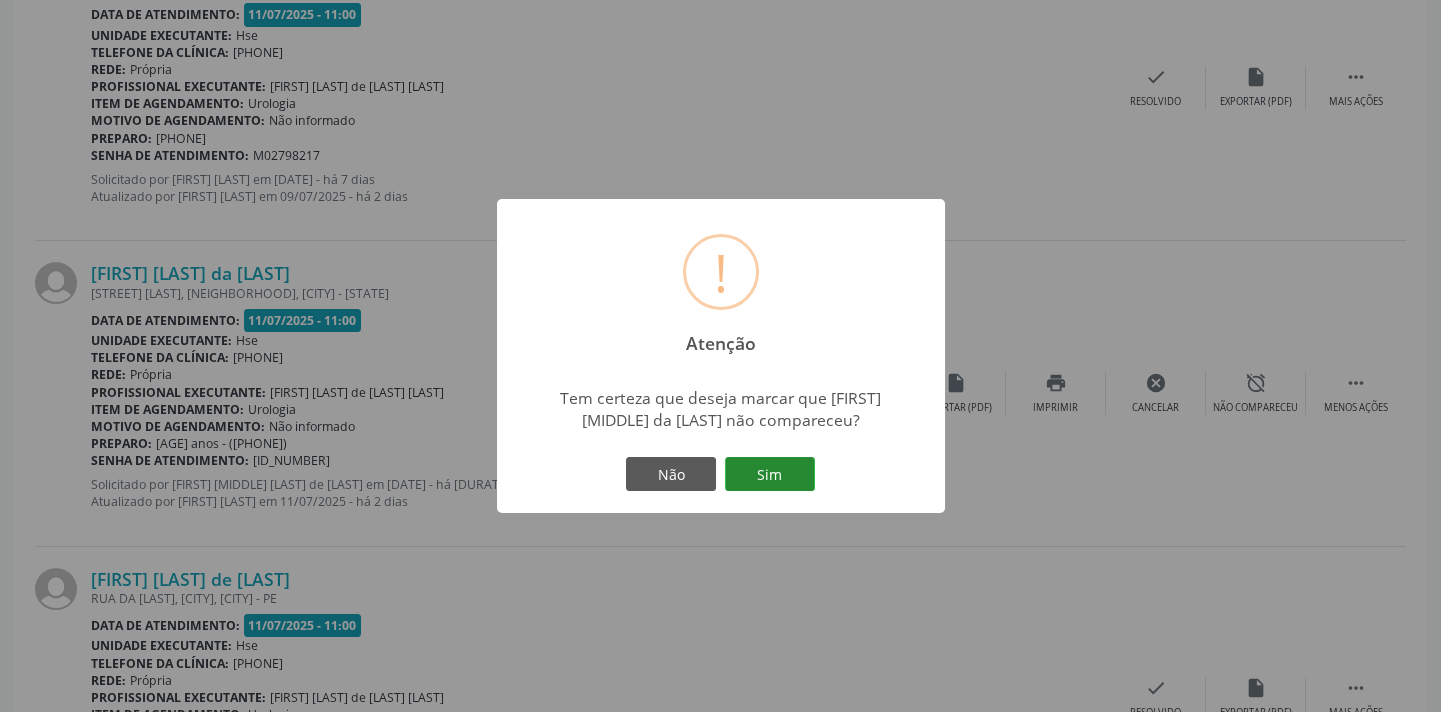 click on "Sim" at bounding box center [770, 474] 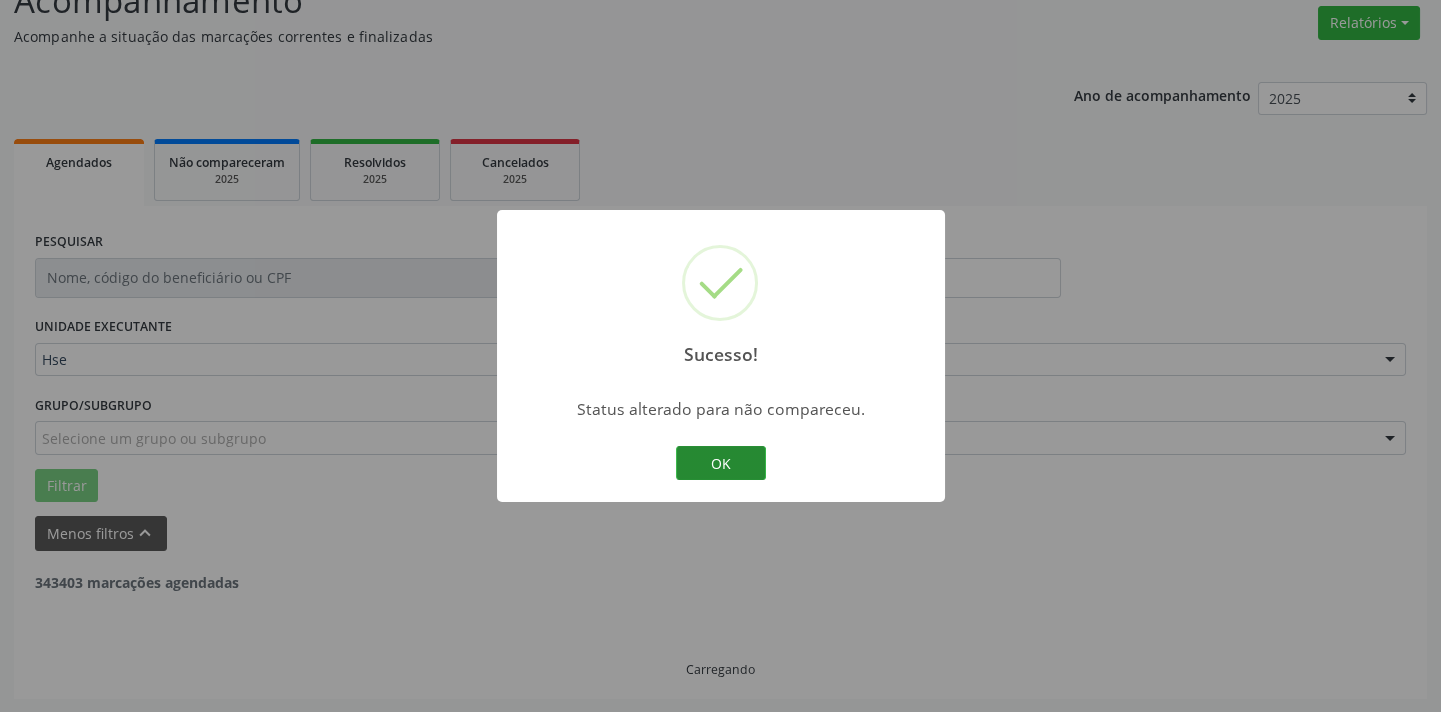 click on "OK" at bounding box center (721, 463) 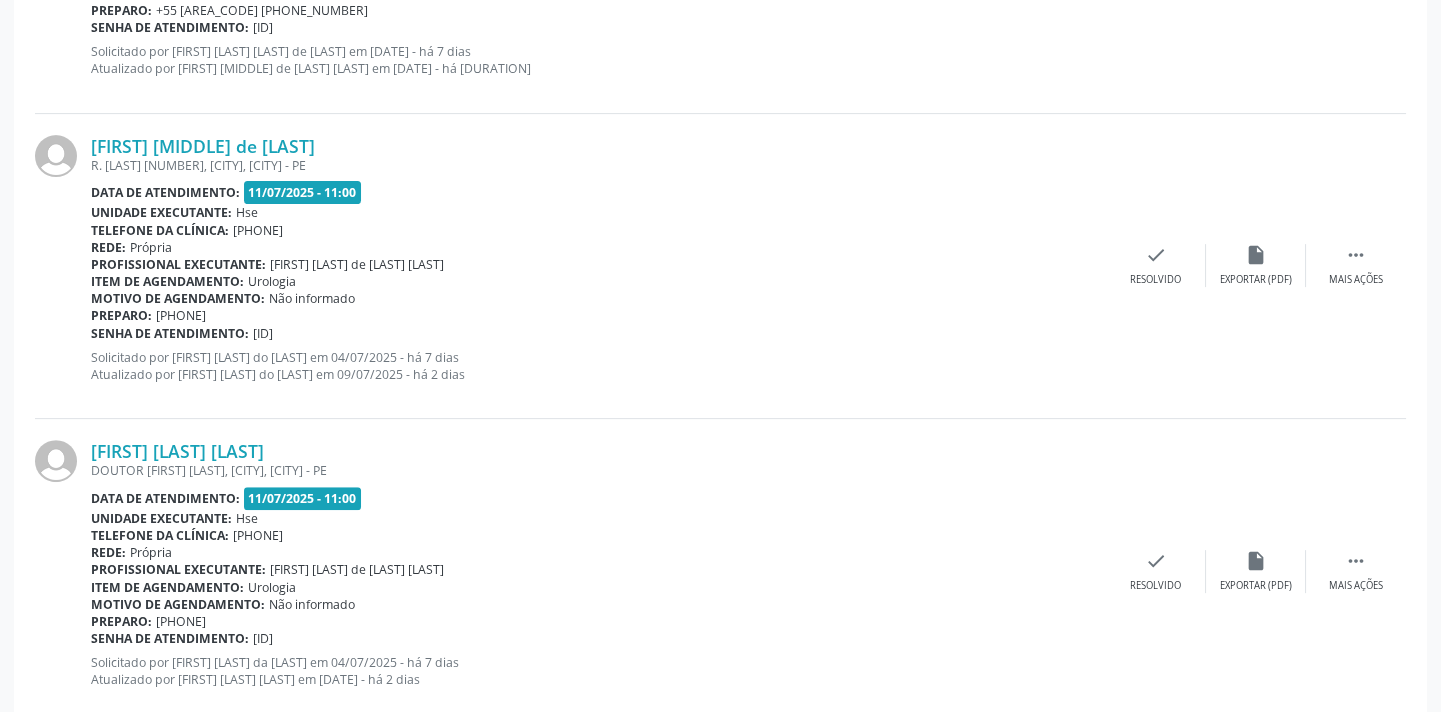 scroll, scrollTop: 1614, scrollLeft: 0, axis: vertical 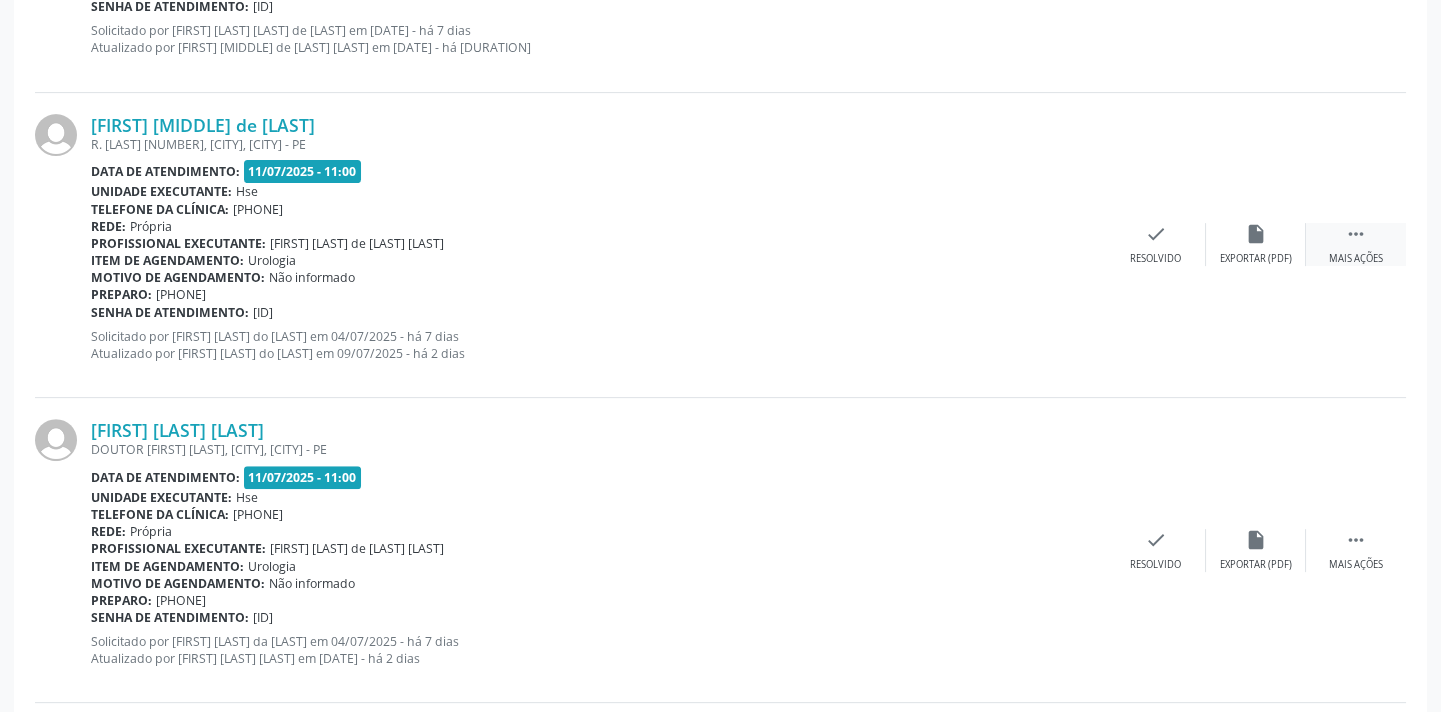 click on "
Mais ações" at bounding box center (1356, 244) 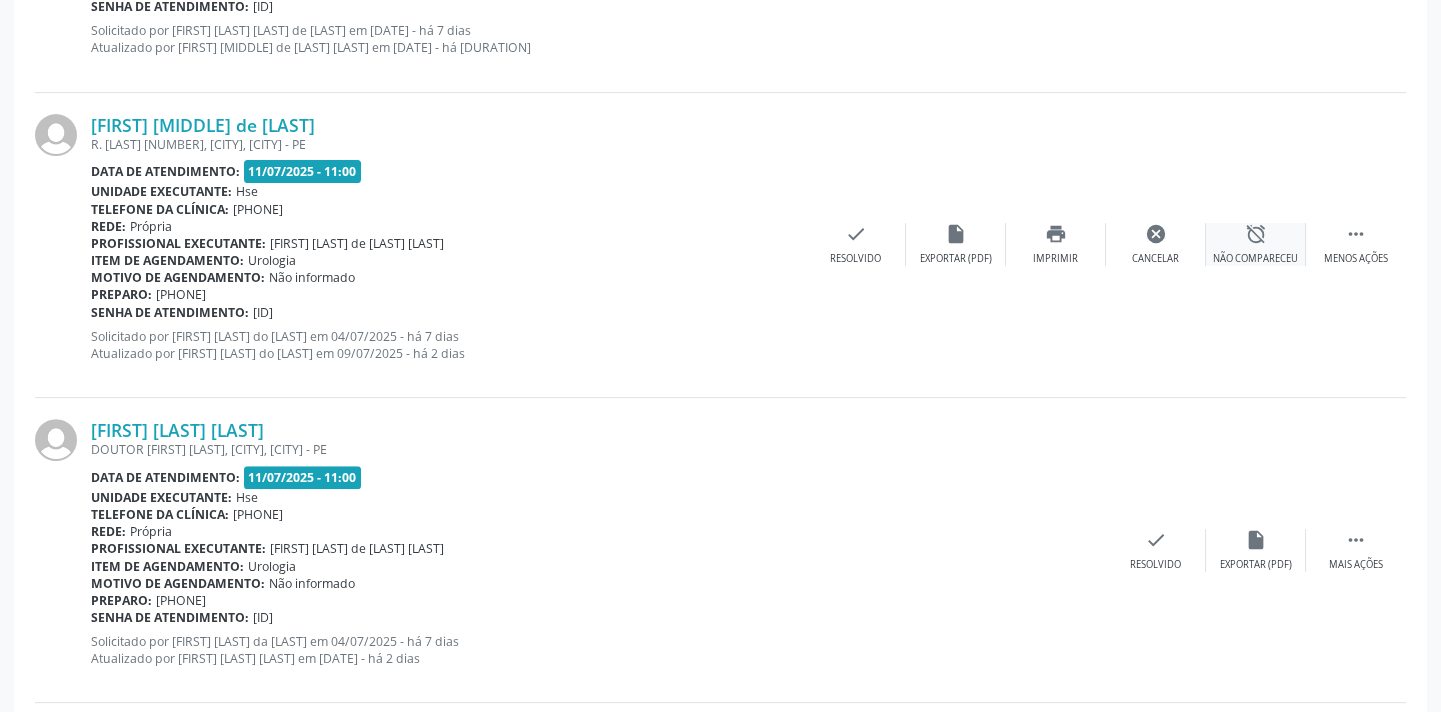 click on "alarm_off
Não compareceu" at bounding box center (1256, 244) 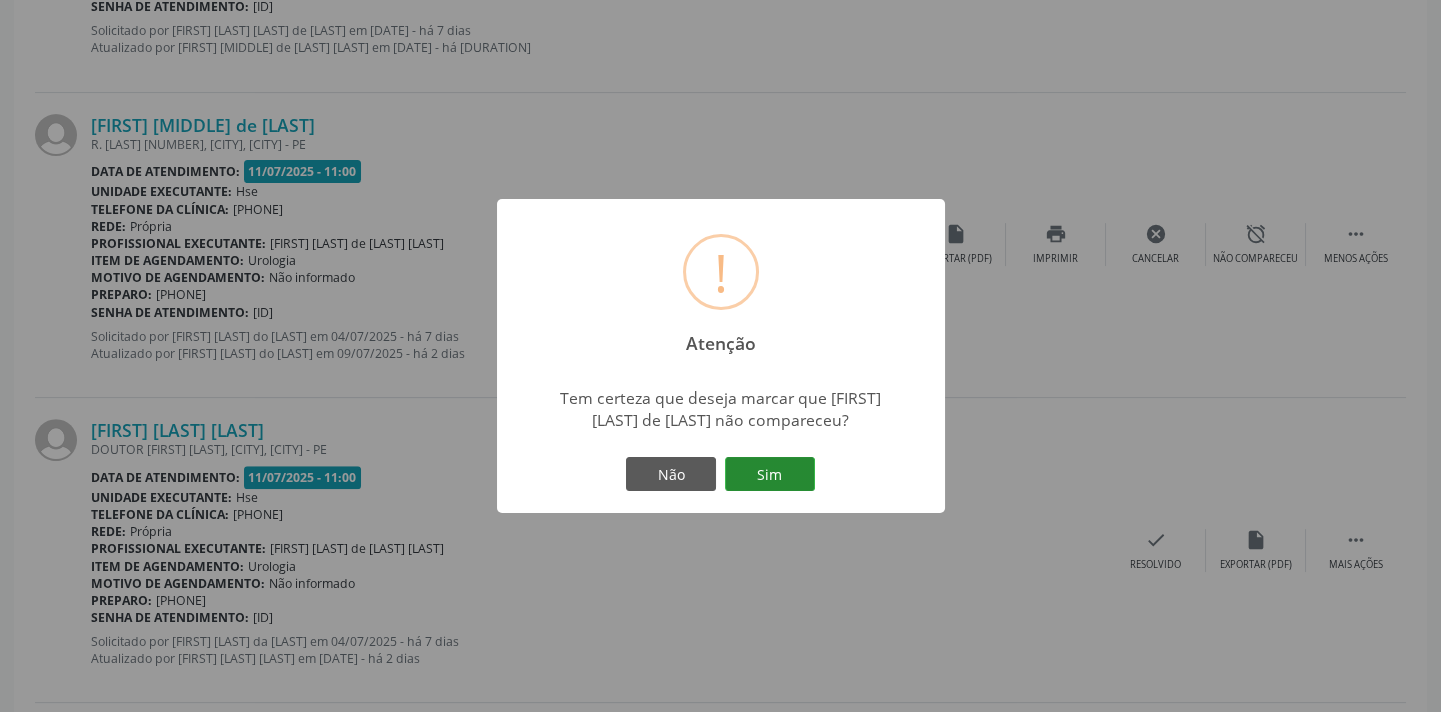 click on "Sim" at bounding box center [770, 474] 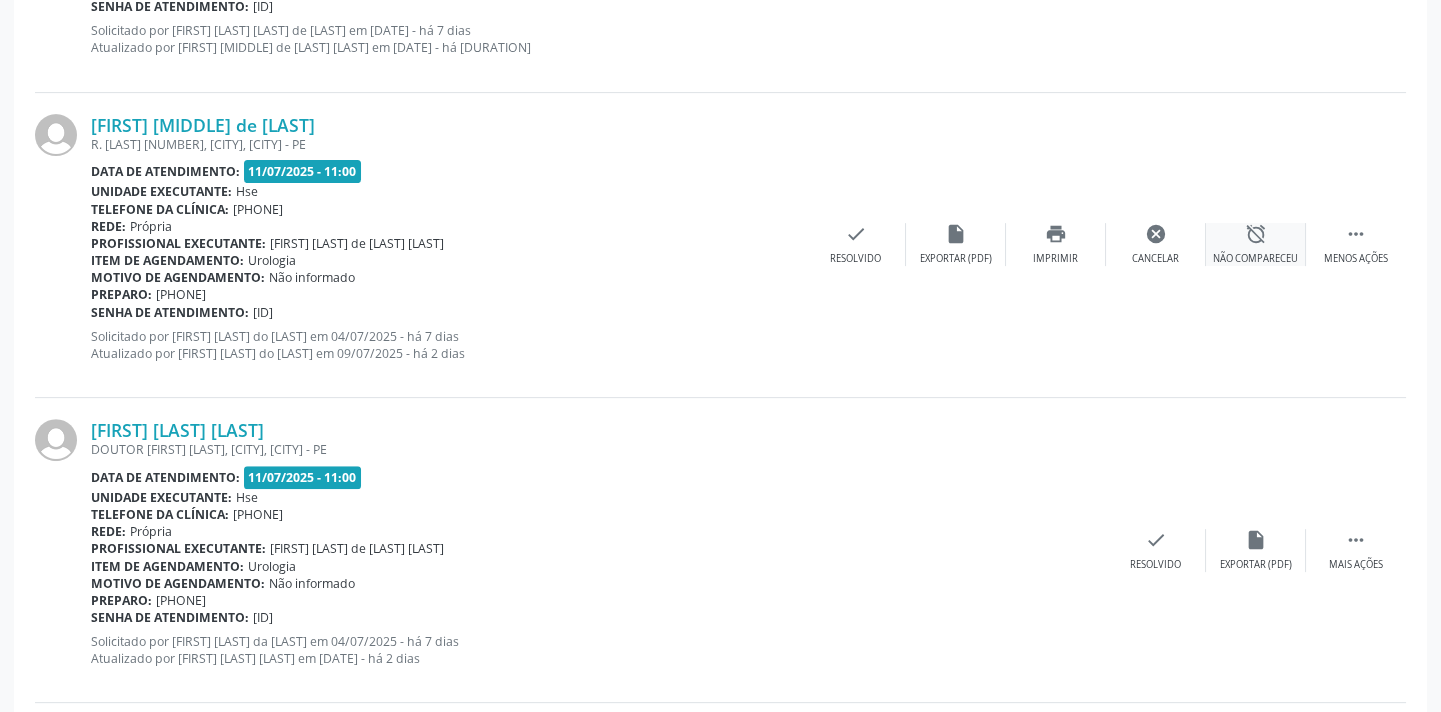 scroll, scrollTop: 160, scrollLeft: 0, axis: vertical 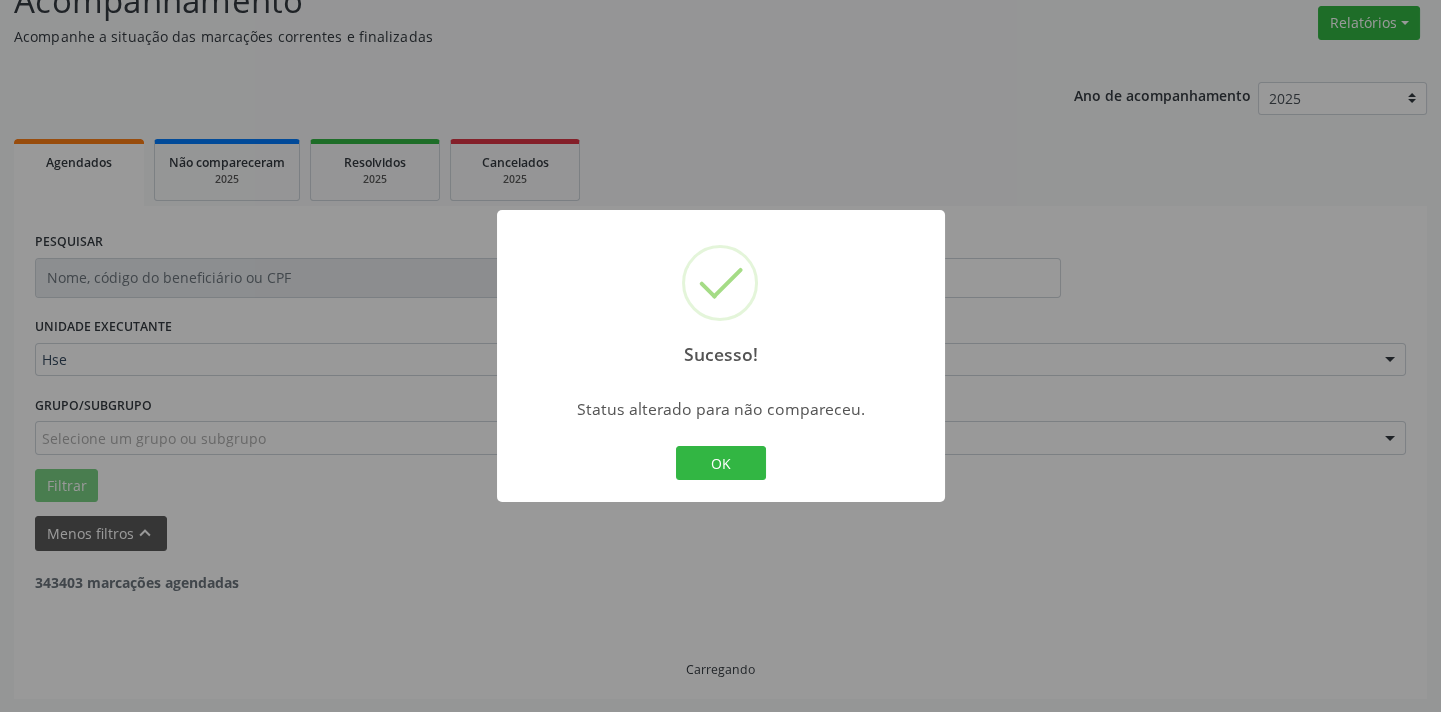 click on "Sucesso! × Status alterado para não compareceu. OK Cancel" at bounding box center (720, 356) 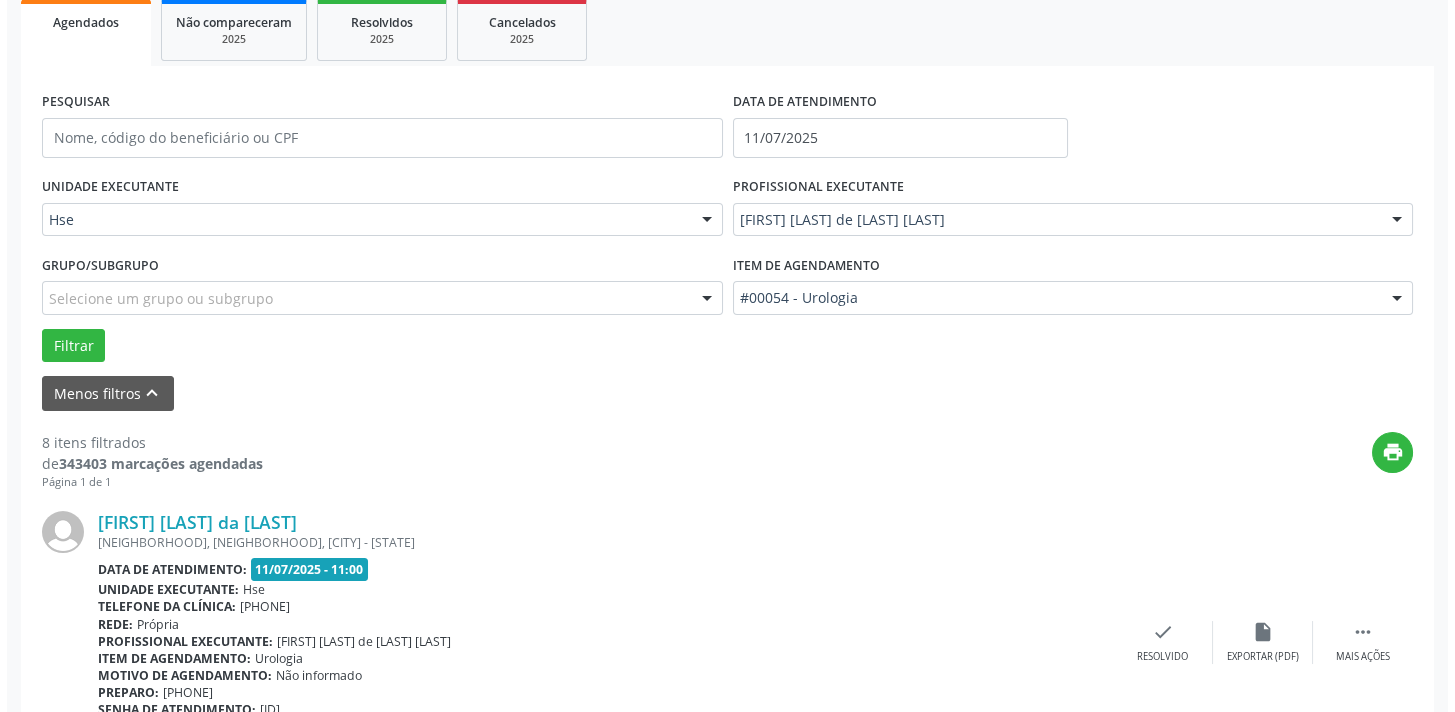 scroll, scrollTop: 432, scrollLeft: 0, axis: vertical 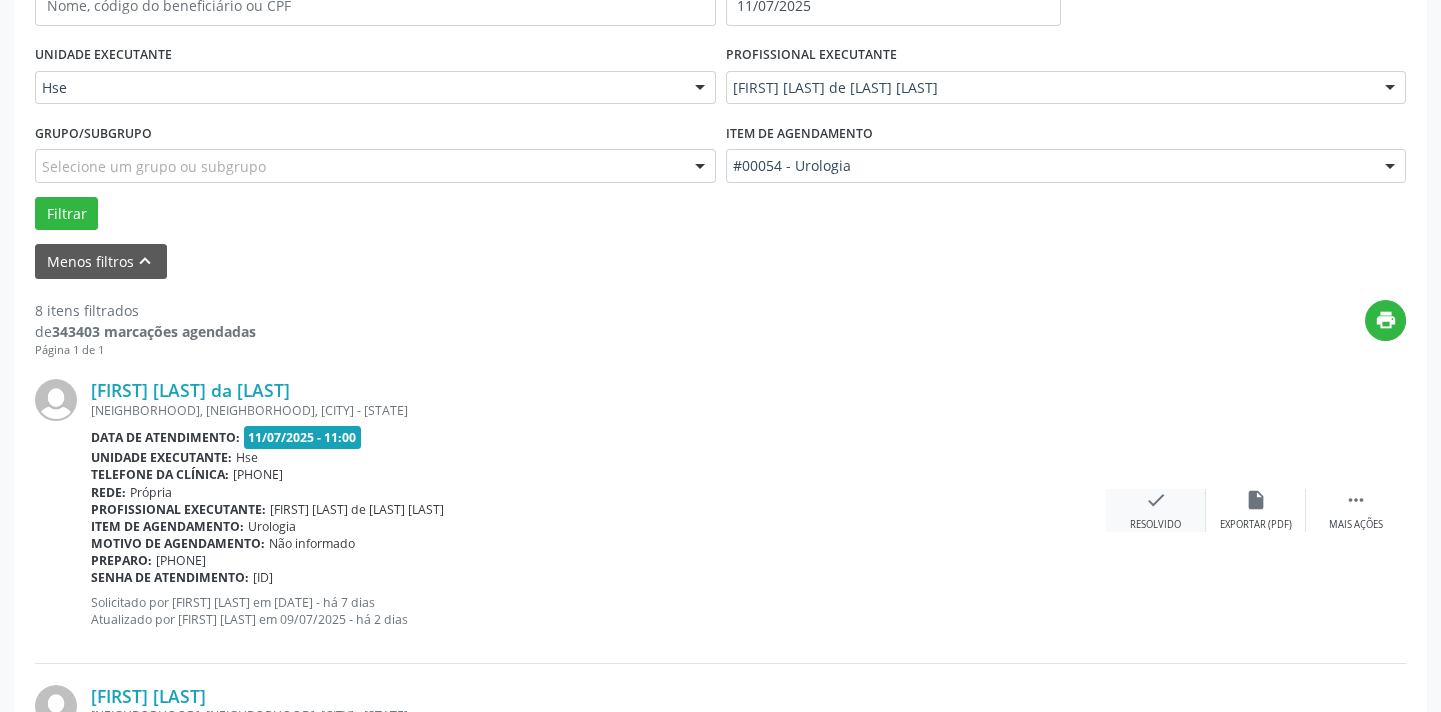 click on "check" at bounding box center (1156, 500) 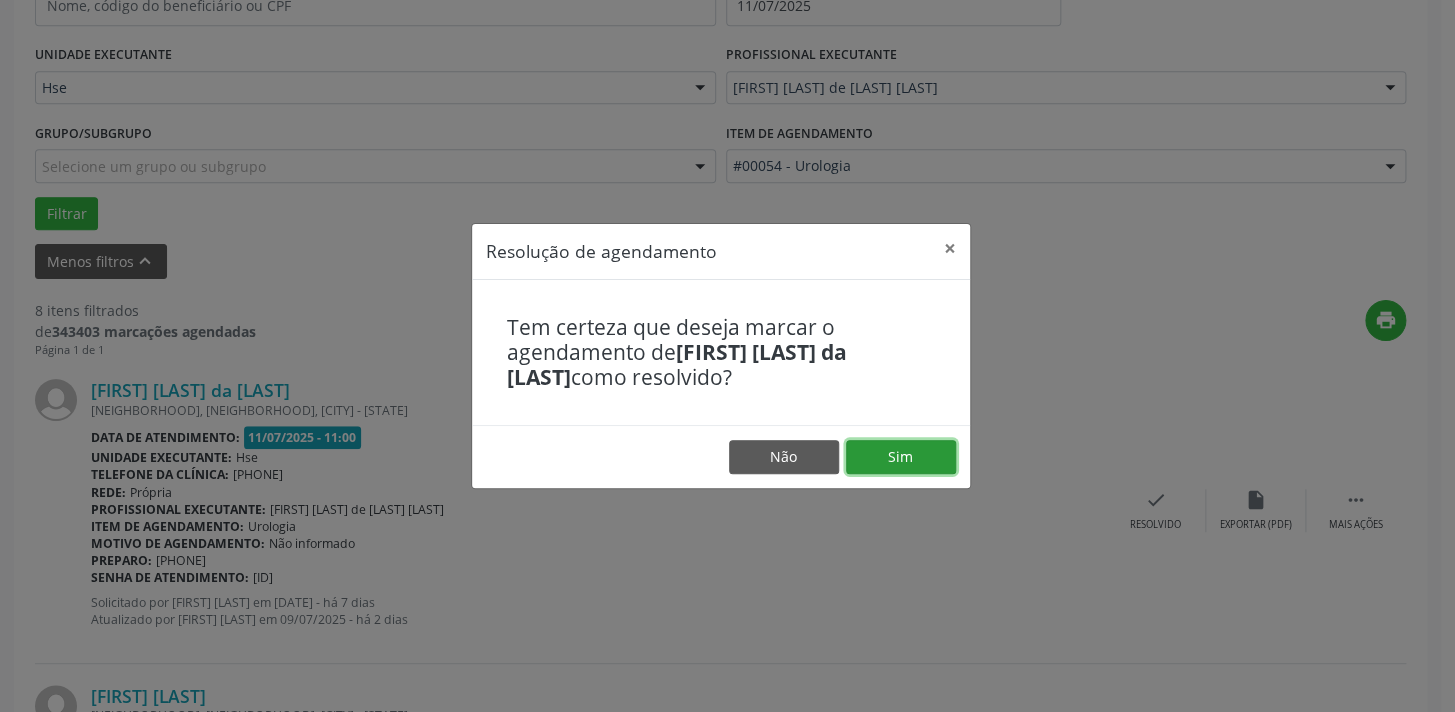 click on "Sim" at bounding box center (901, 457) 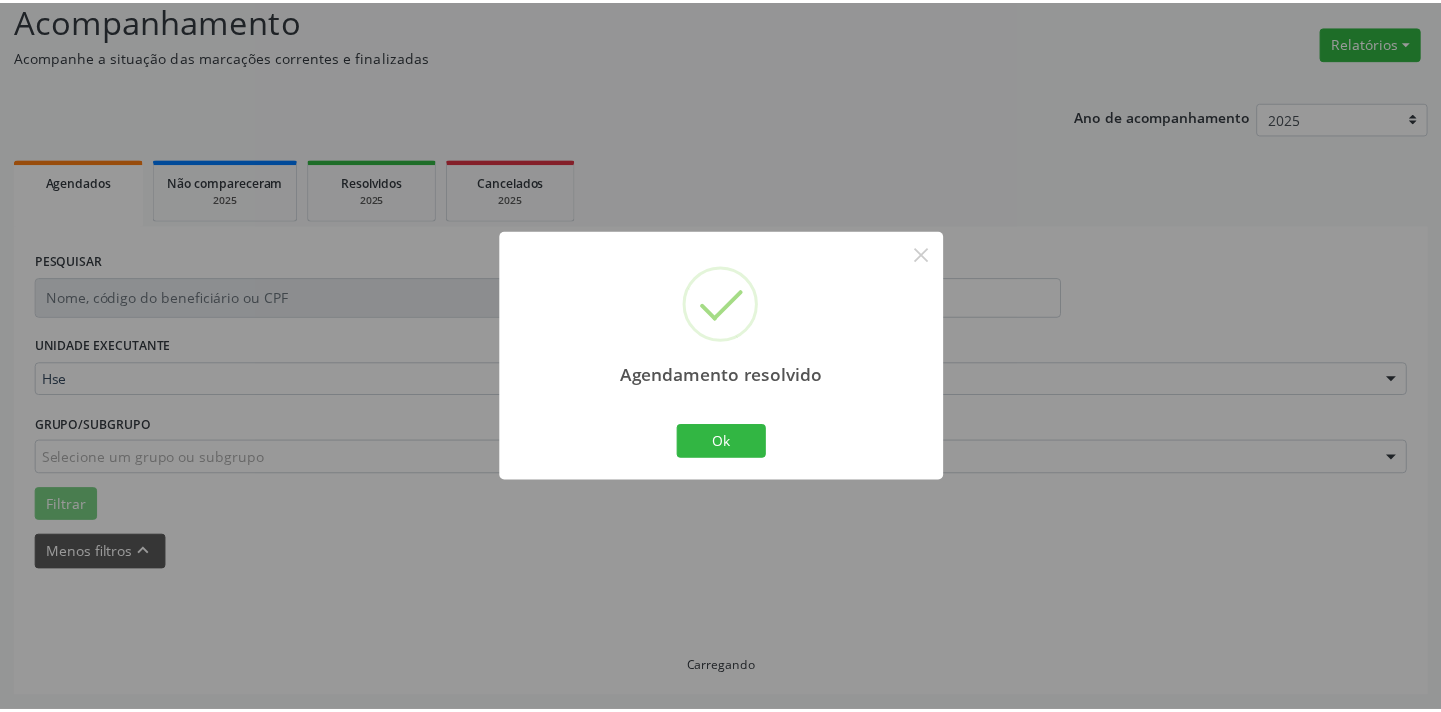 scroll, scrollTop: 139, scrollLeft: 0, axis: vertical 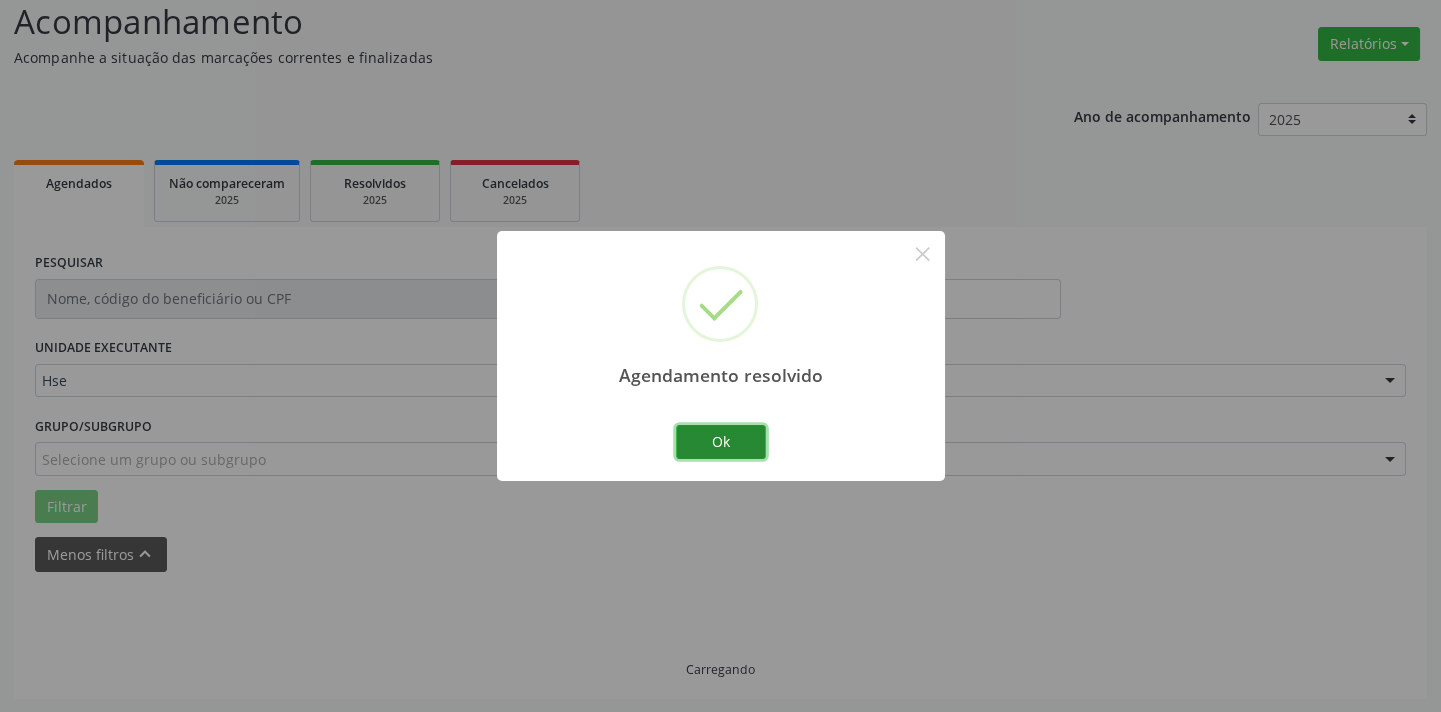 click on "Ok" at bounding box center [721, 442] 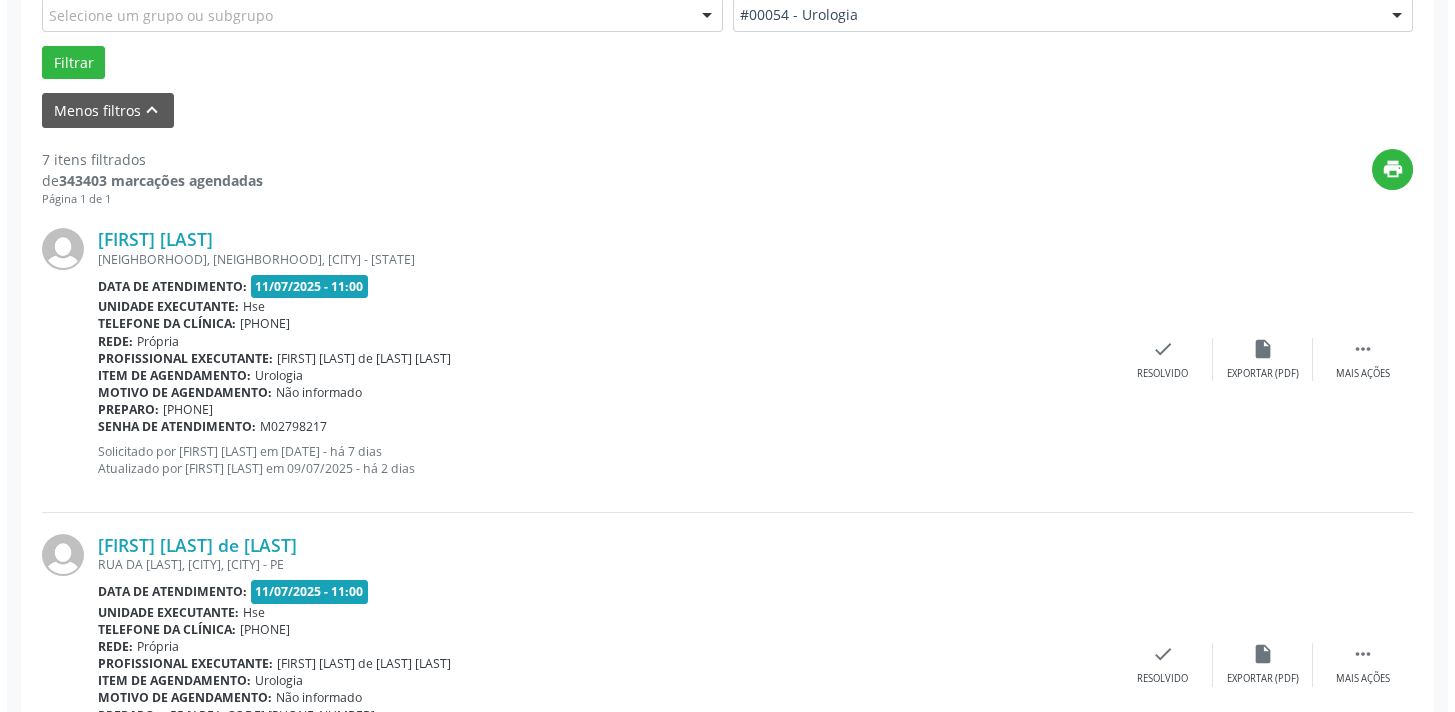 scroll, scrollTop: 593, scrollLeft: 0, axis: vertical 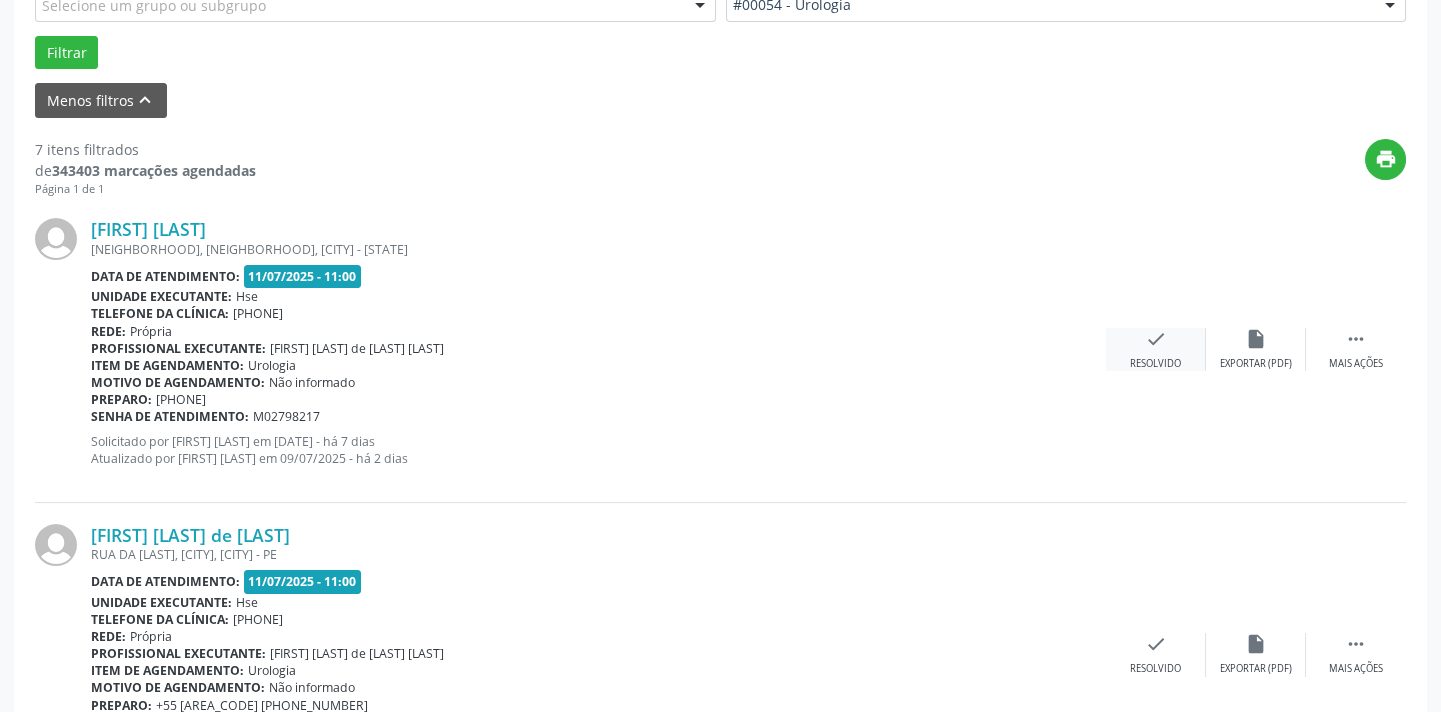 click on "check
Resolvido" at bounding box center (1156, 349) 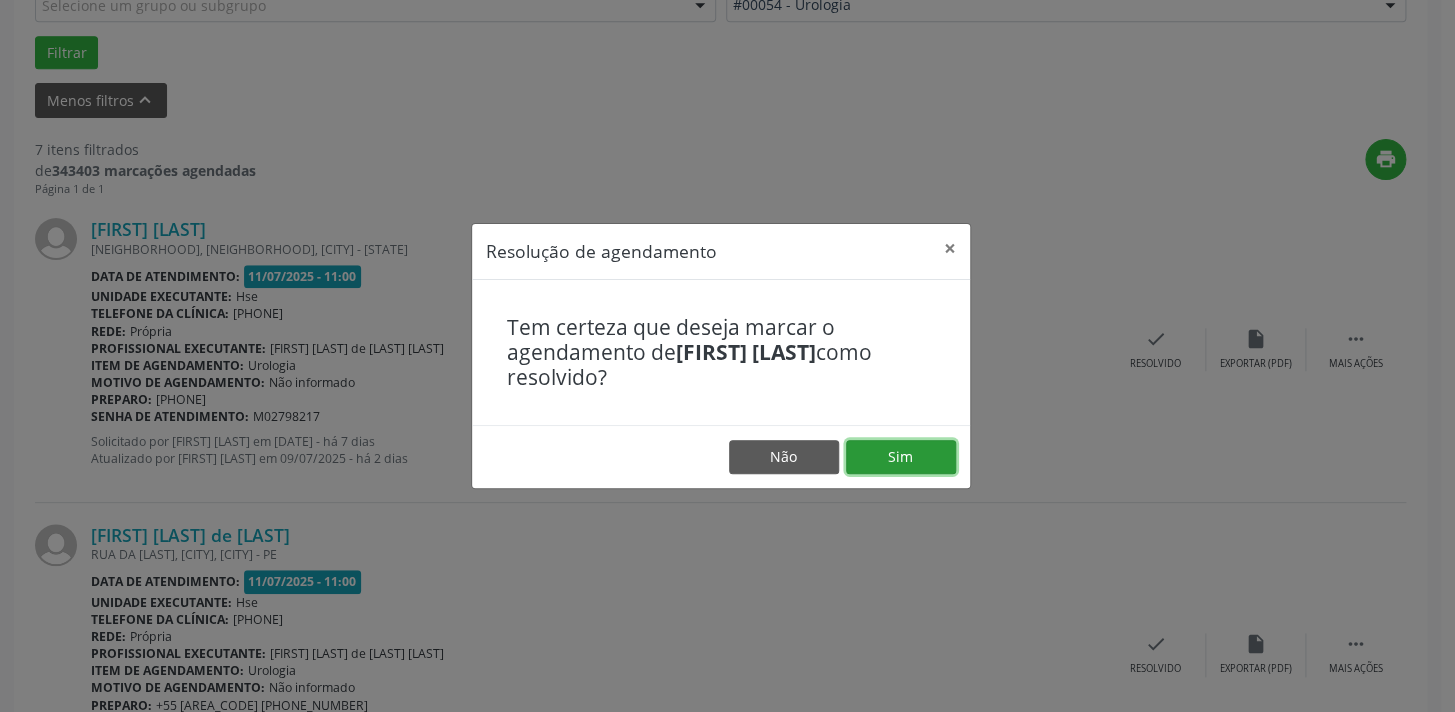 click on "Sim" at bounding box center [901, 457] 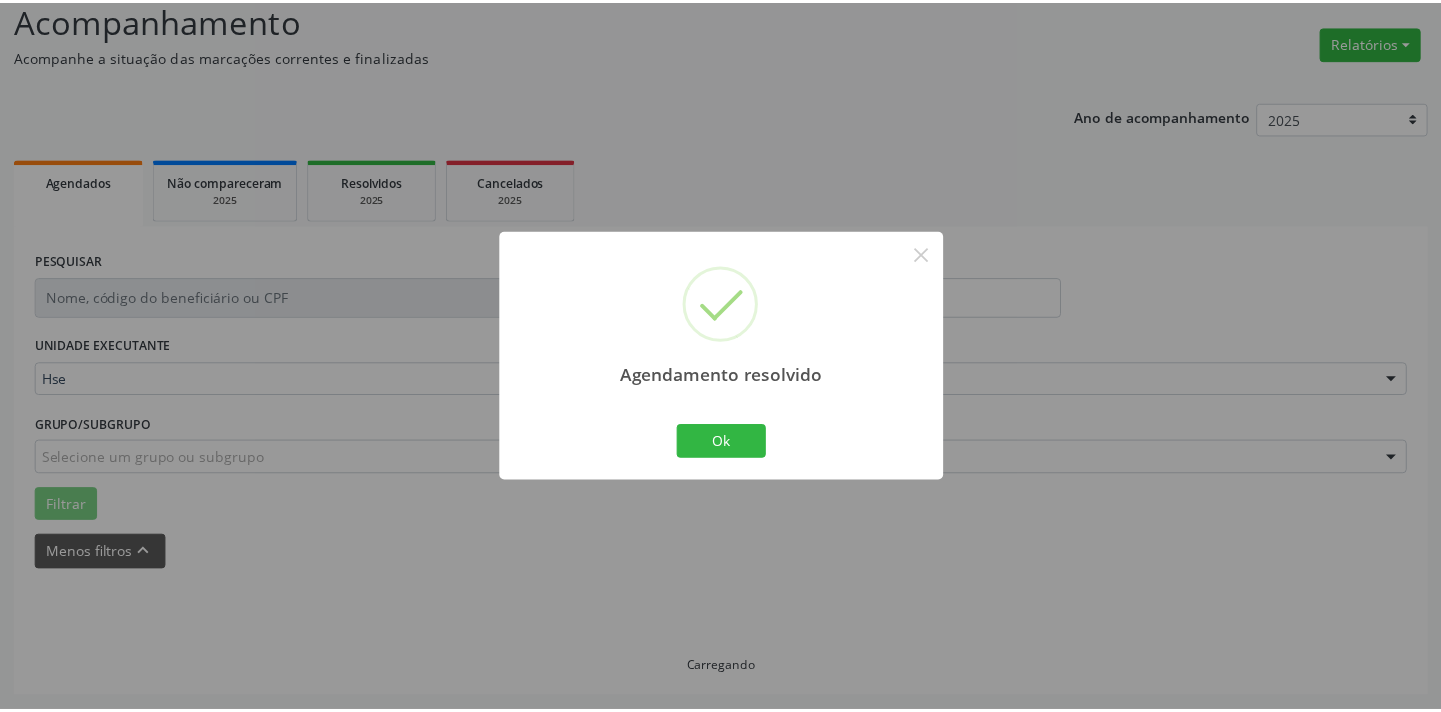scroll, scrollTop: 139, scrollLeft: 0, axis: vertical 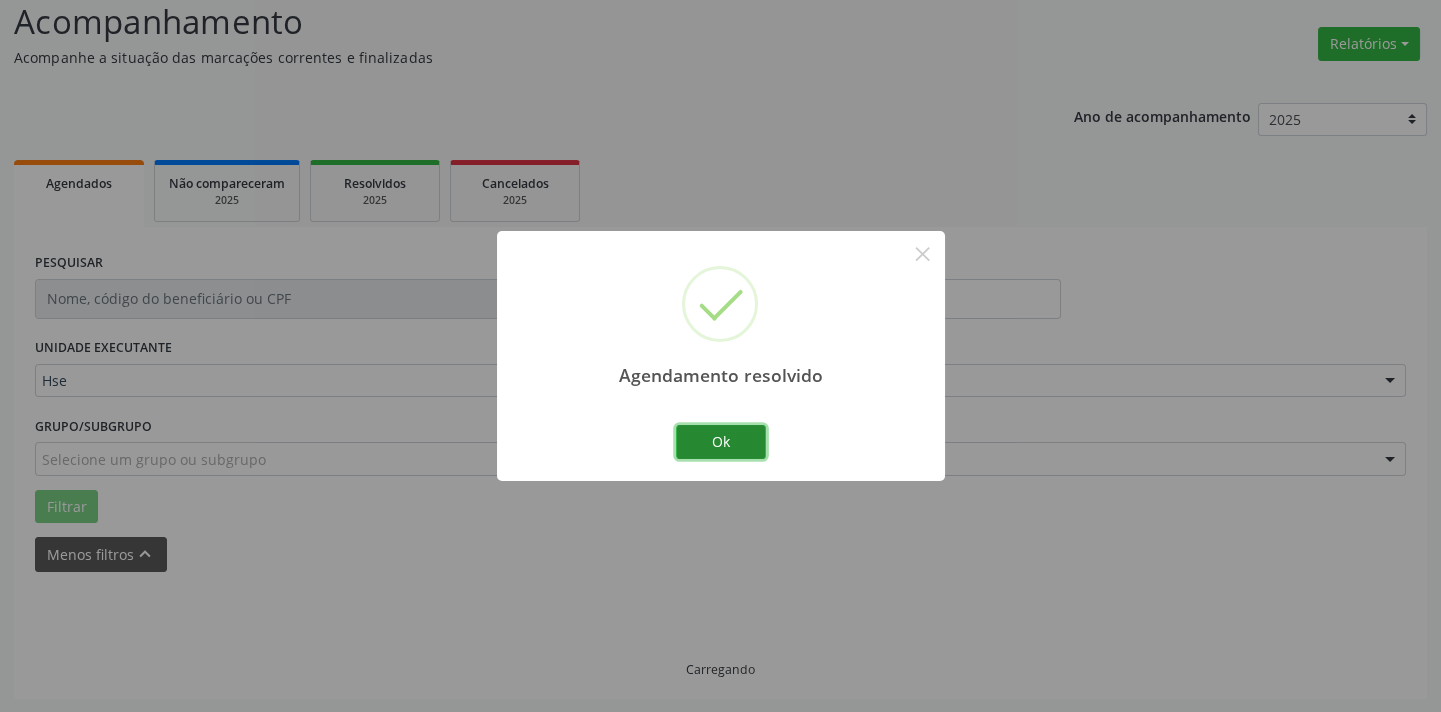 click on "Ok" at bounding box center [721, 442] 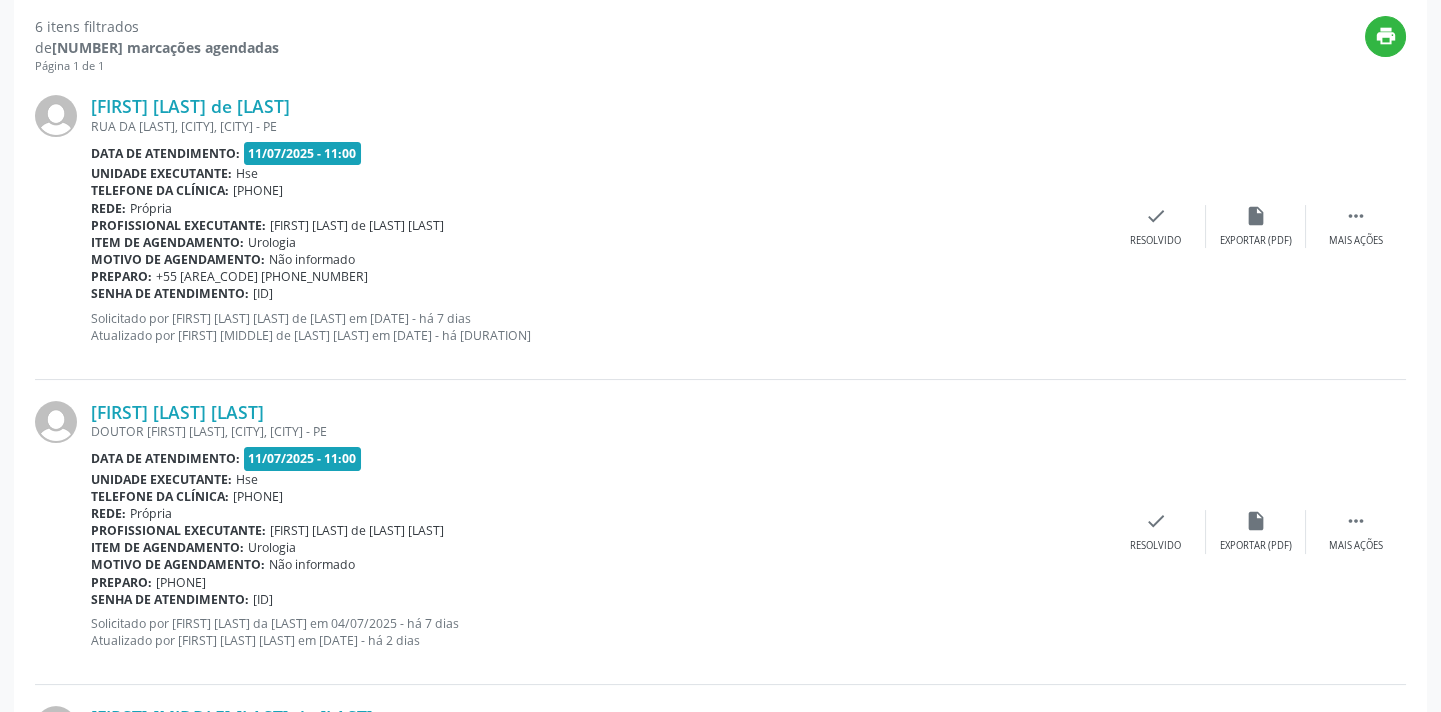 scroll, scrollTop: 684, scrollLeft: 0, axis: vertical 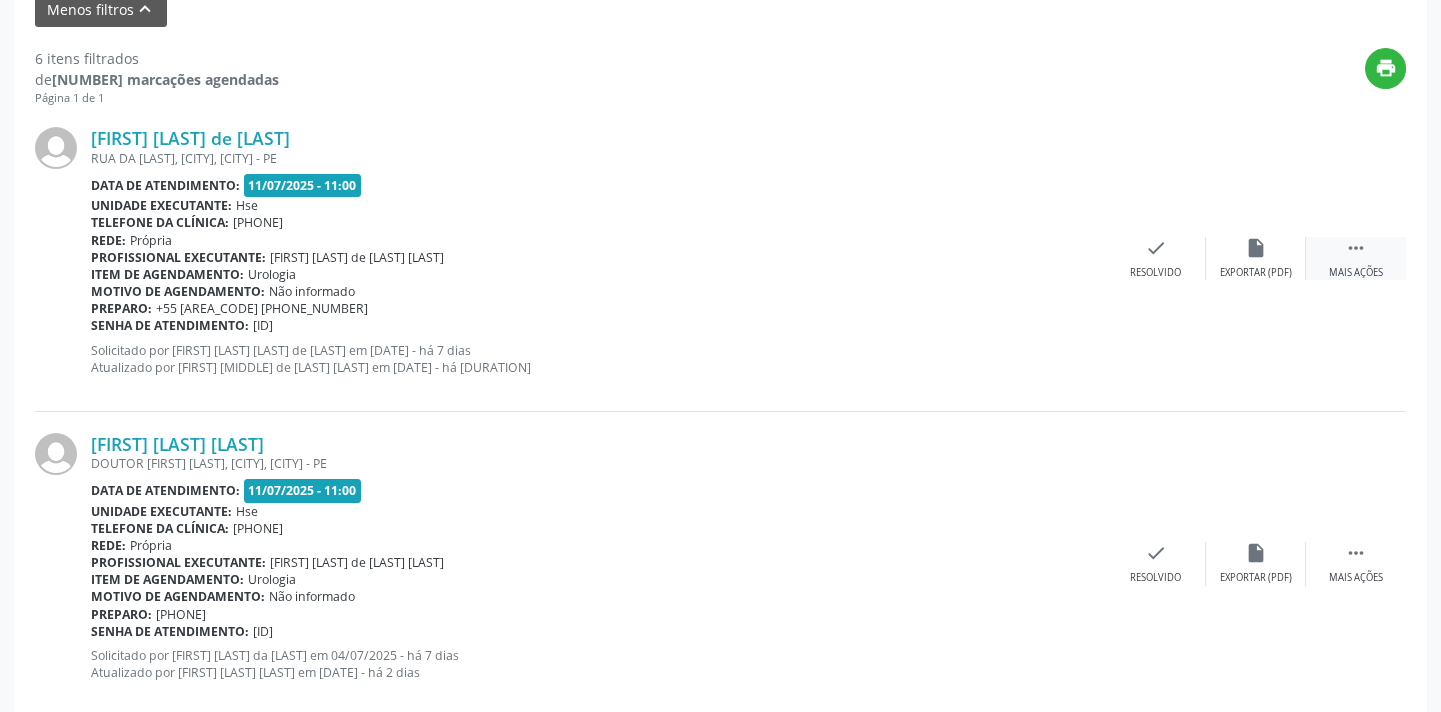 drag, startPoint x: 1344, startPoint y: 267, endPoint x: 1333, endPoint y: 266, distance: 11.045361 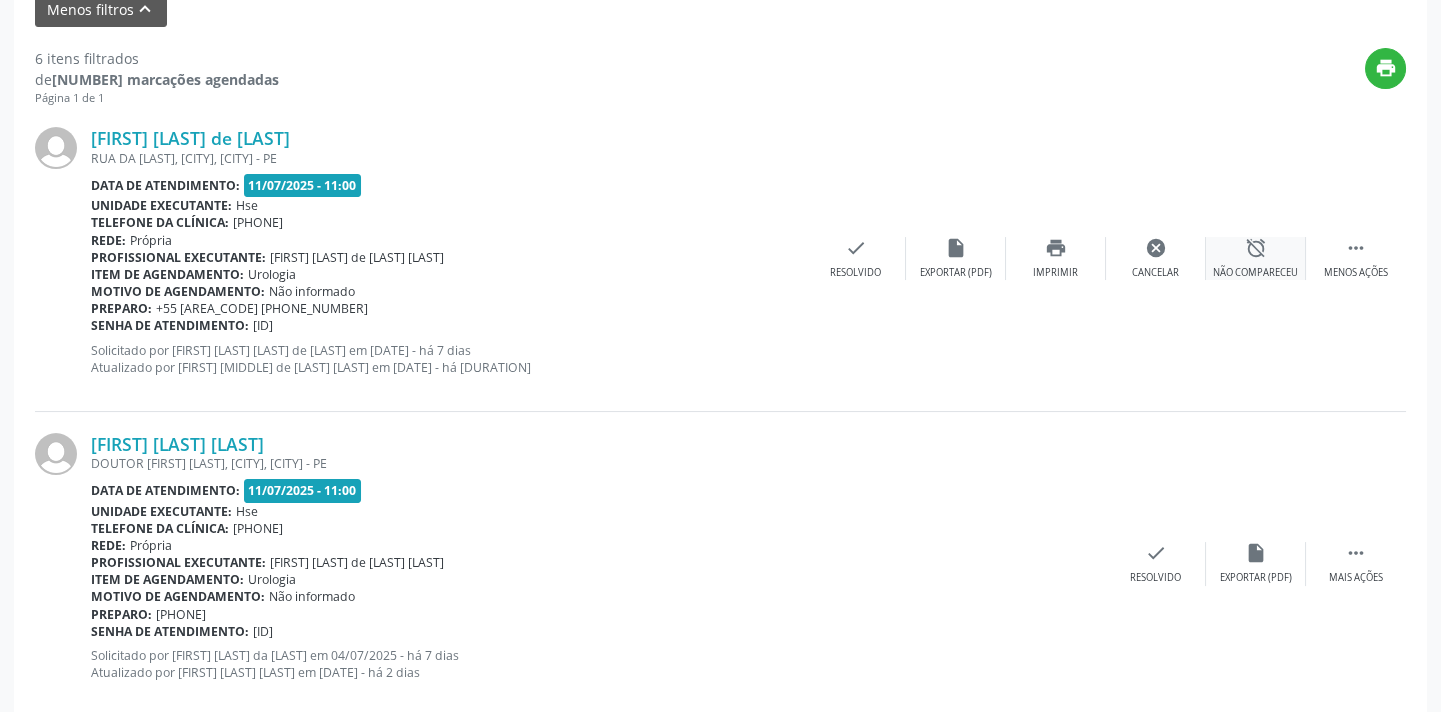 click on "alarm_off" at bounding box center [1256, 248] 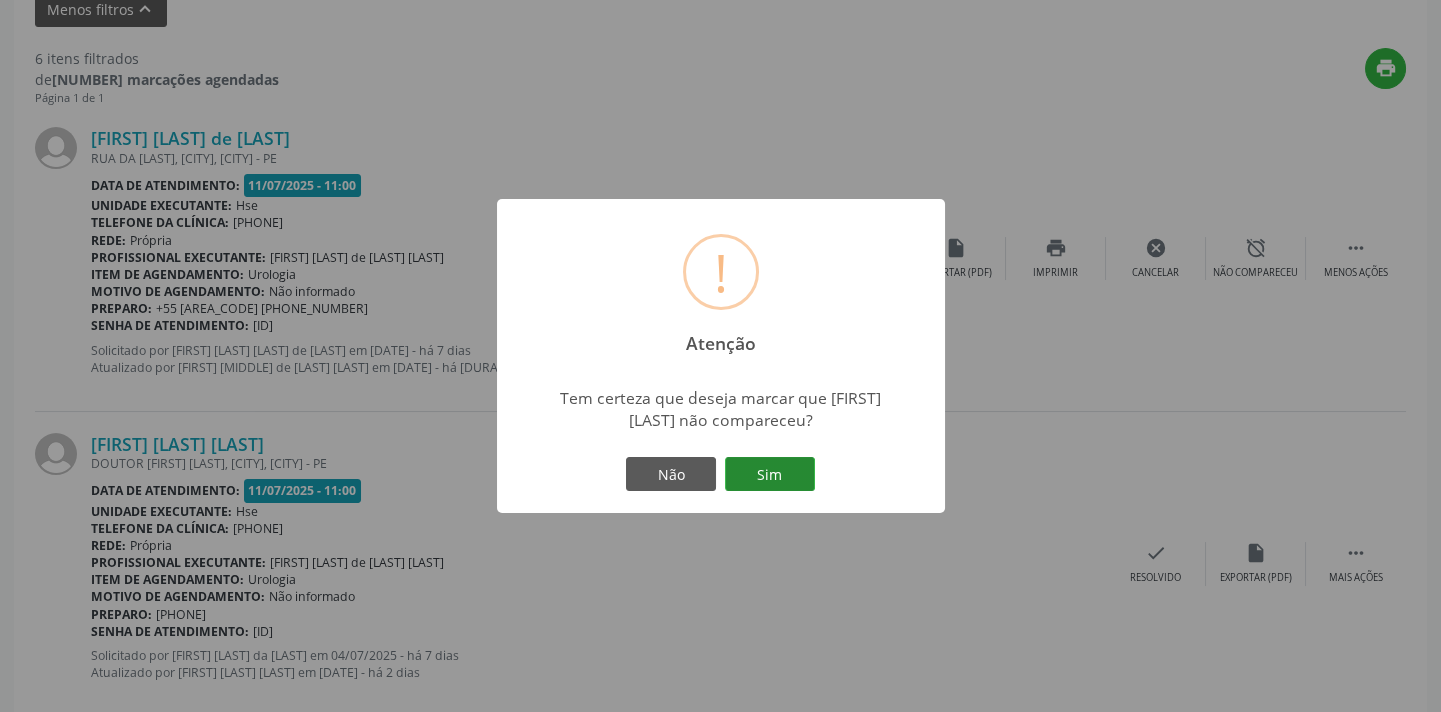 click on "Sim" at bounding box center [770, 474] 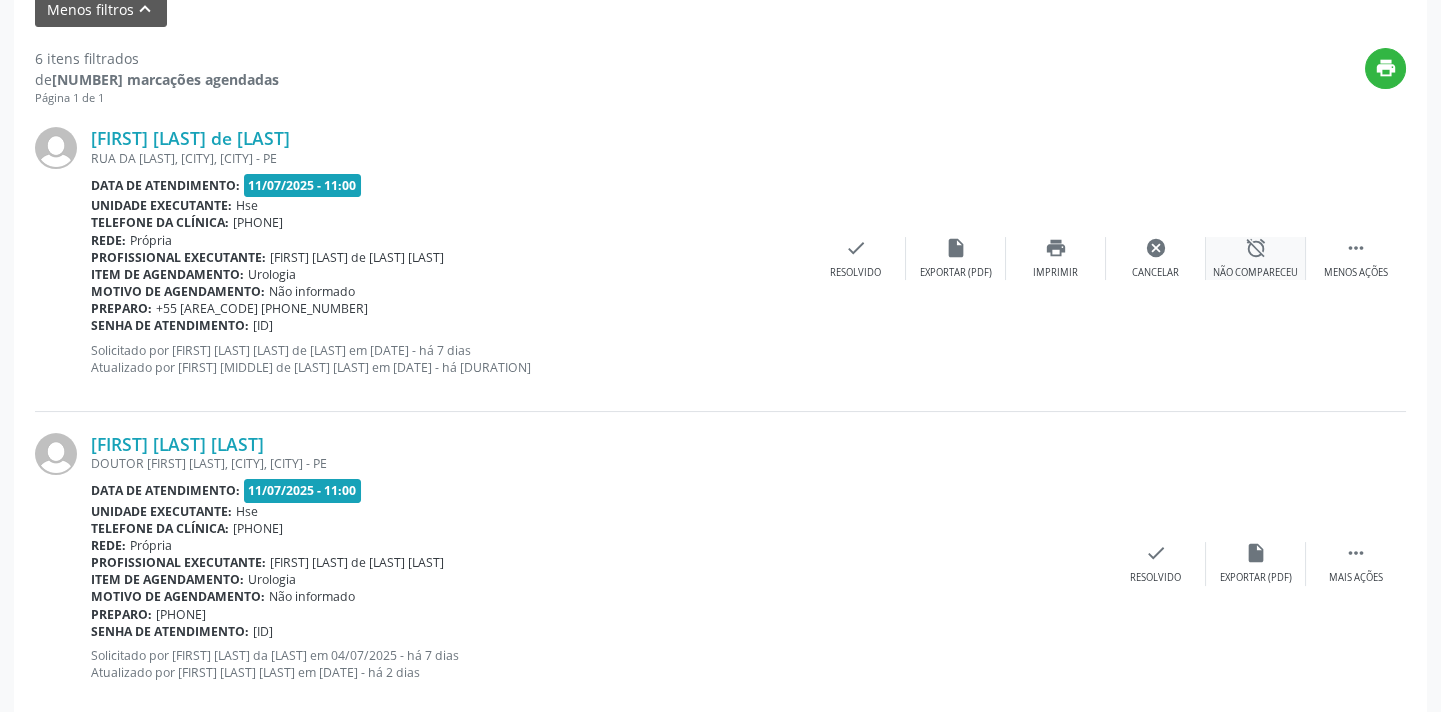 click on "alarm_off
Não compareceu" at bounding box center [1256, 258] 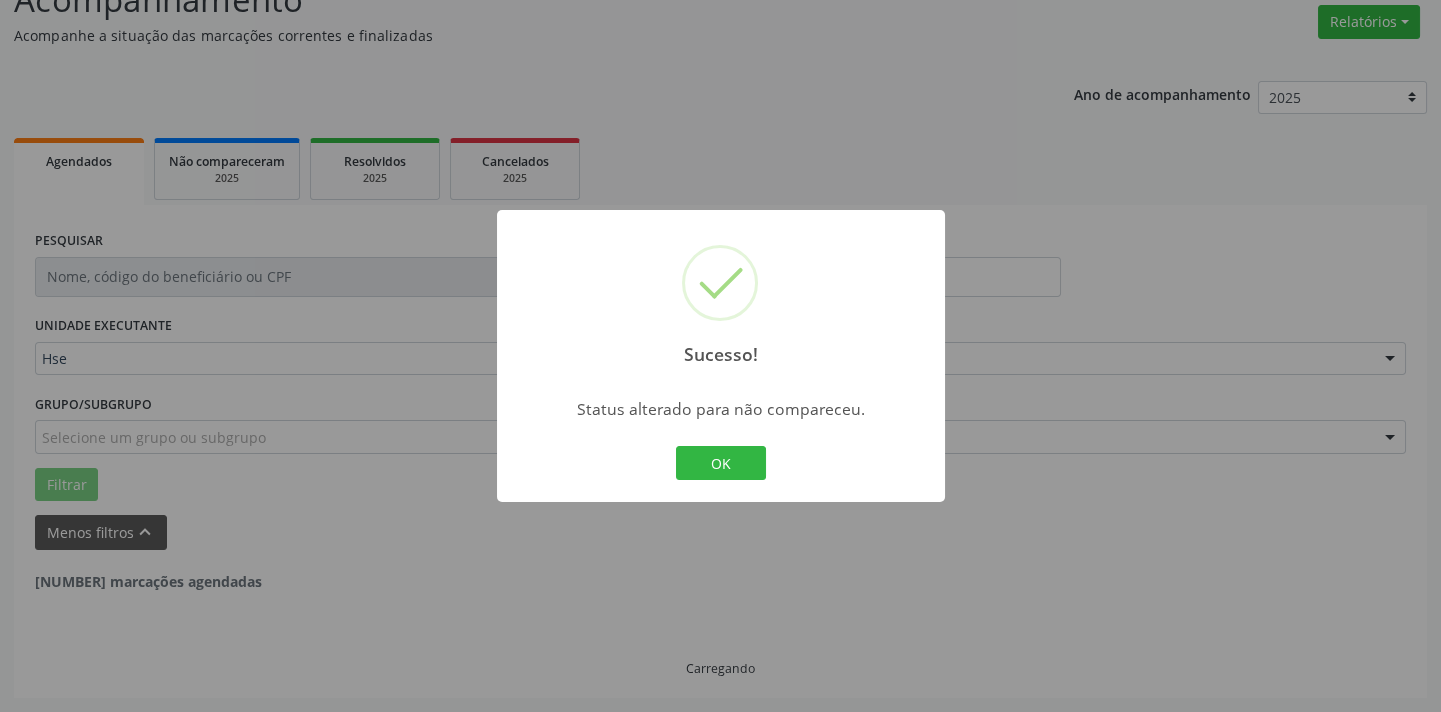 scroll, scrollTop: 160, scrollLeft: 0, axis: vertical 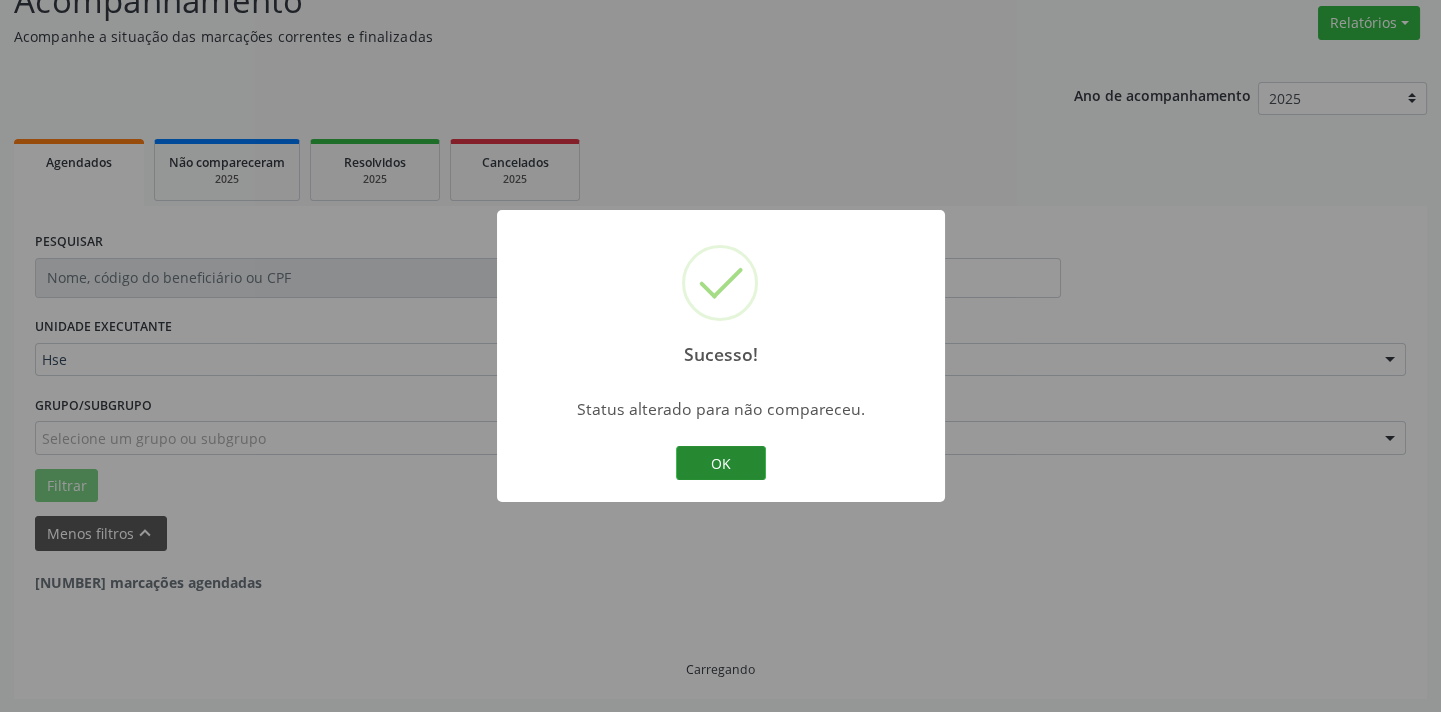 click on "OK" at bounding box center [721, 463] 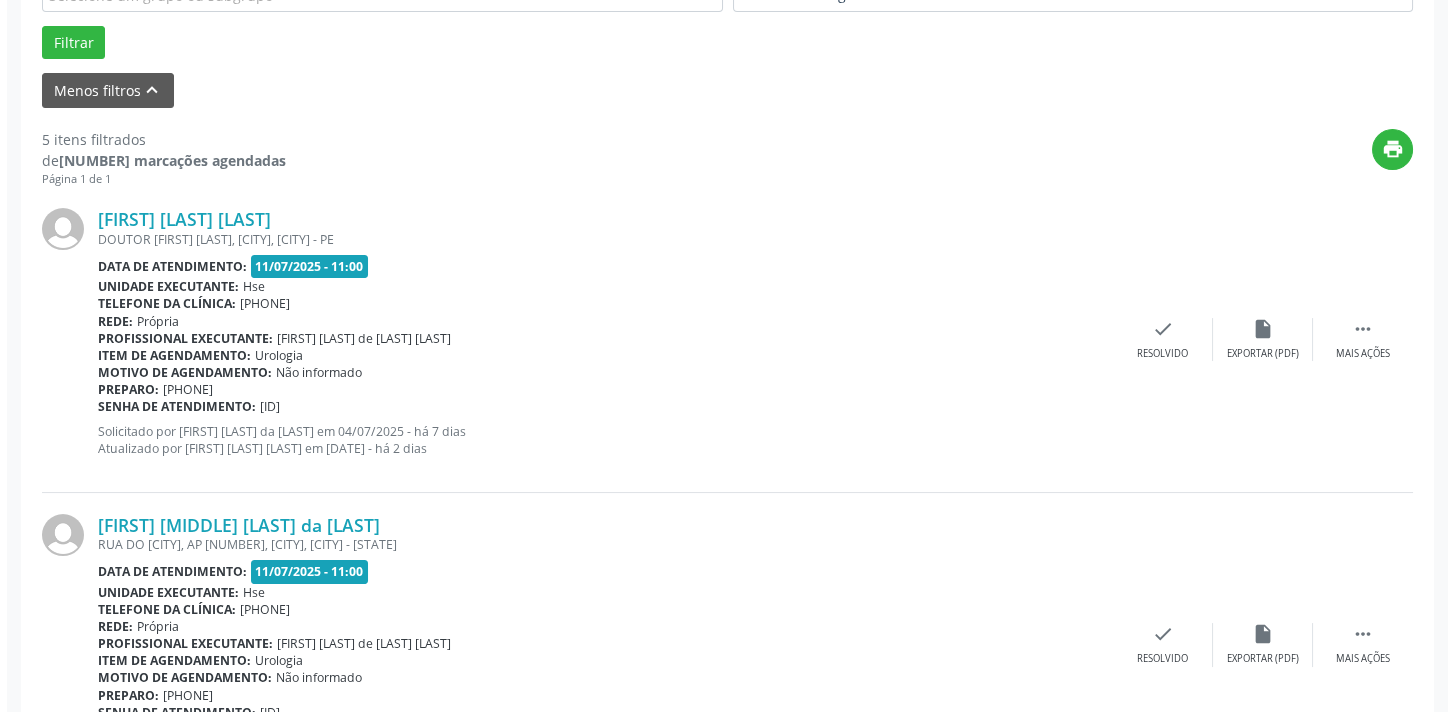 scroll, scrollTop: 614, scrollLeft: 0, axis: vertical 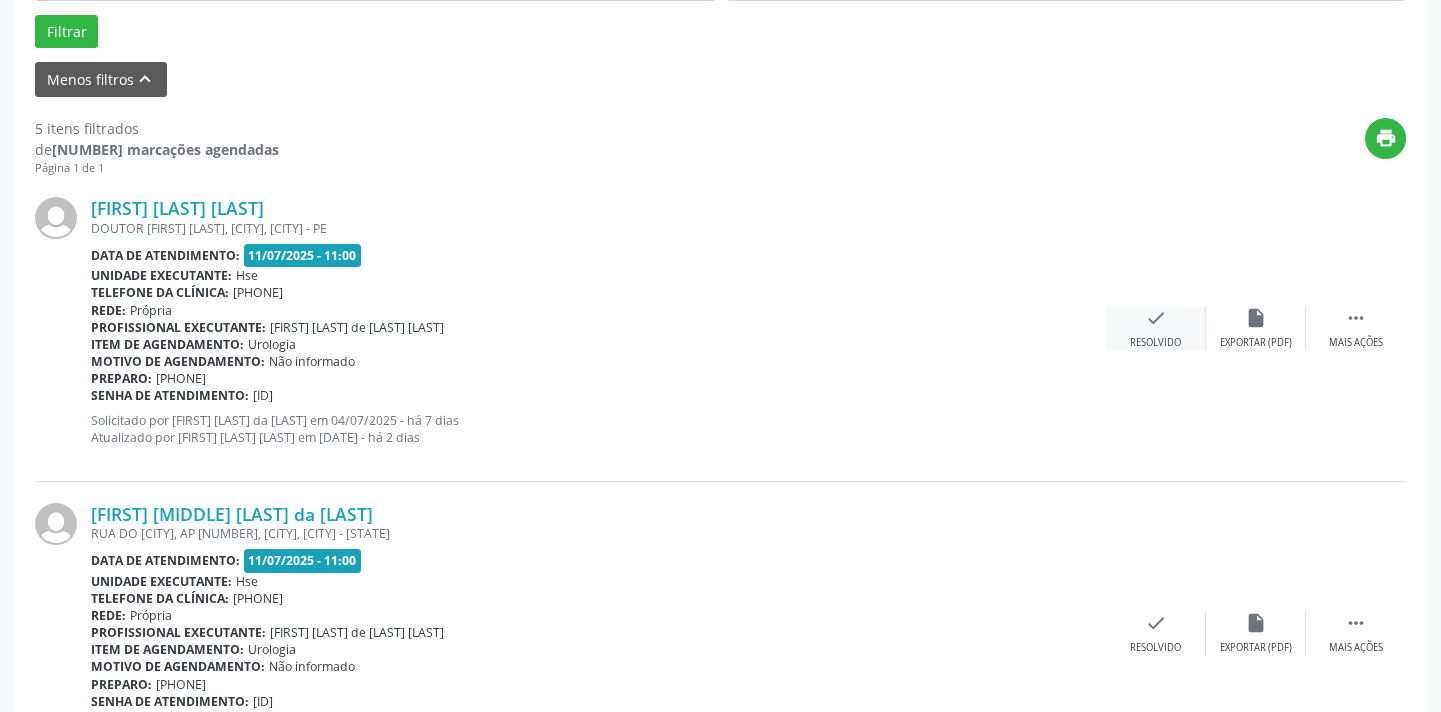 click on "check
Resolvido" at bounding box center [1156, 328] 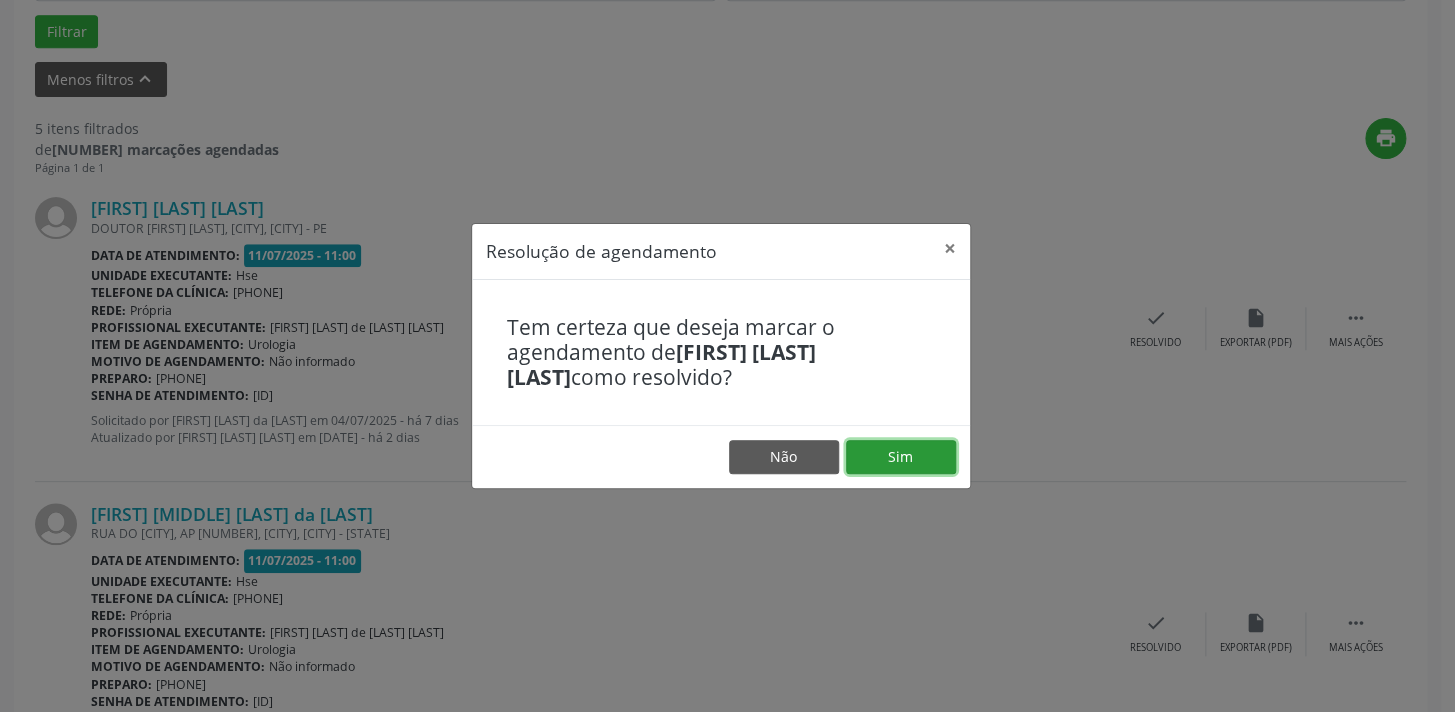 click on "Sim" at bounding box center (901, 457) 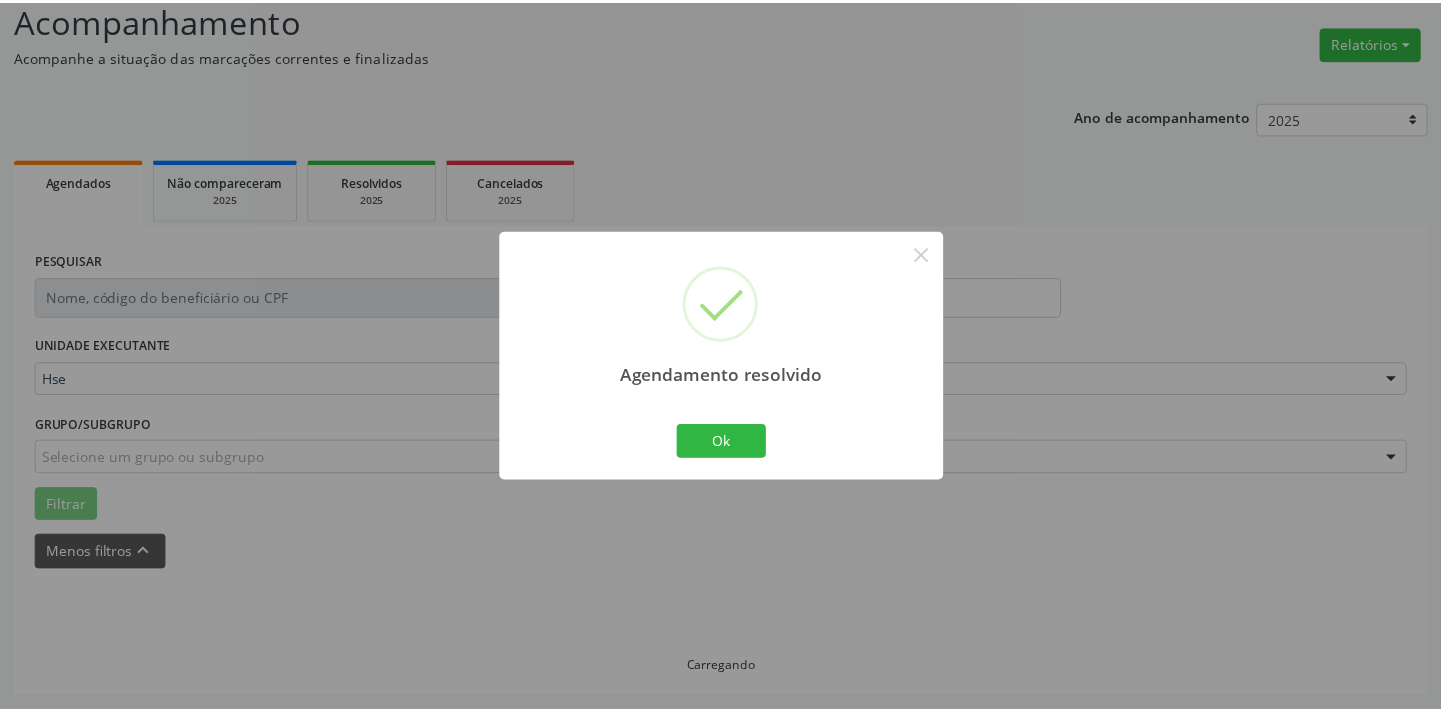 scroll, scrollTop: 139, scrollLeft: 0, axis: vertical 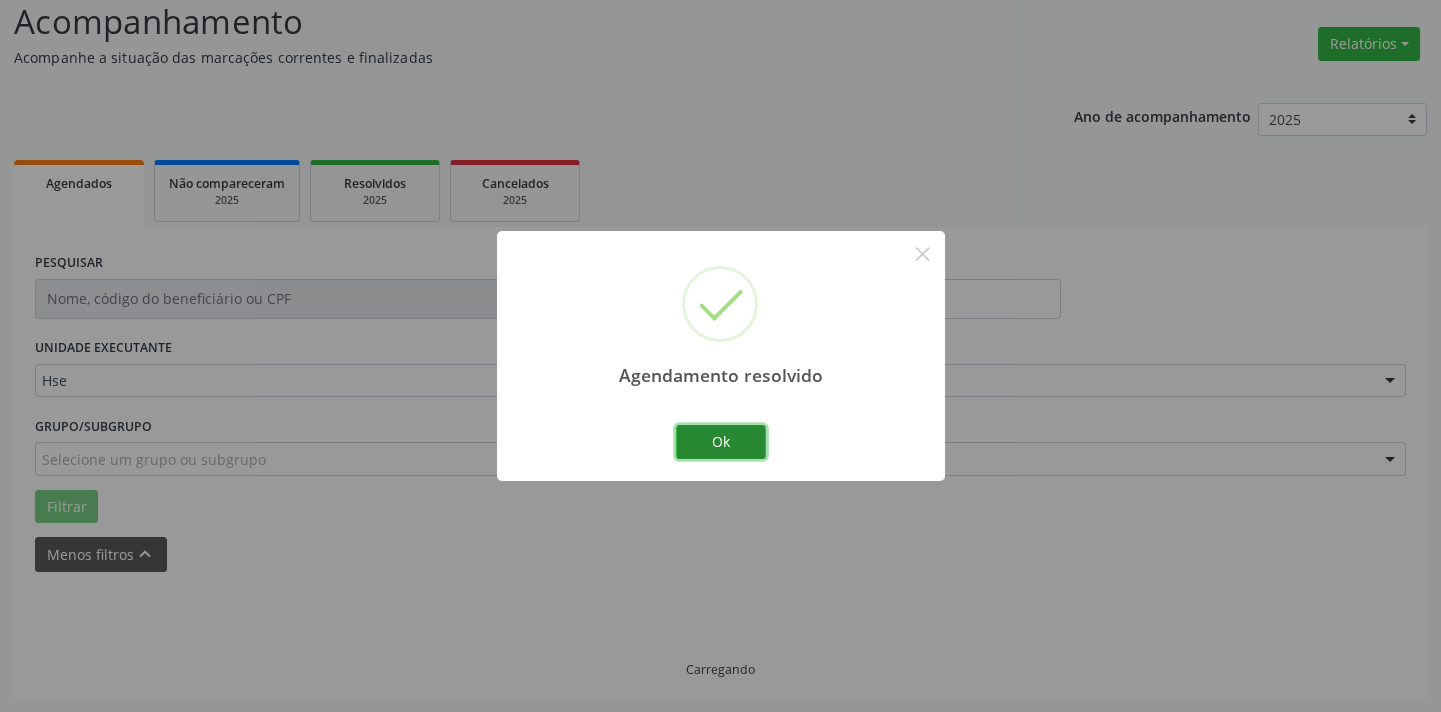 click on "Ok" at bounding box center [721, 442] 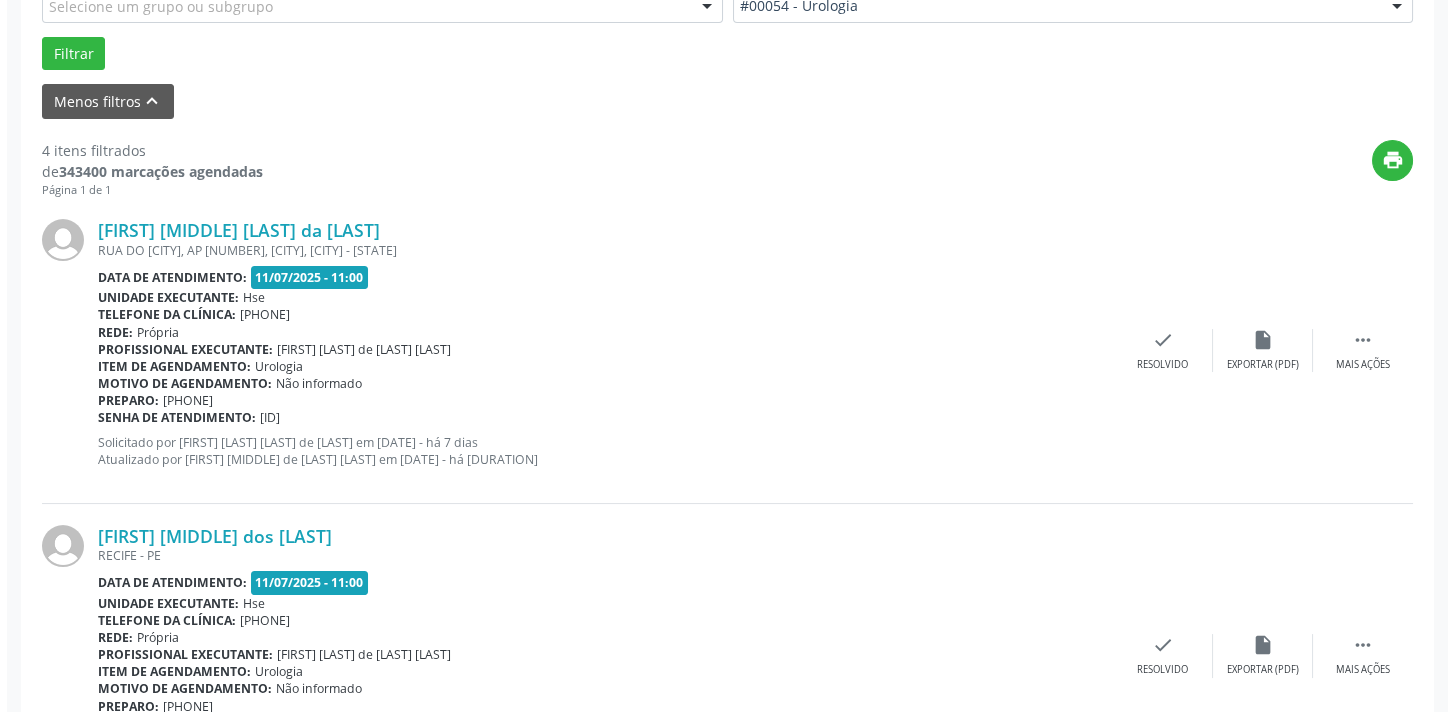 scroll, scrollTop: 593, scrollLeft: 0, axis: vertical 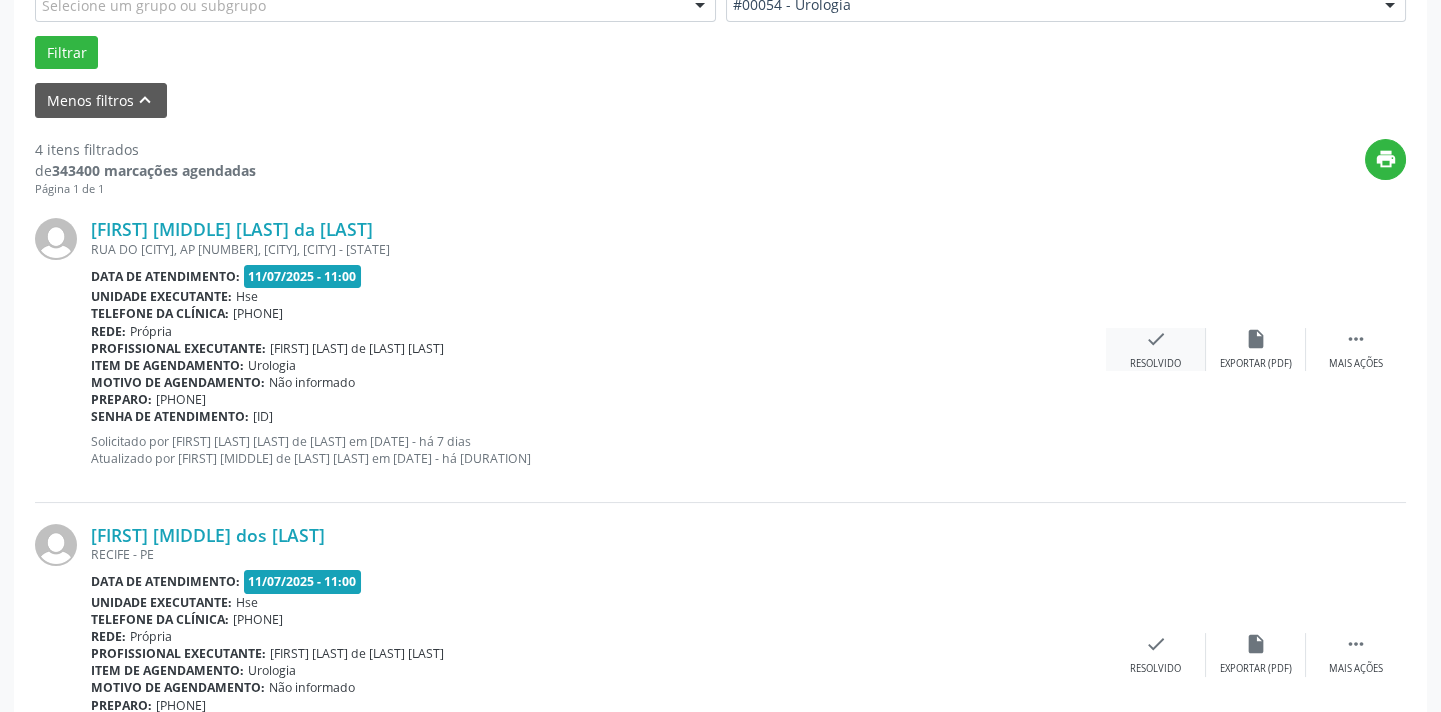 click on "check
Resolvido" at bounding box center (1156, 349) 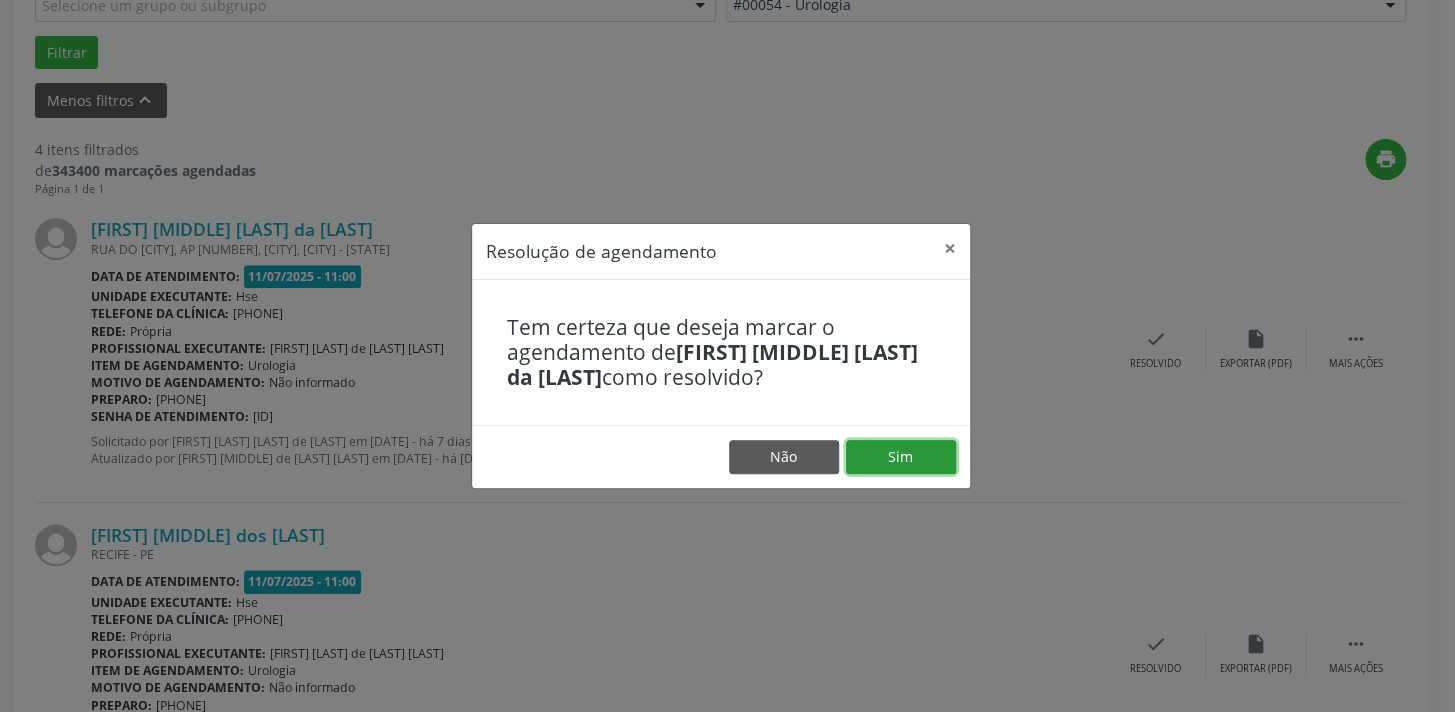 click on "Sim" at bounding box center [901, 457] 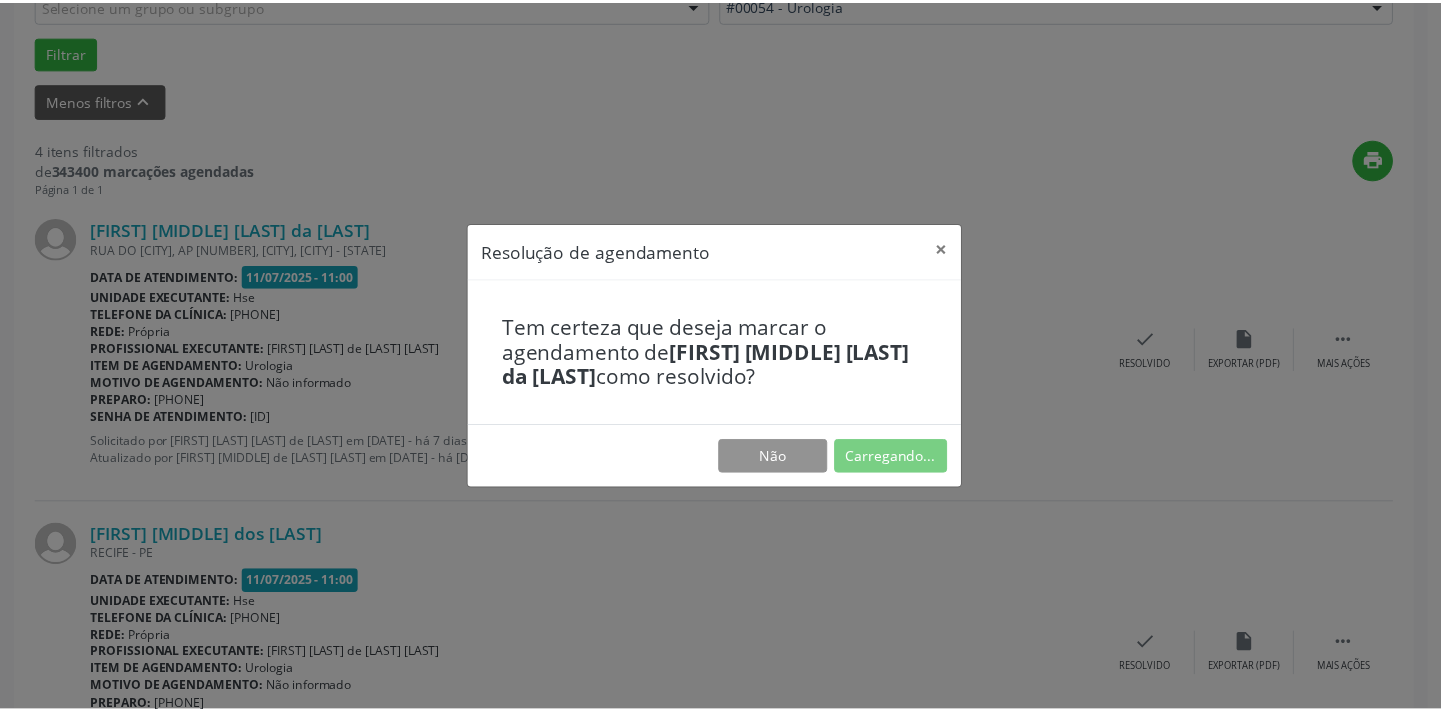 scroll, scrollTop: 139, scrollLeft: 0, axis: vertical 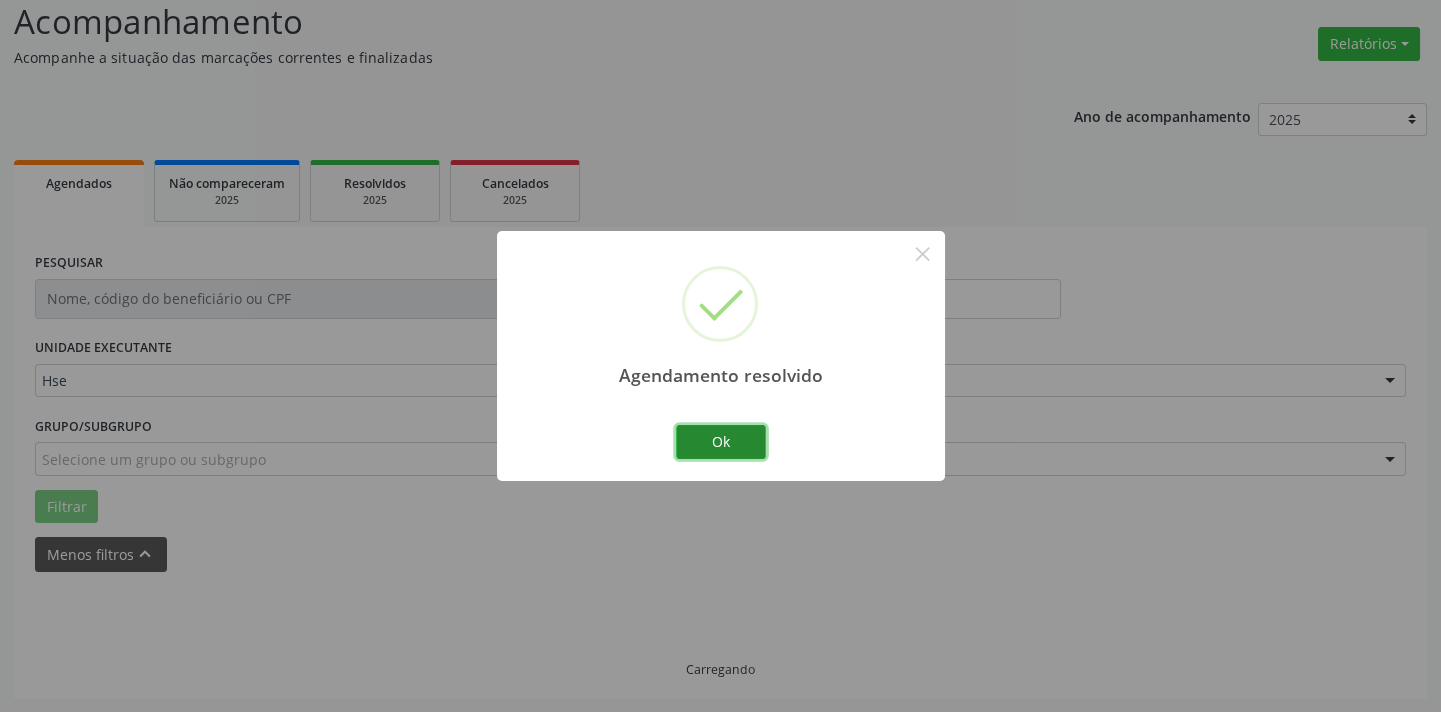click on "Ok" at bounding box center [721, 442] 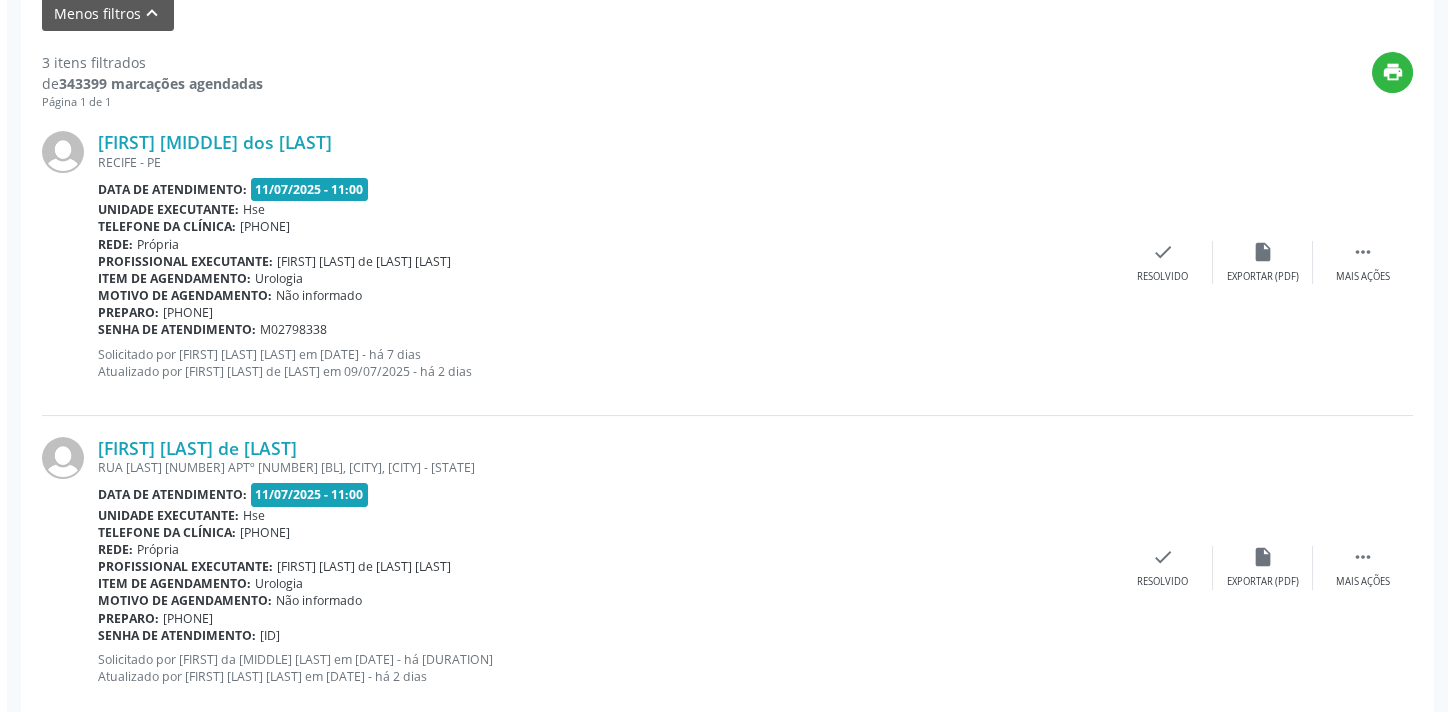 scroll, scrollTop: 684, scrollLeft: 0, axis: vertical 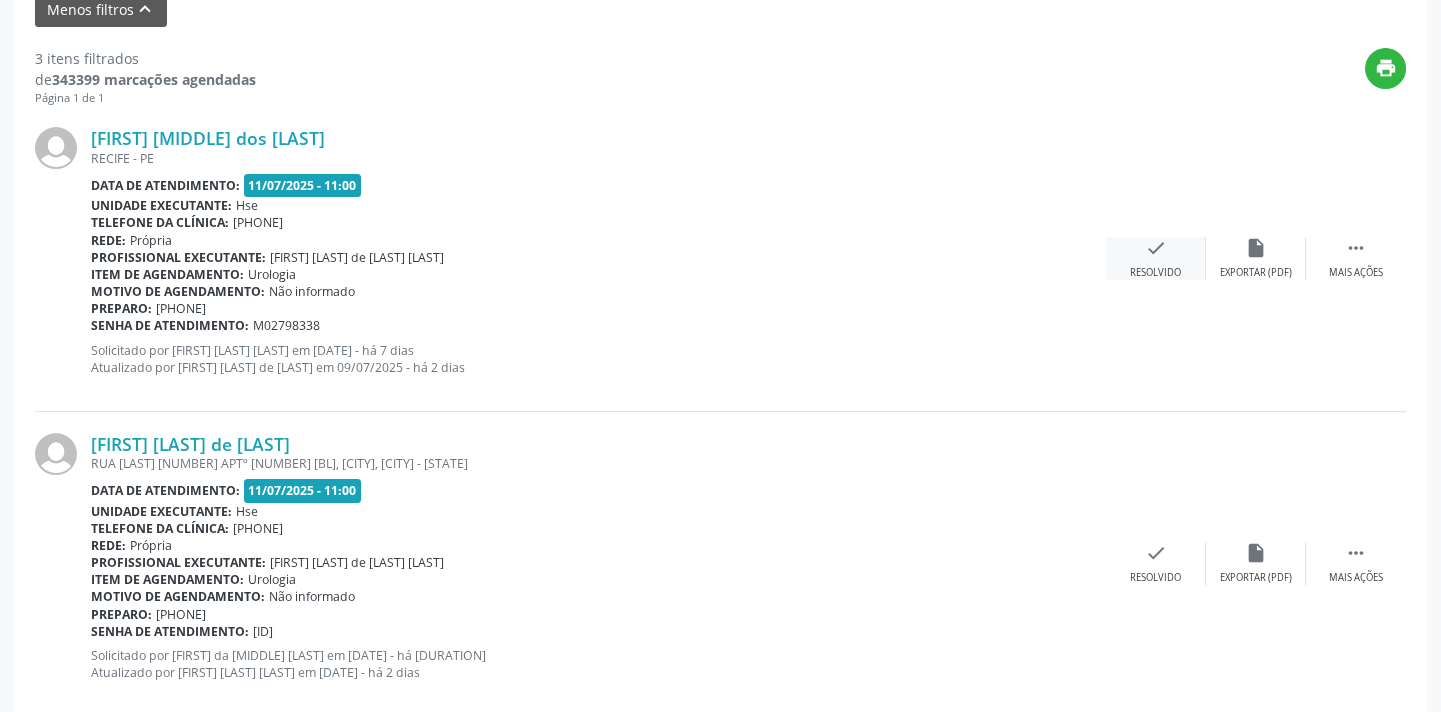 click on "check
Resolvido" at bounding box center [1156, 258] 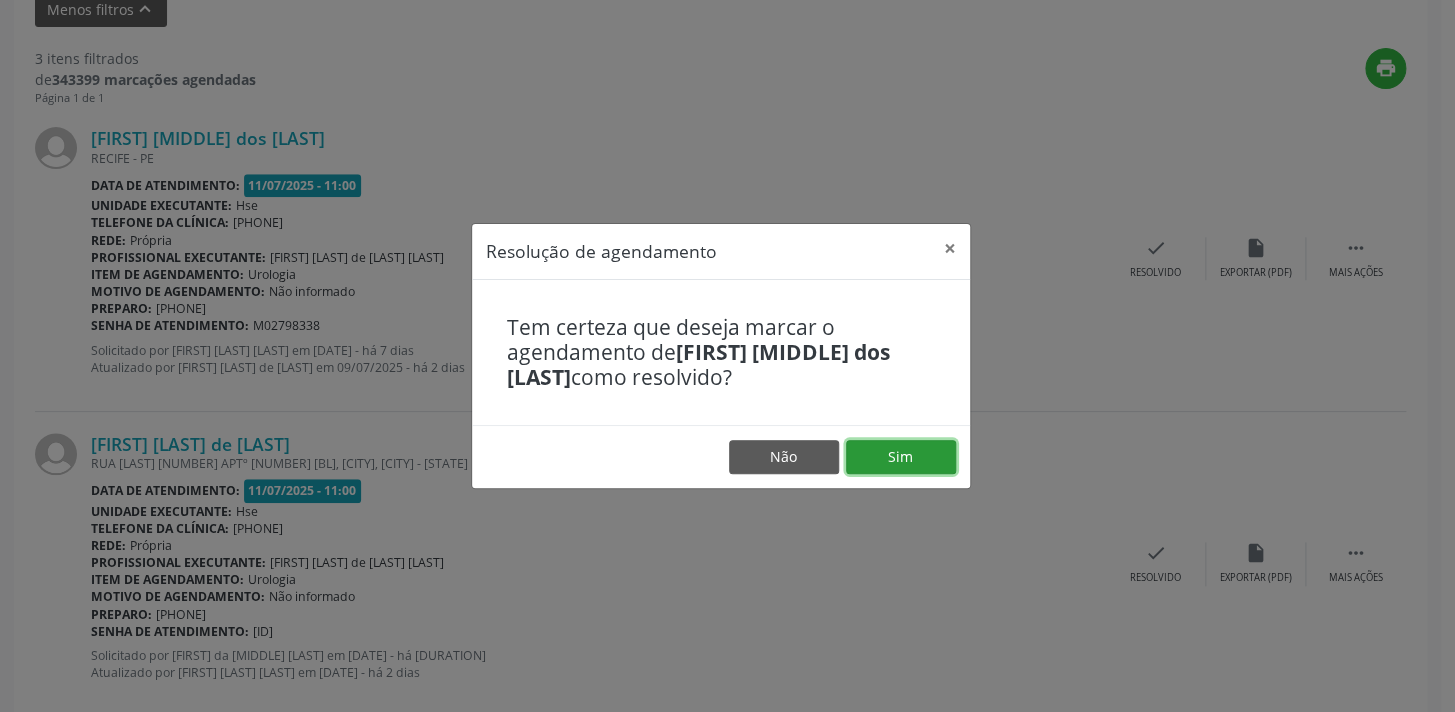 click on "Sim" at bounding box center [901, 457] 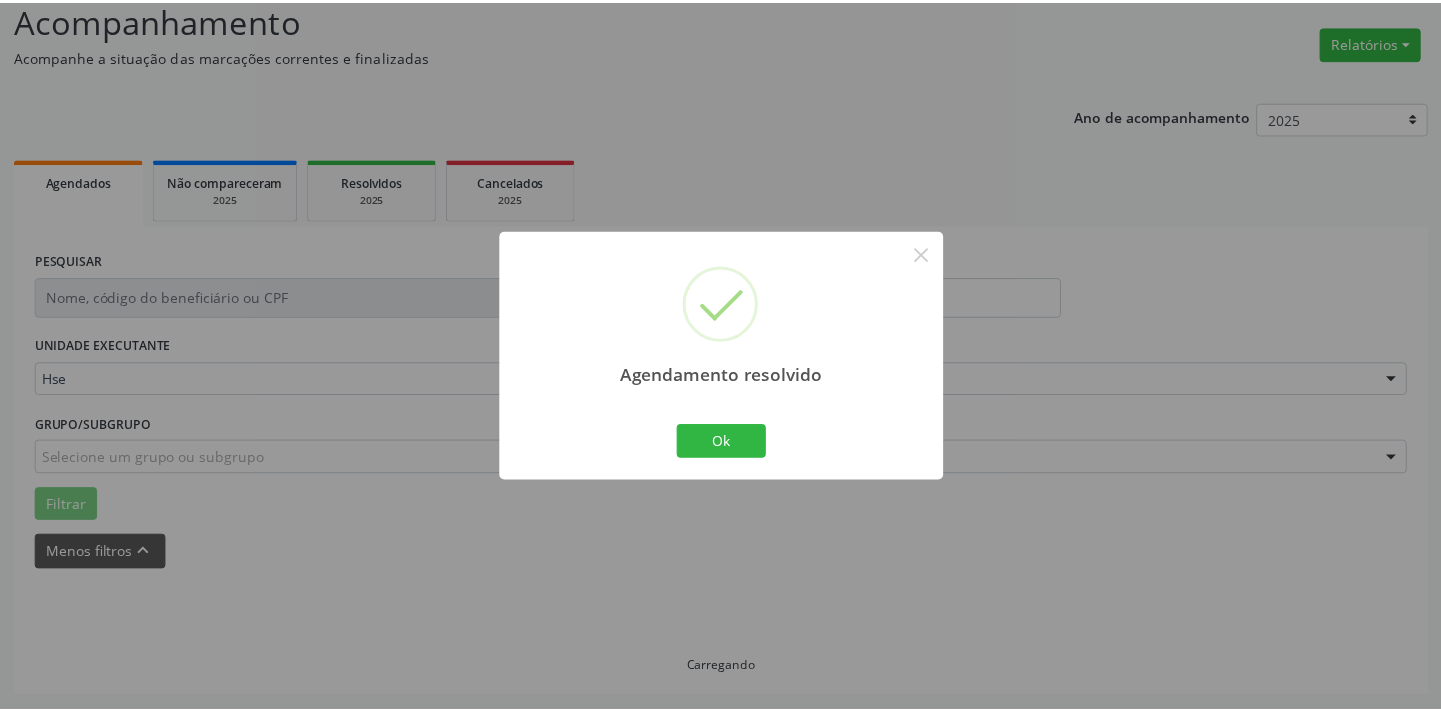scroll, scrollTop: 139, scrollLeft: 0, axis: vertical 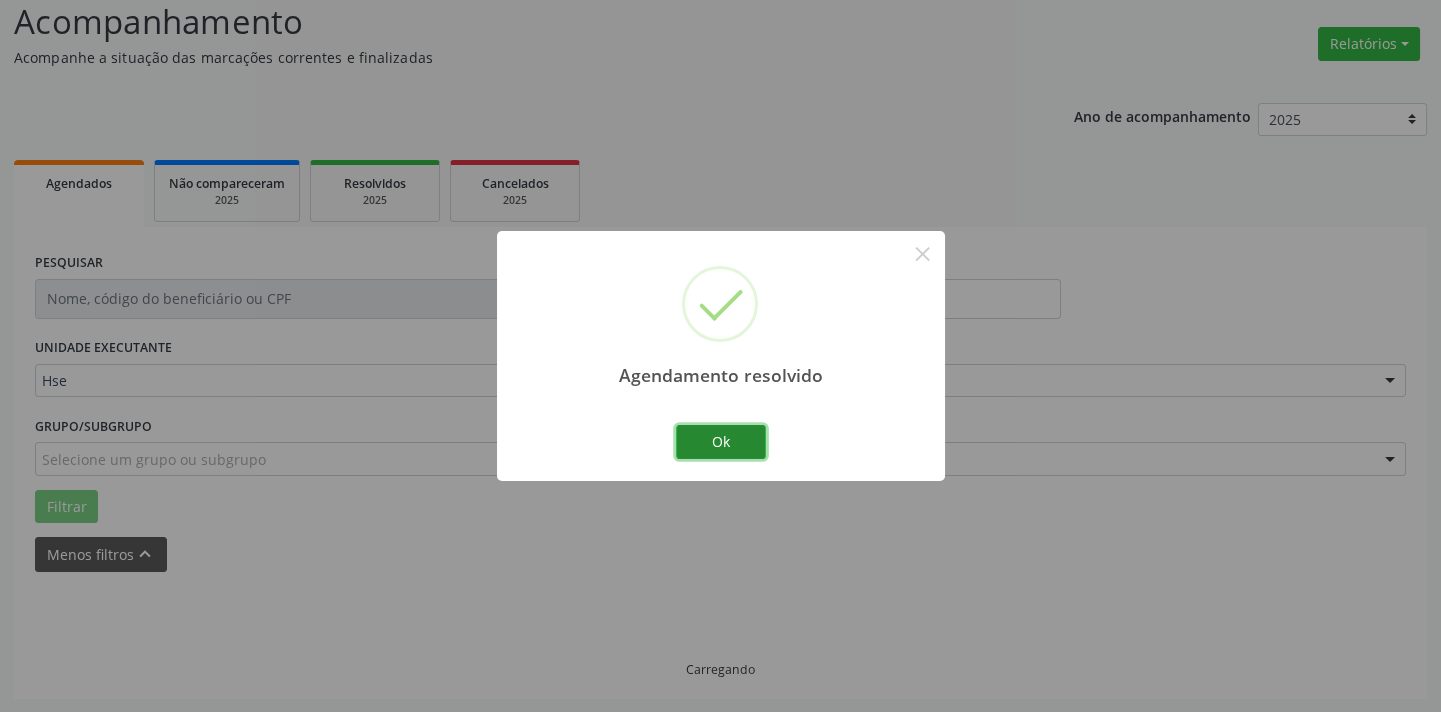 click on "Ok" at bounding box center (721, 442) 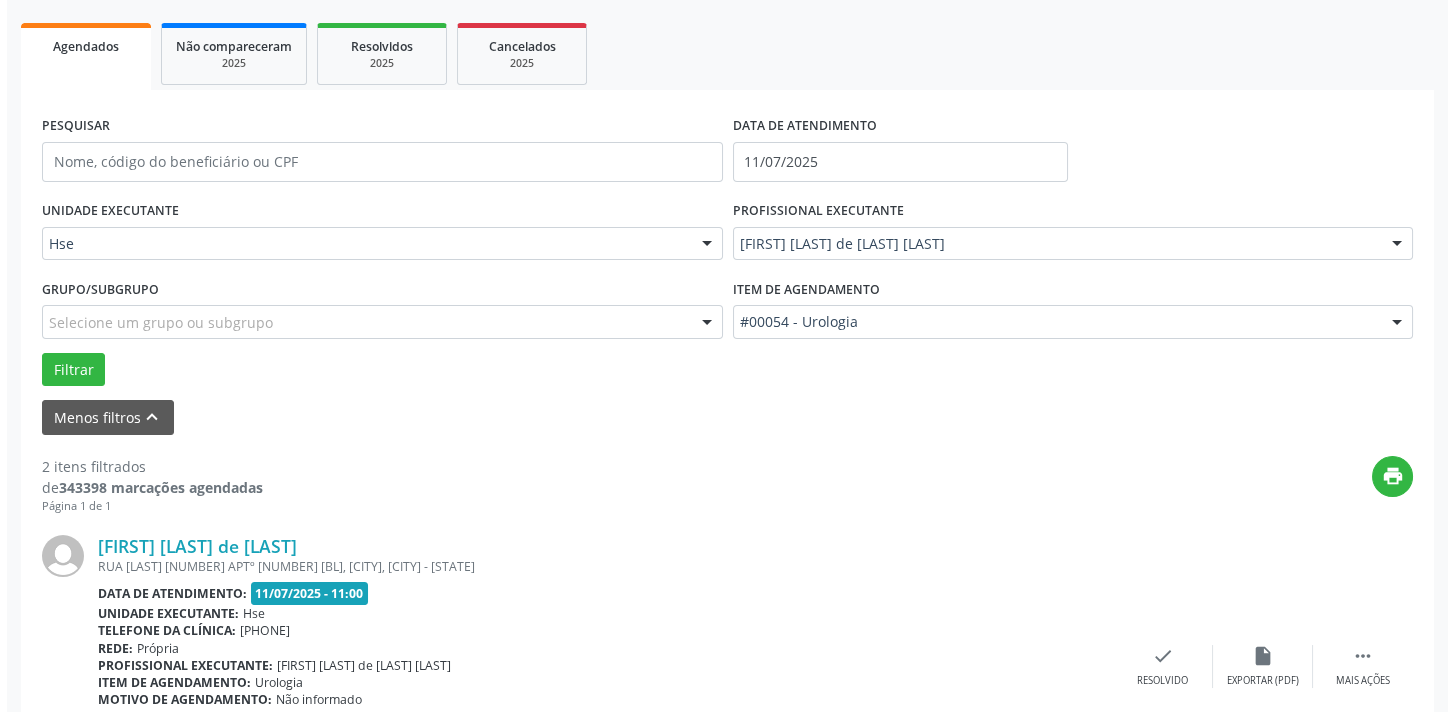 scroll, scrollTop: 320, scrollLeft: 0, axis: vertical 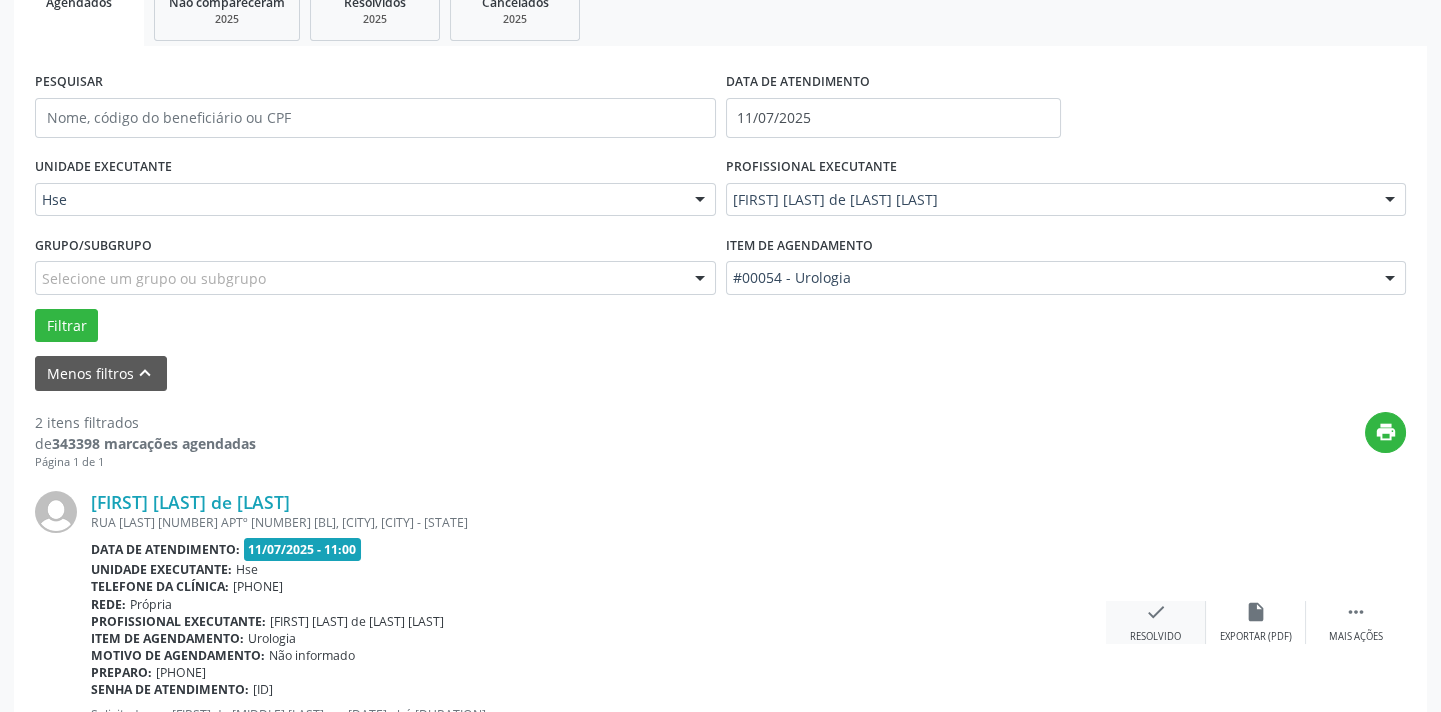 click on "check" at bounding box center (1156, 612) 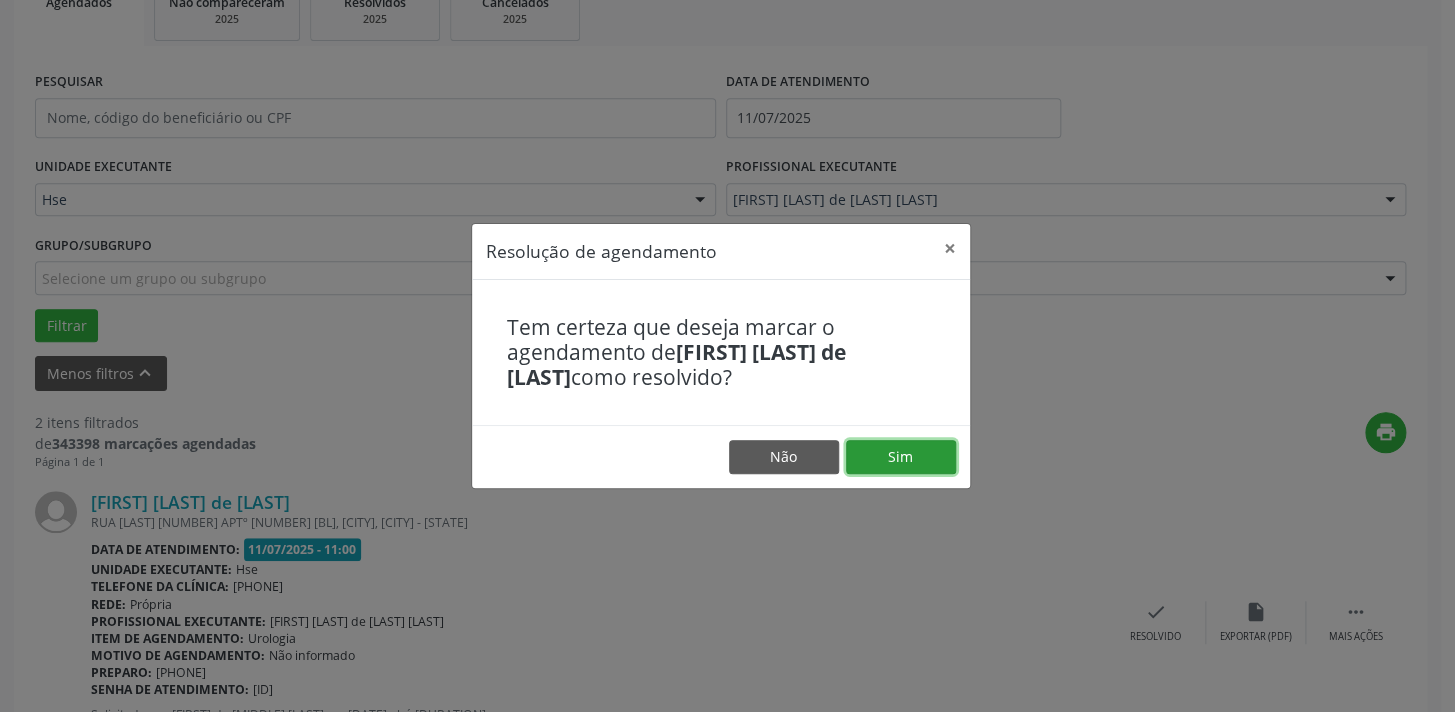 click on "Sim" at bounding box center (901, 457) 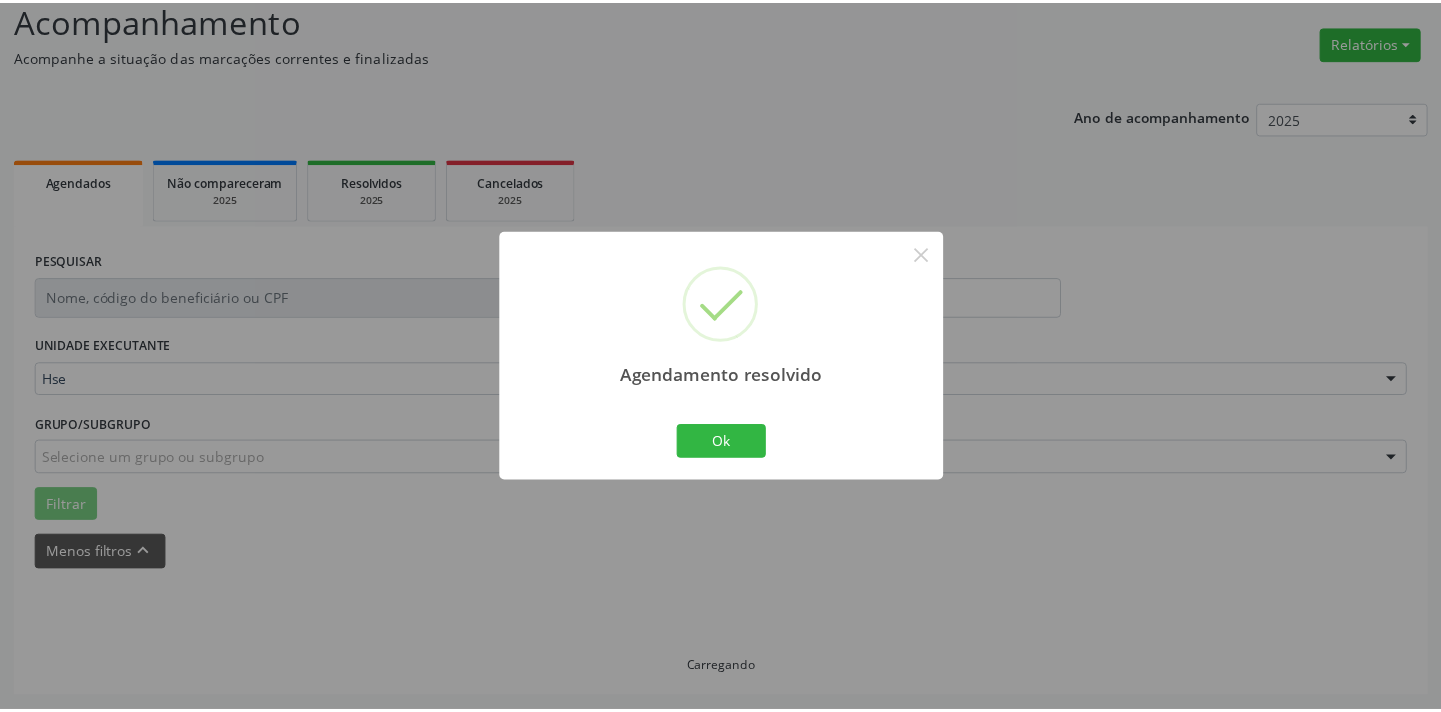 scroll, scrollTop: 139, scrollLeft: 0, axis: vertical 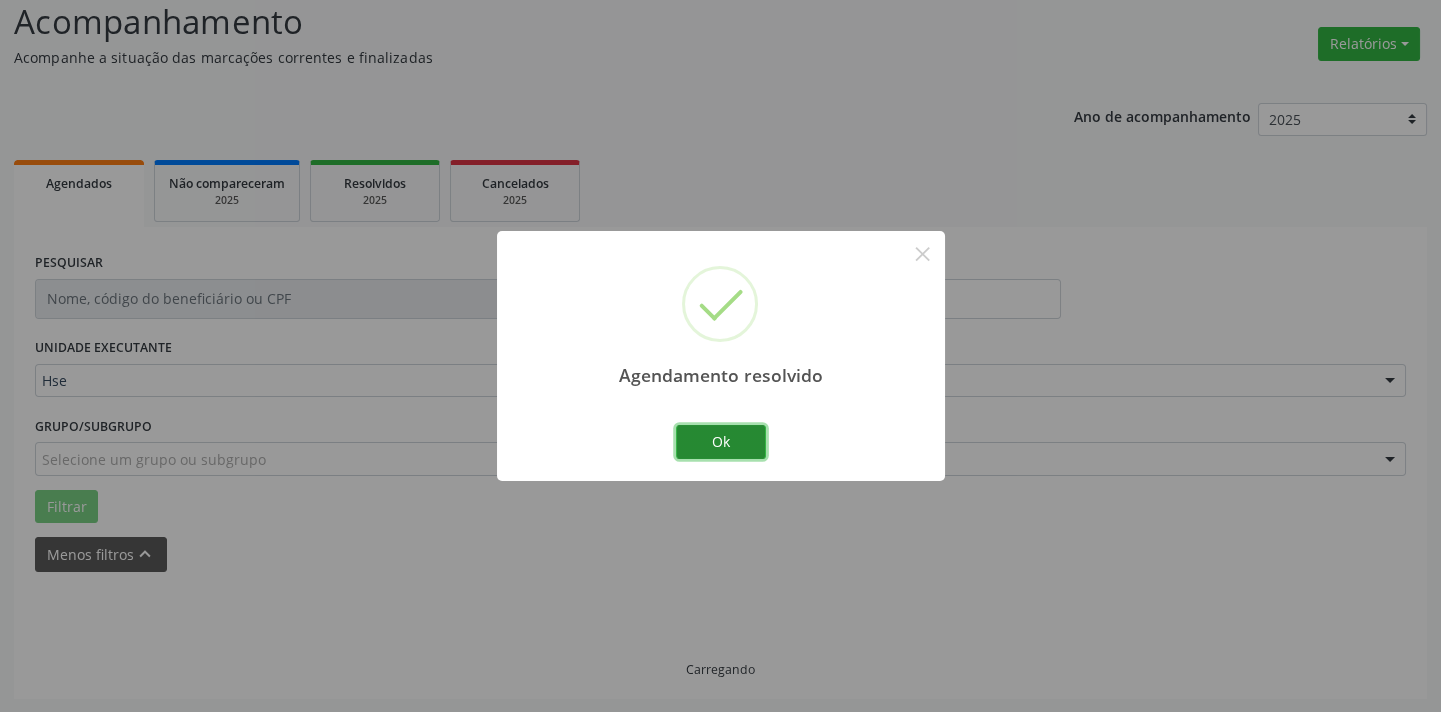 click on "Ok" at bounding box center (721, 442) 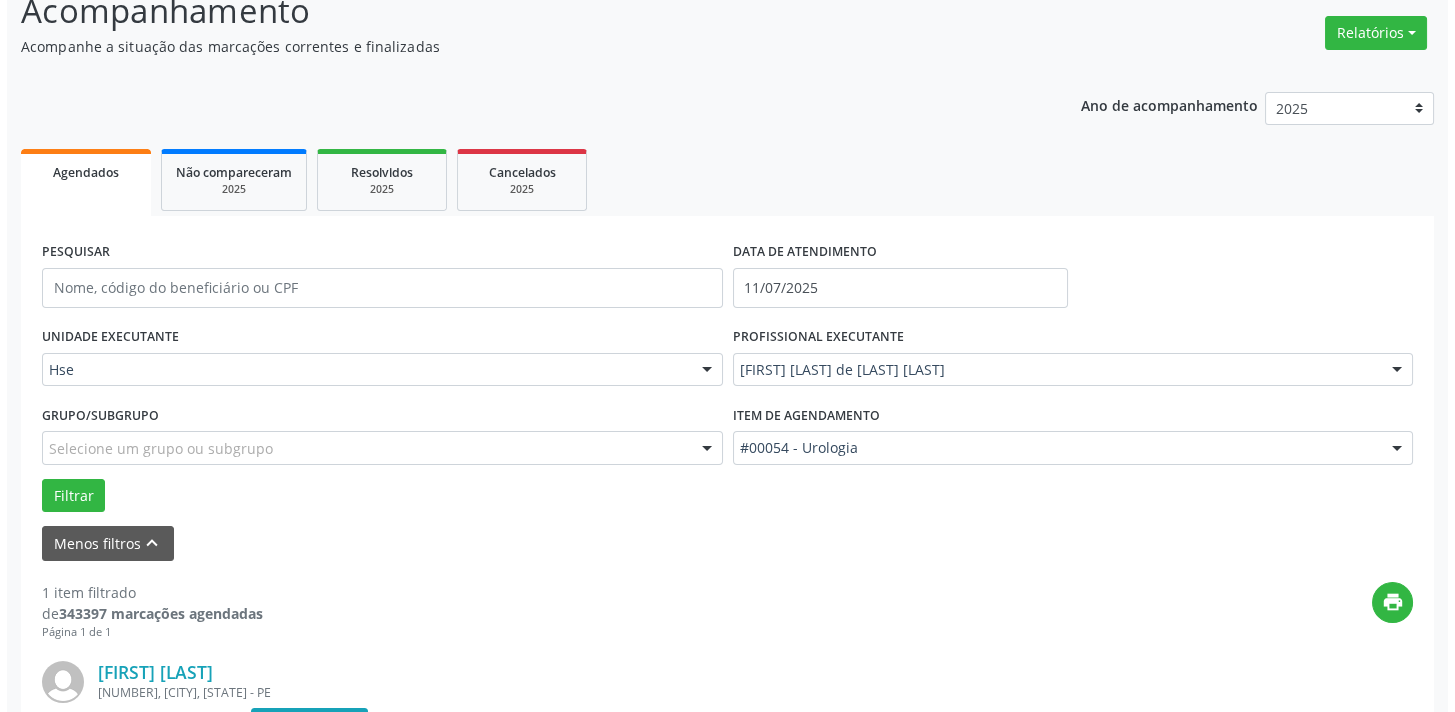 scroll, scrollTop: 411, scrollLeft: 0, axis: vertical 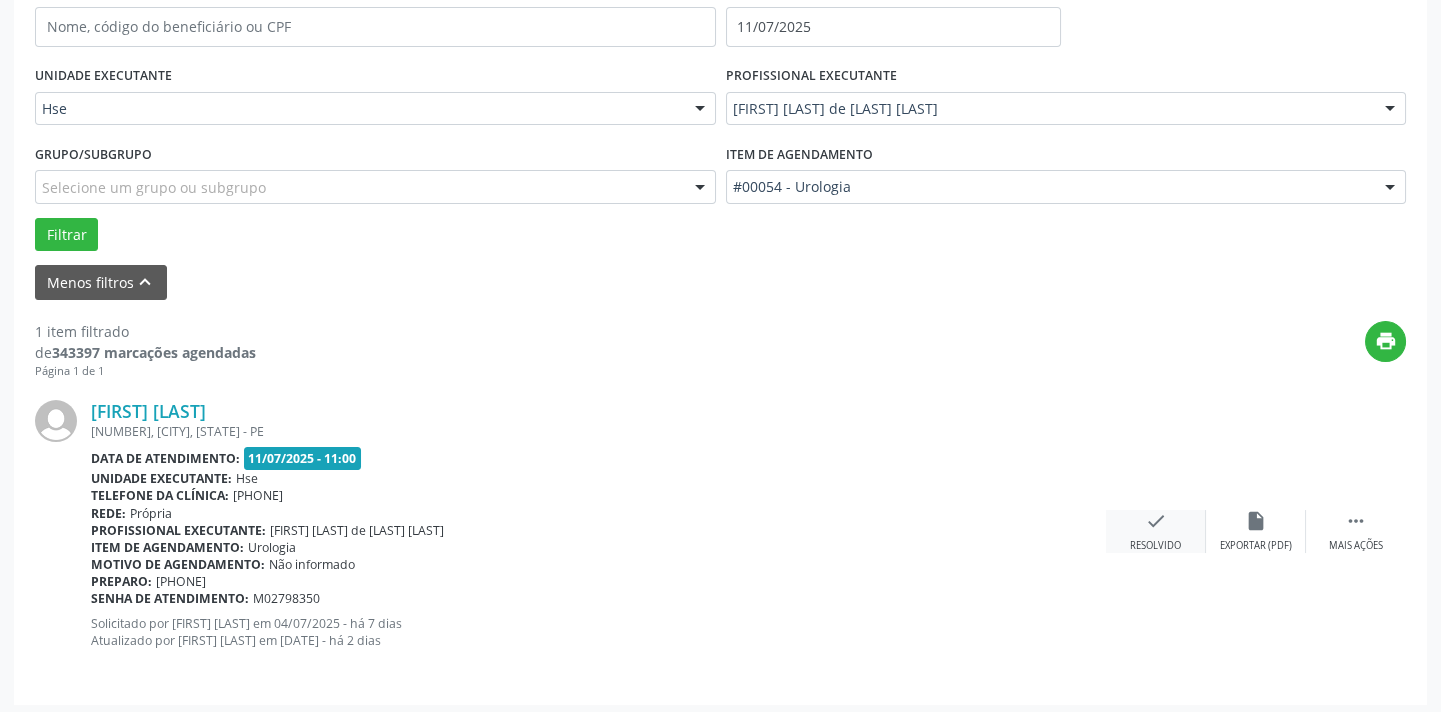 click on "Resolvido" at bounding box center (1155, 546) 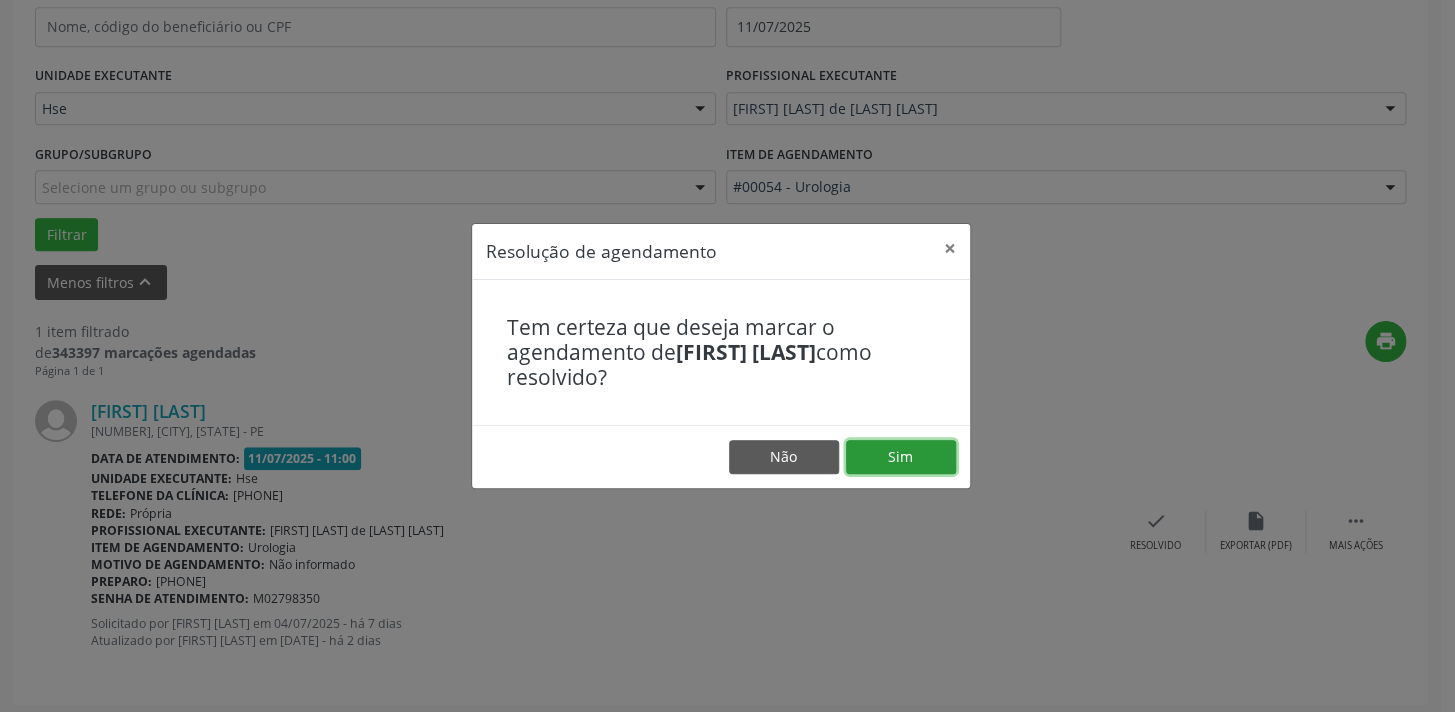 click on "Sim" at bounding box center [901, 457] 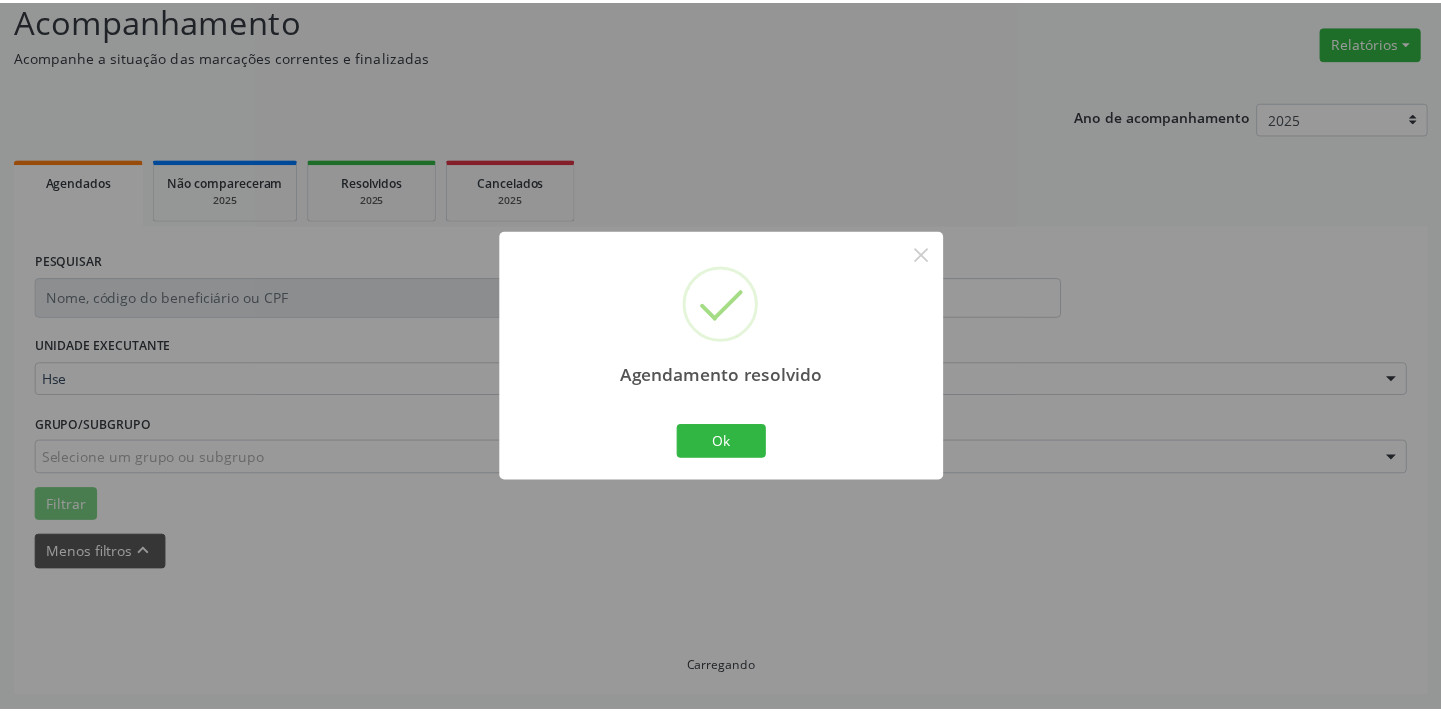 scroll, scrollTop: 139, scrollLeft: 0, axis: vertical 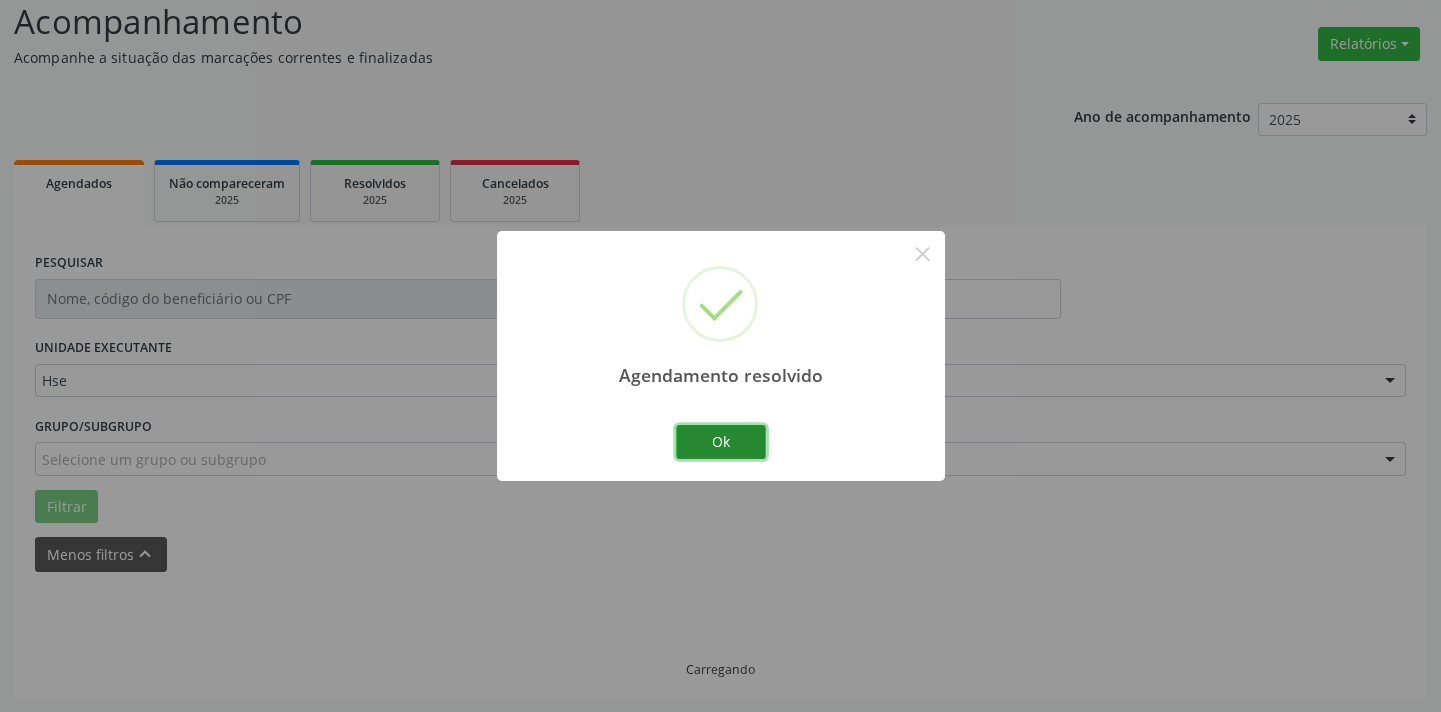 click on "Ok" at bounding box center (721, 442) 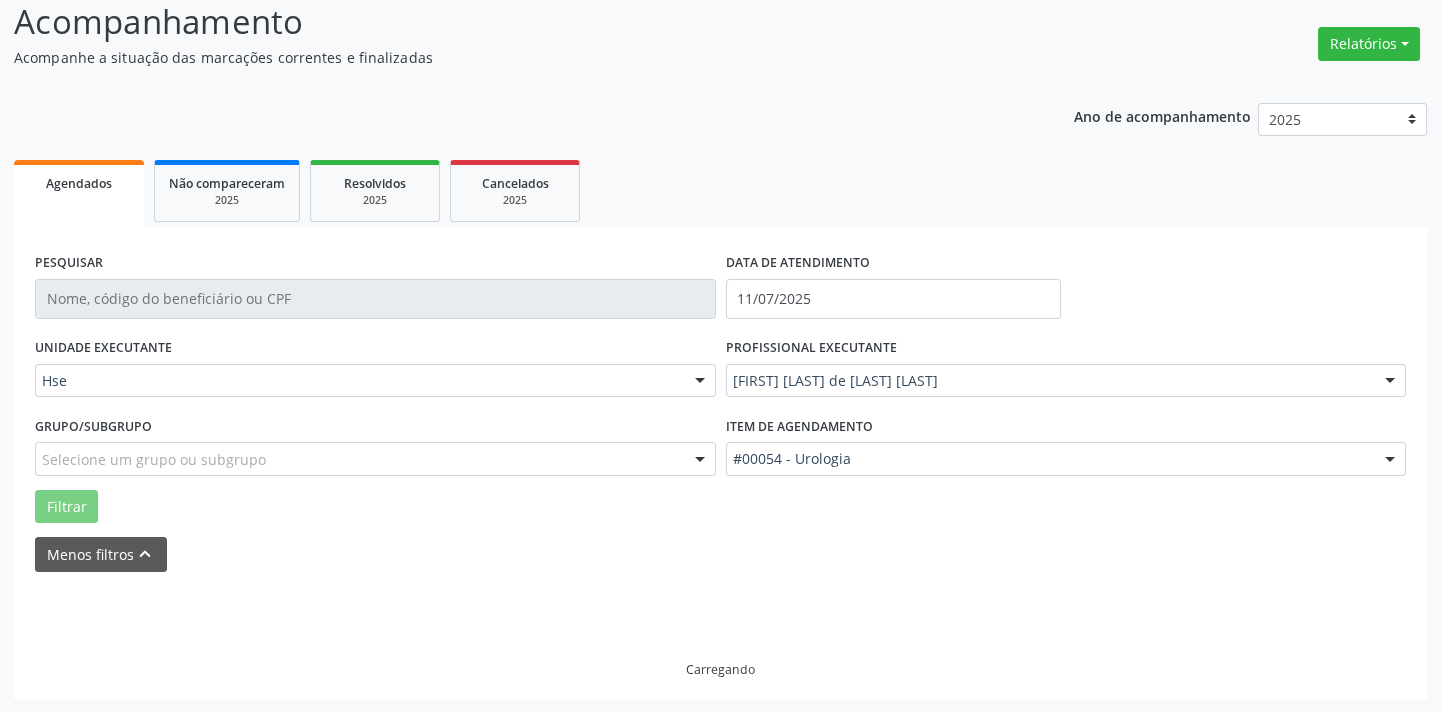 scroll, scrollTop: 95, scrollLeft: 0, axis: vertical 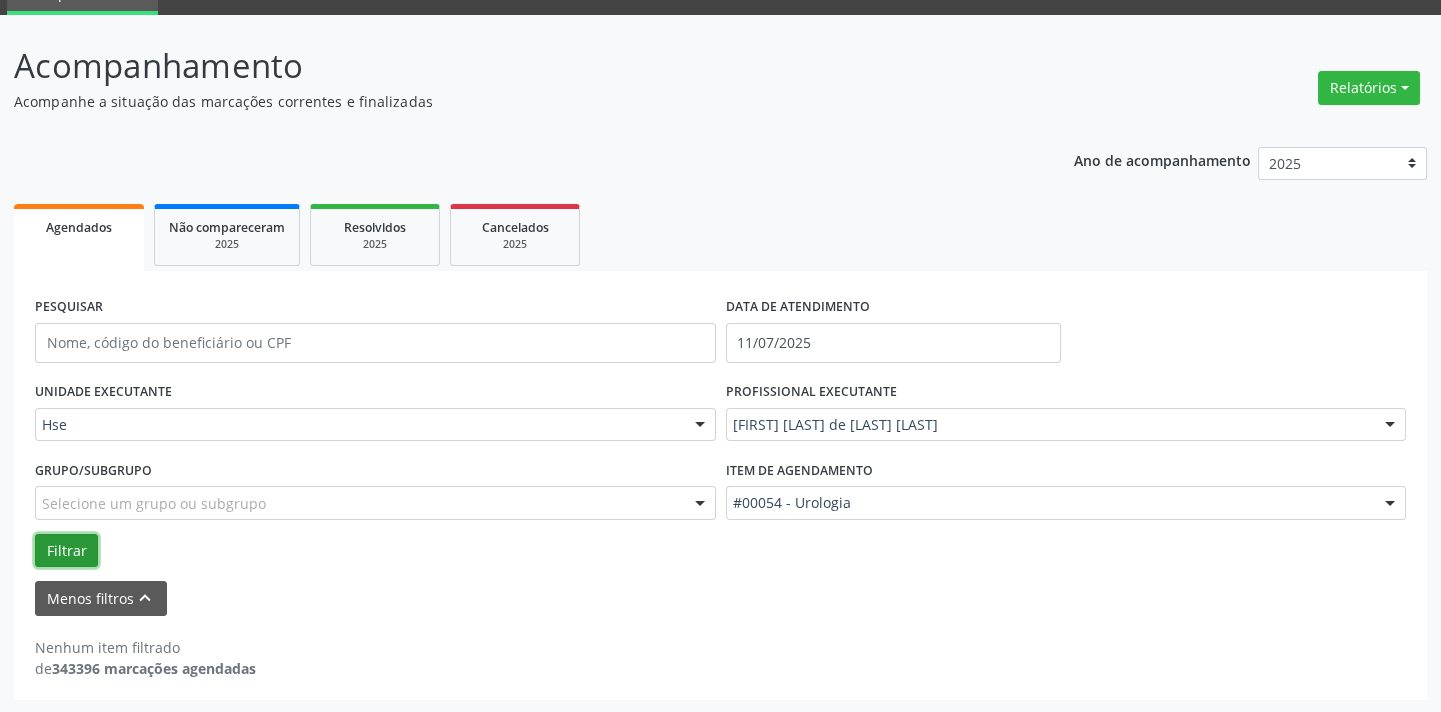 click on "Filtrar" at bounding box center (66, 551) 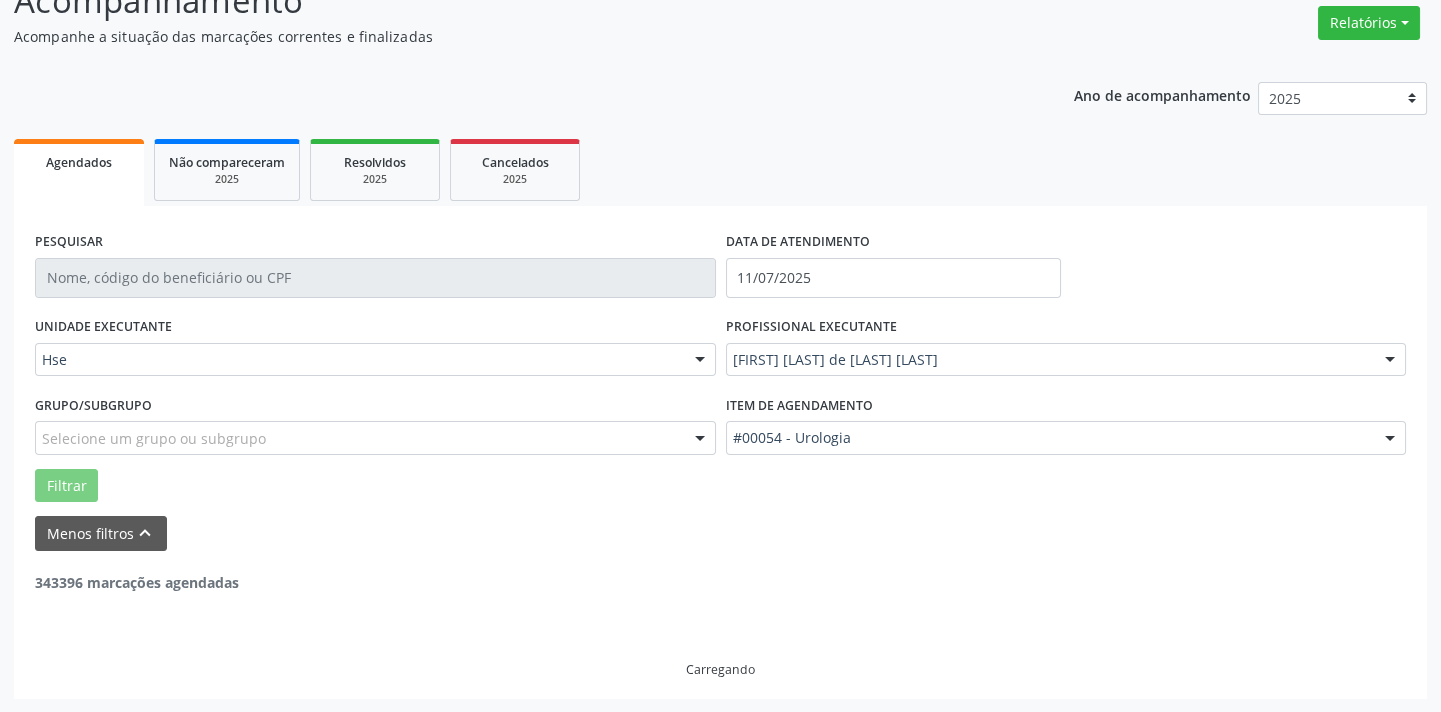 scroll, scrollTop: 95, scrollLeft: 0, axis: vertical 